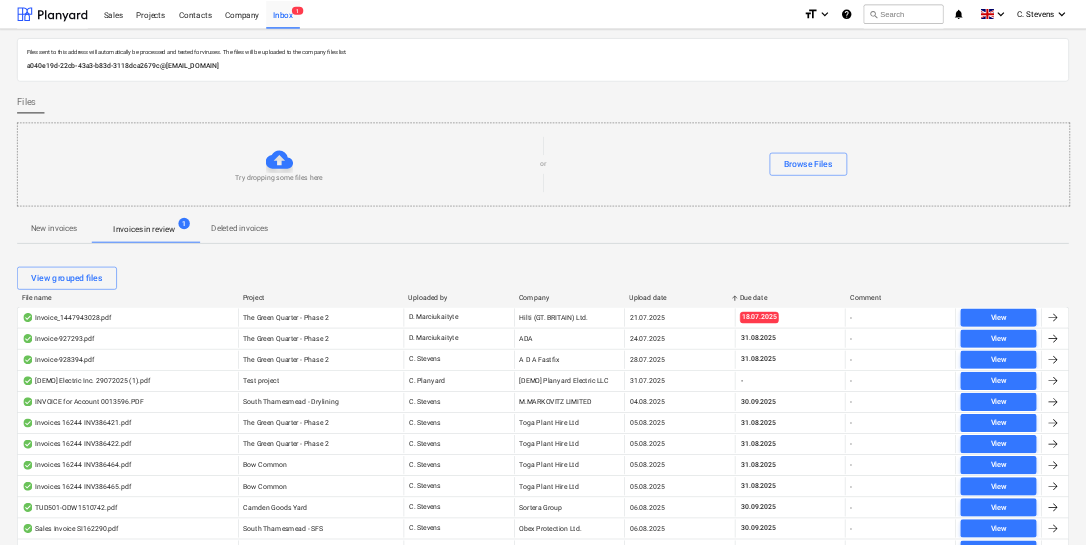 scroll, scrollTop: 0, scrollLeft: 0, axis: both 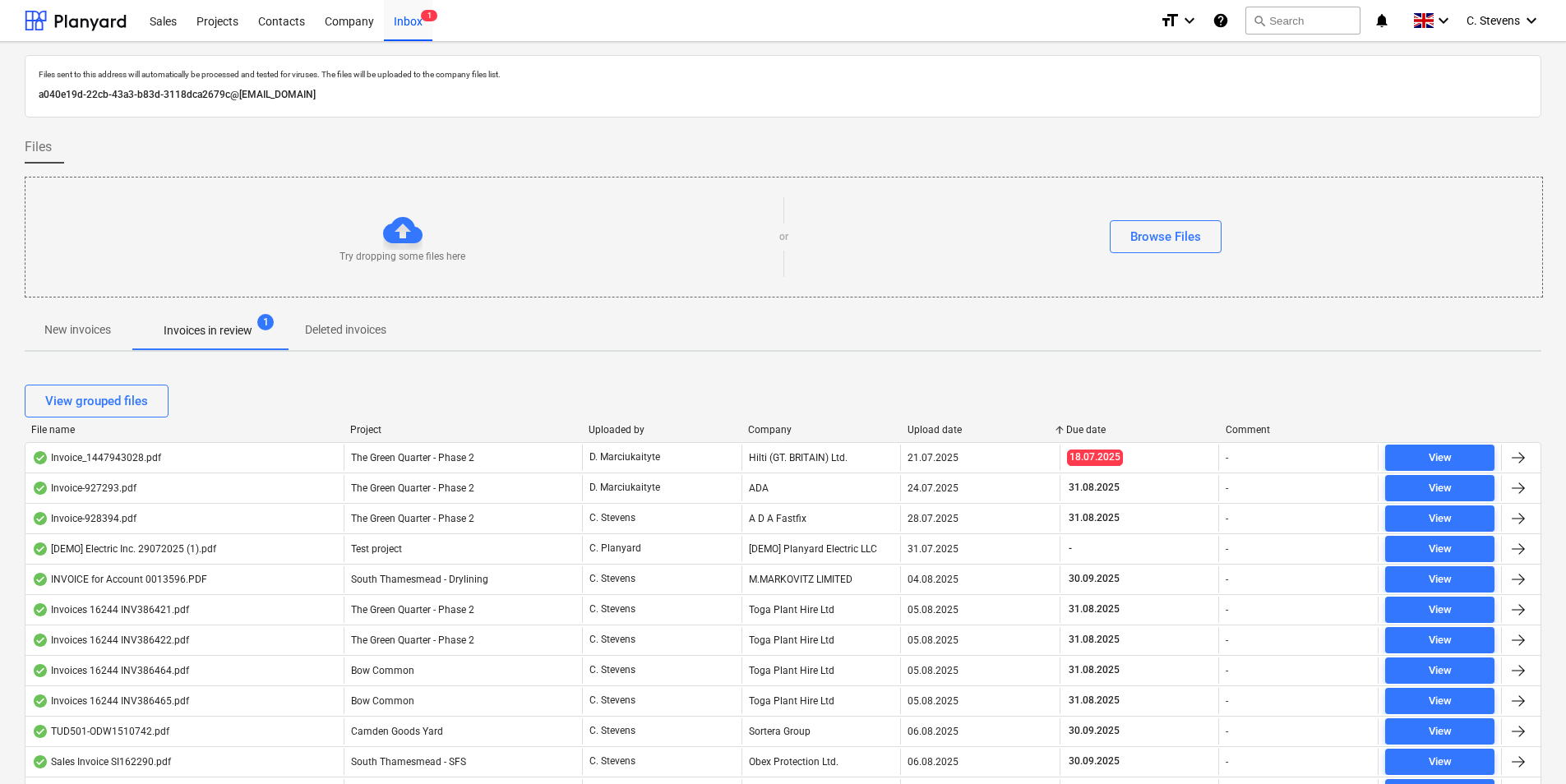 click on "New invoices" at bounding box center (77, 330) 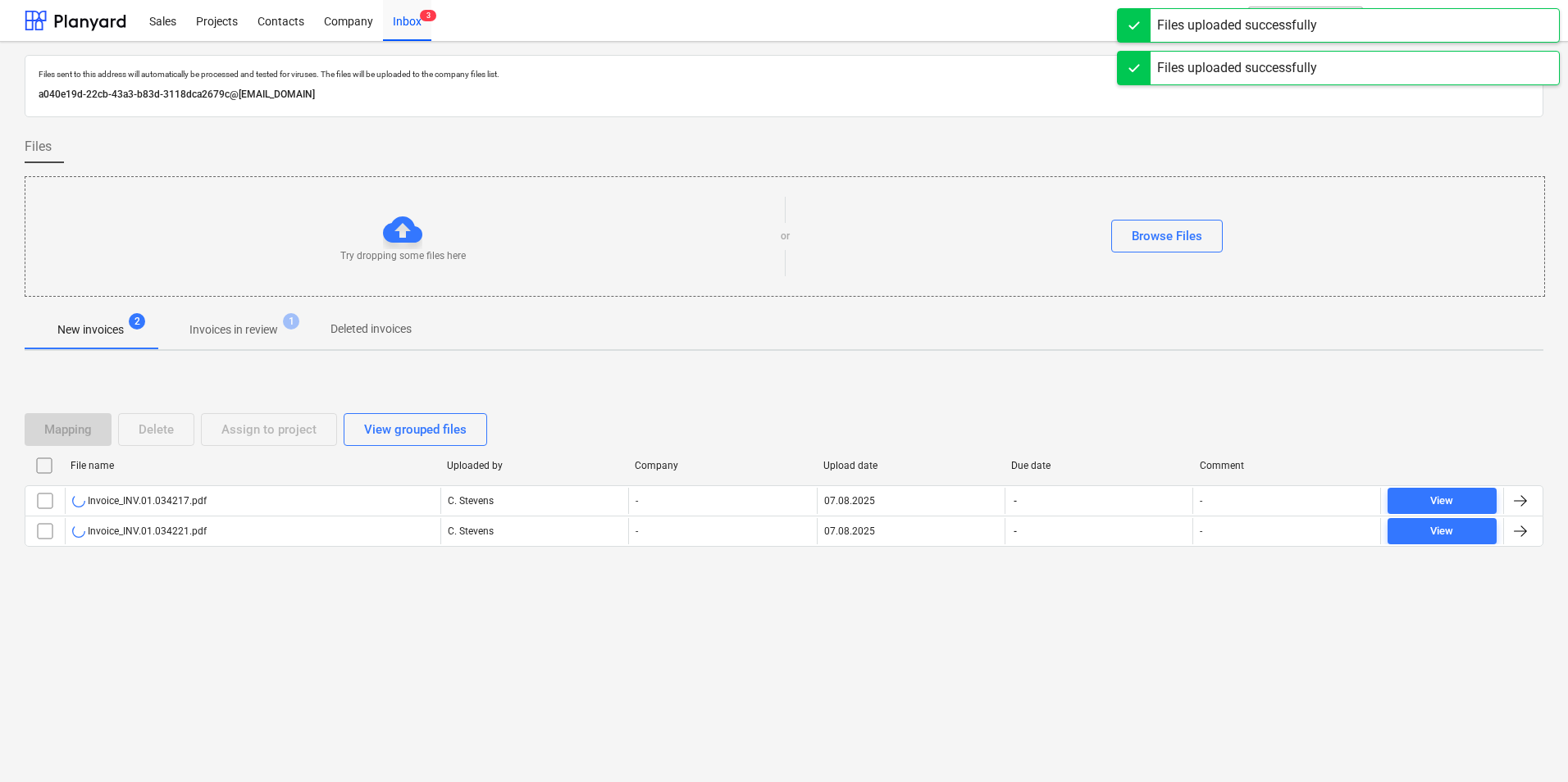 click on "Try dropping some files here or Browse Files" at bounding box center (785, 236) 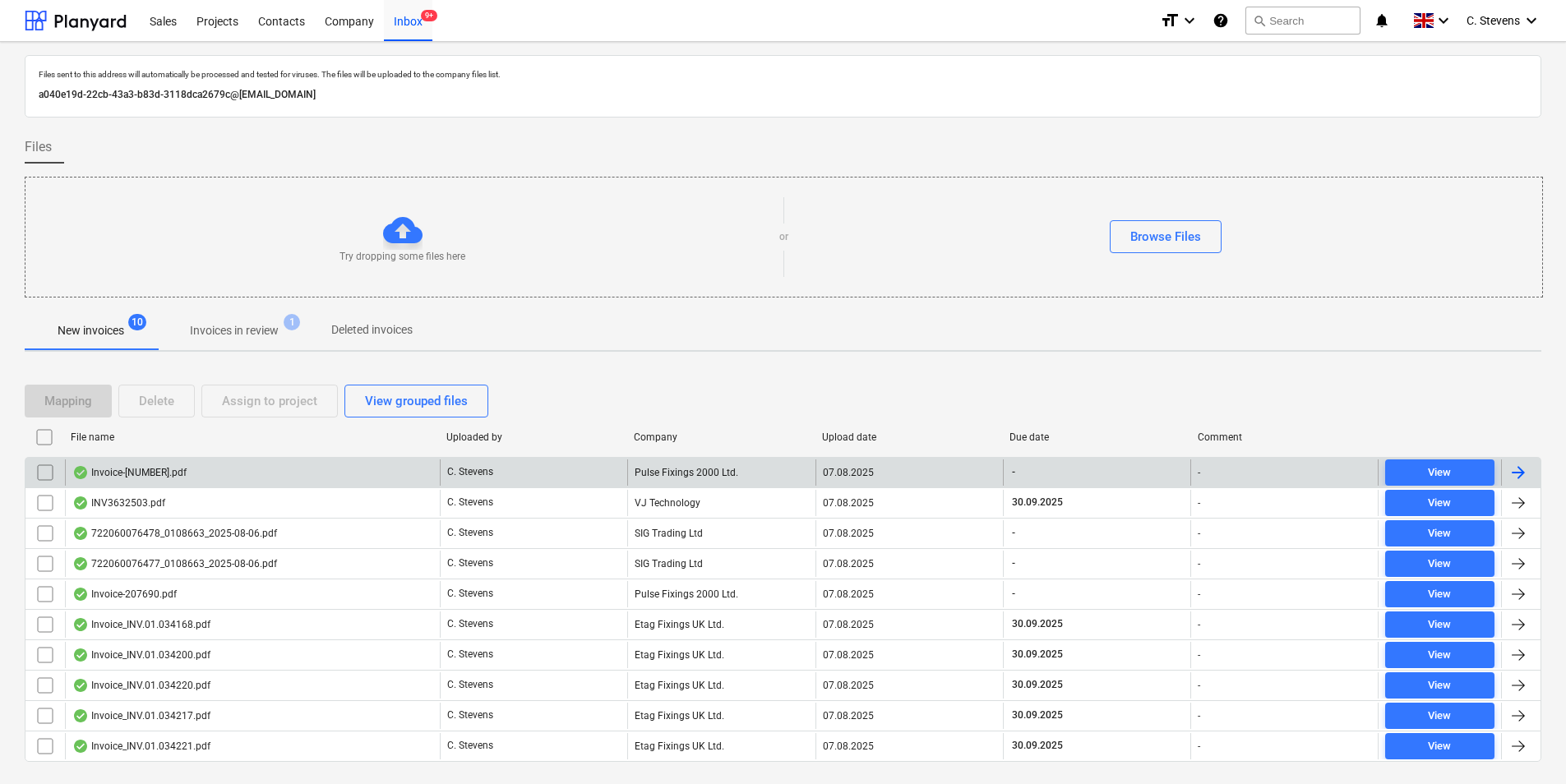 click on "Invoice-[NUMBER].pdf" at bounding box center (252, 473) 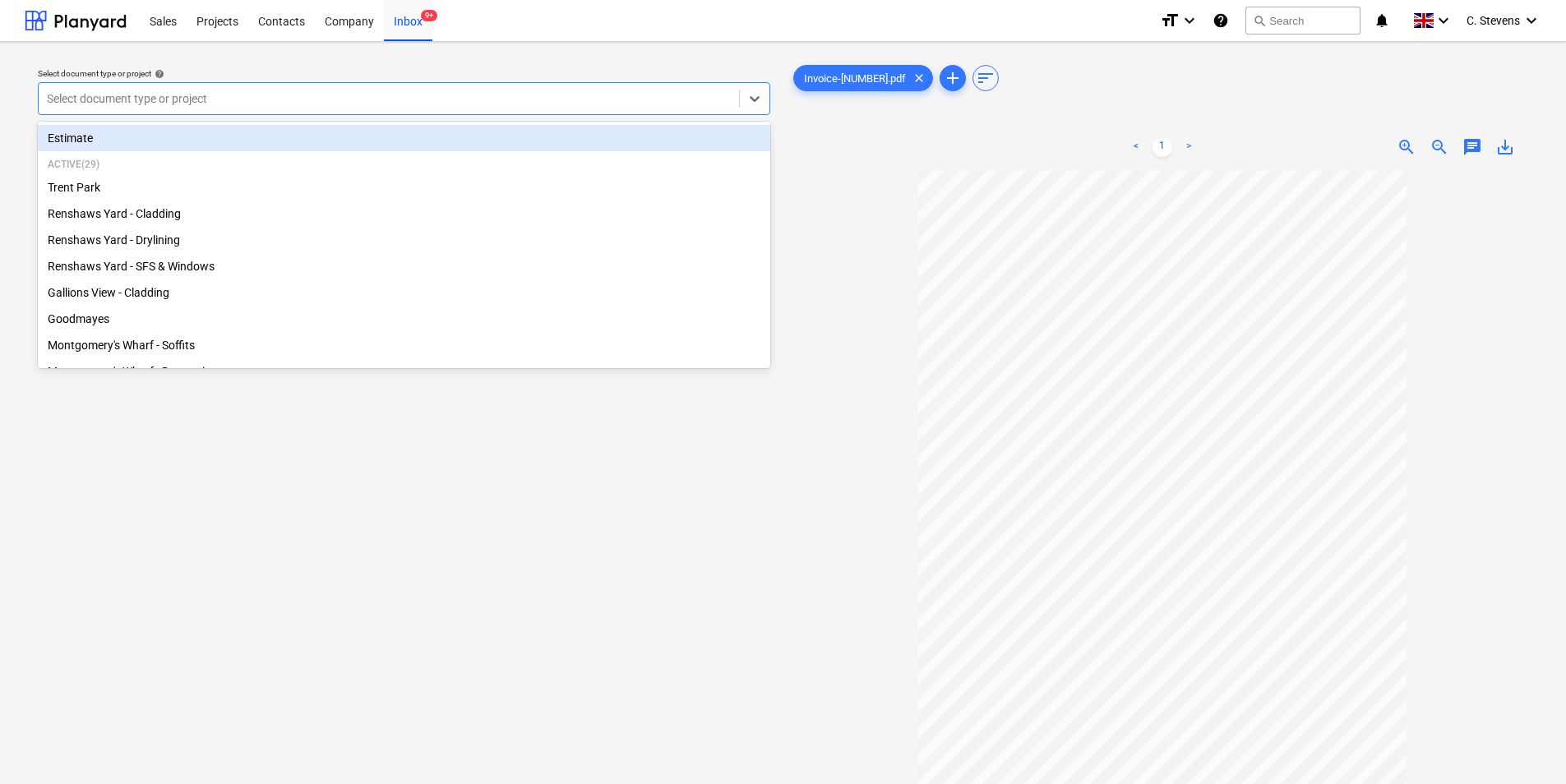click at bounding box center [389, 99] 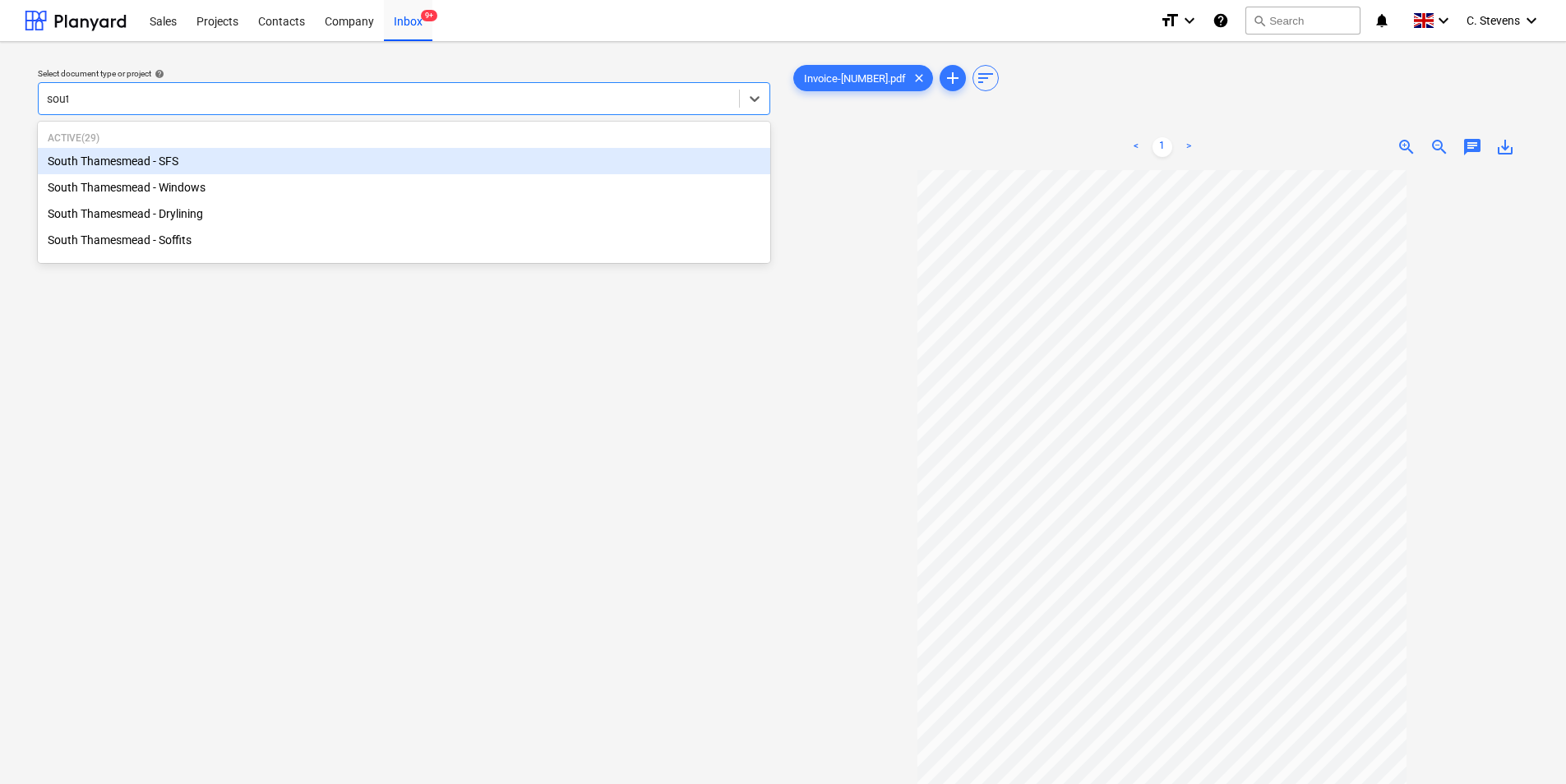 type on "south" 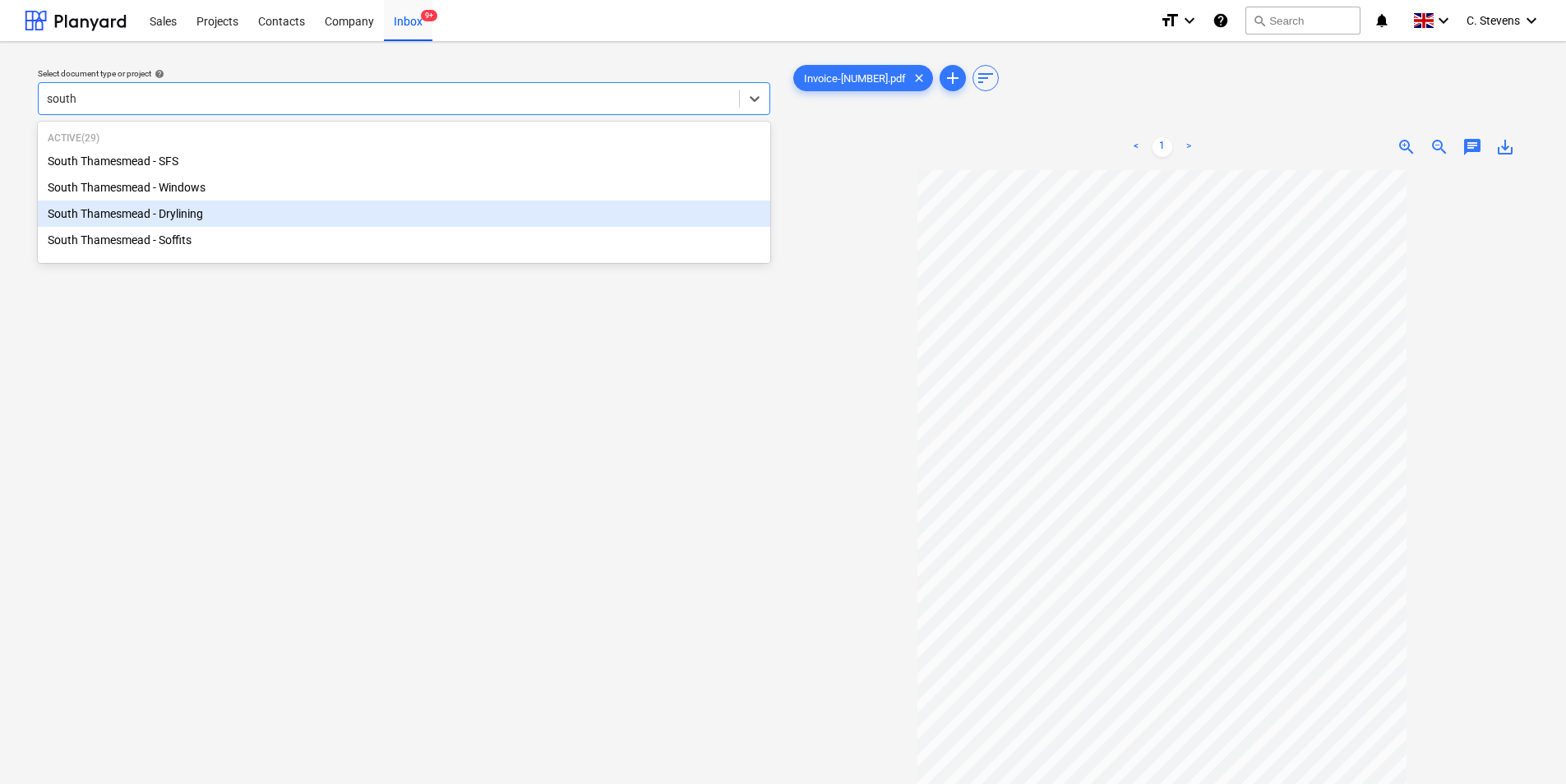 click on "South Thamesmead - Drylining" at bounding box center (404, 214) 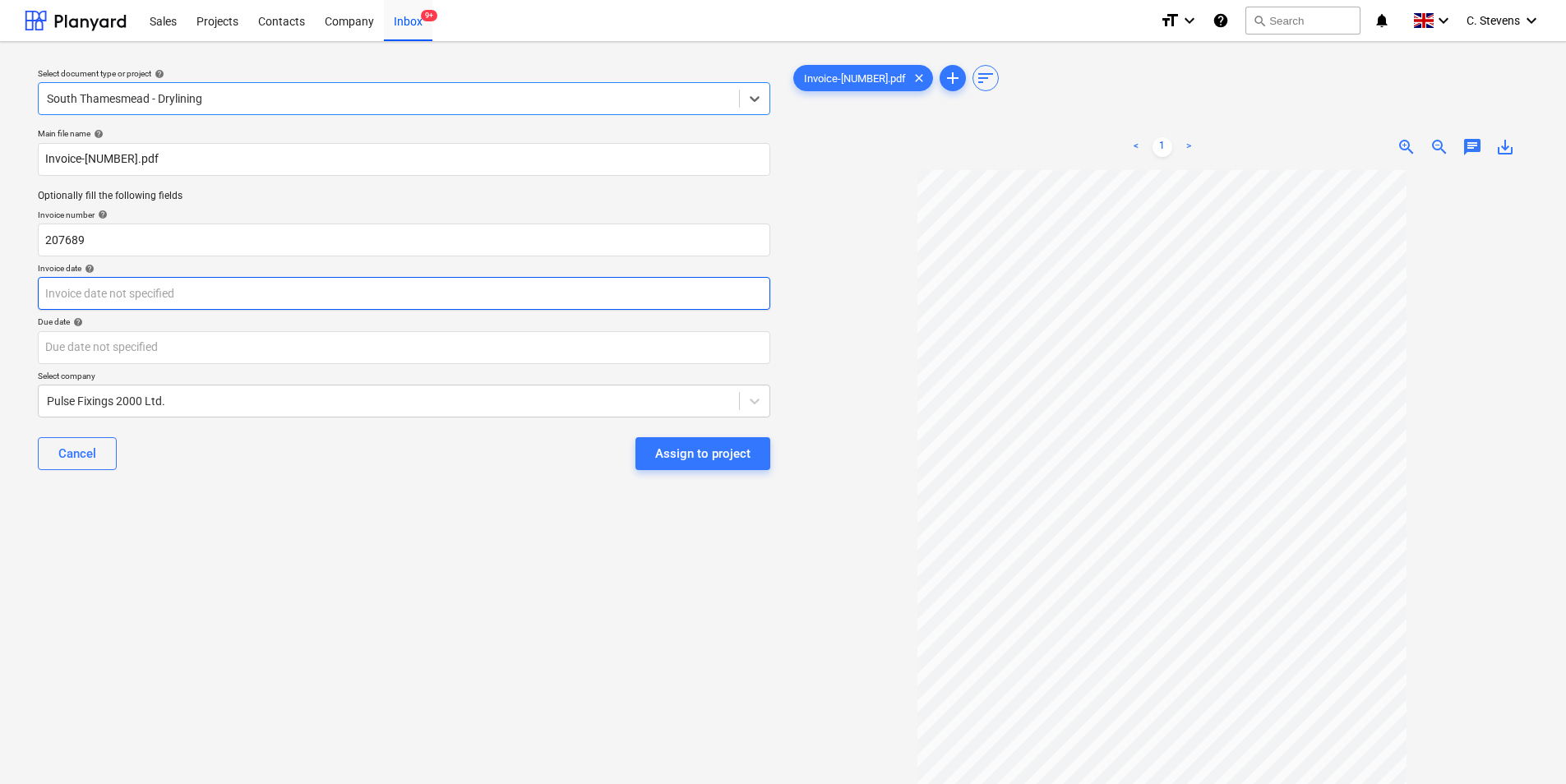 click on "Sales Projects Contacts Company Inbox 9+ format_size keyboard_arrow_down help search Search notifications 0 keyboard_arrow_down C. [LAST] keyboard_arrow_down Select document type or project help option South Thamesmead - Drylining, selected.   Select is focused ,type to refine list, press Down to open the menu,  South Thamesmead - Drylining Main file name help Invoice-207689.pdf Optionally fill the following fields Invoice number help 207689 Invoice date help Press the down arrow key to interact with the calendar and
select a date. Press the question mark key to get the keyboard shortcuts for changing dates. Due date help Press the down arrow key to interact with the calendar and
select a date. Press the question mark key to get the keyboard shortcuts for changing dates. Select company Pulse Fixings 2000 Ltd.   Cancel Assign to project Invoice-207689.pdf clear add sort < 1 > zoom_in zoom_out chat 0 save_alt" at bounding box center (783, 392) 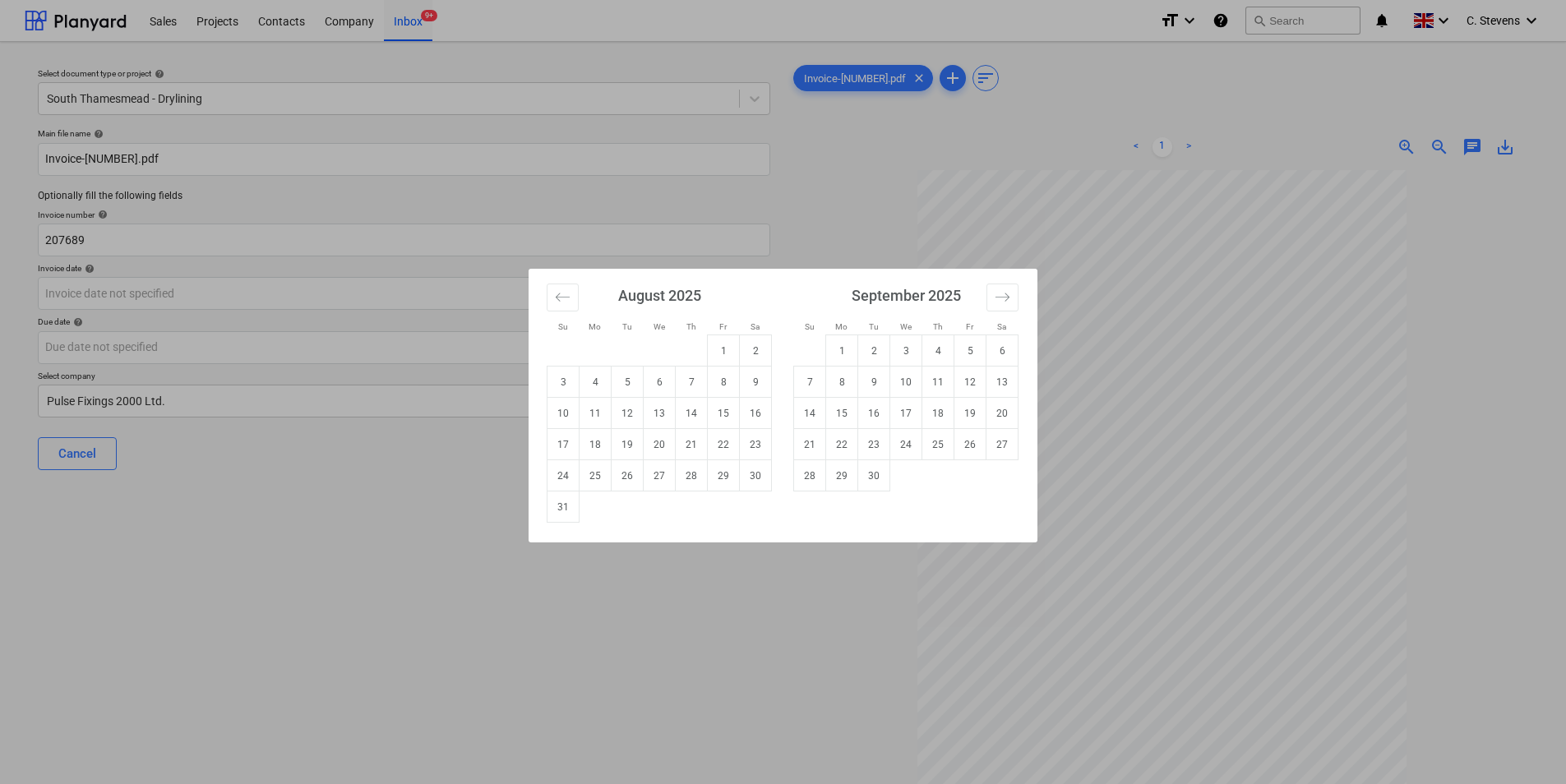 click on "7" at bounding box center (691, 382) 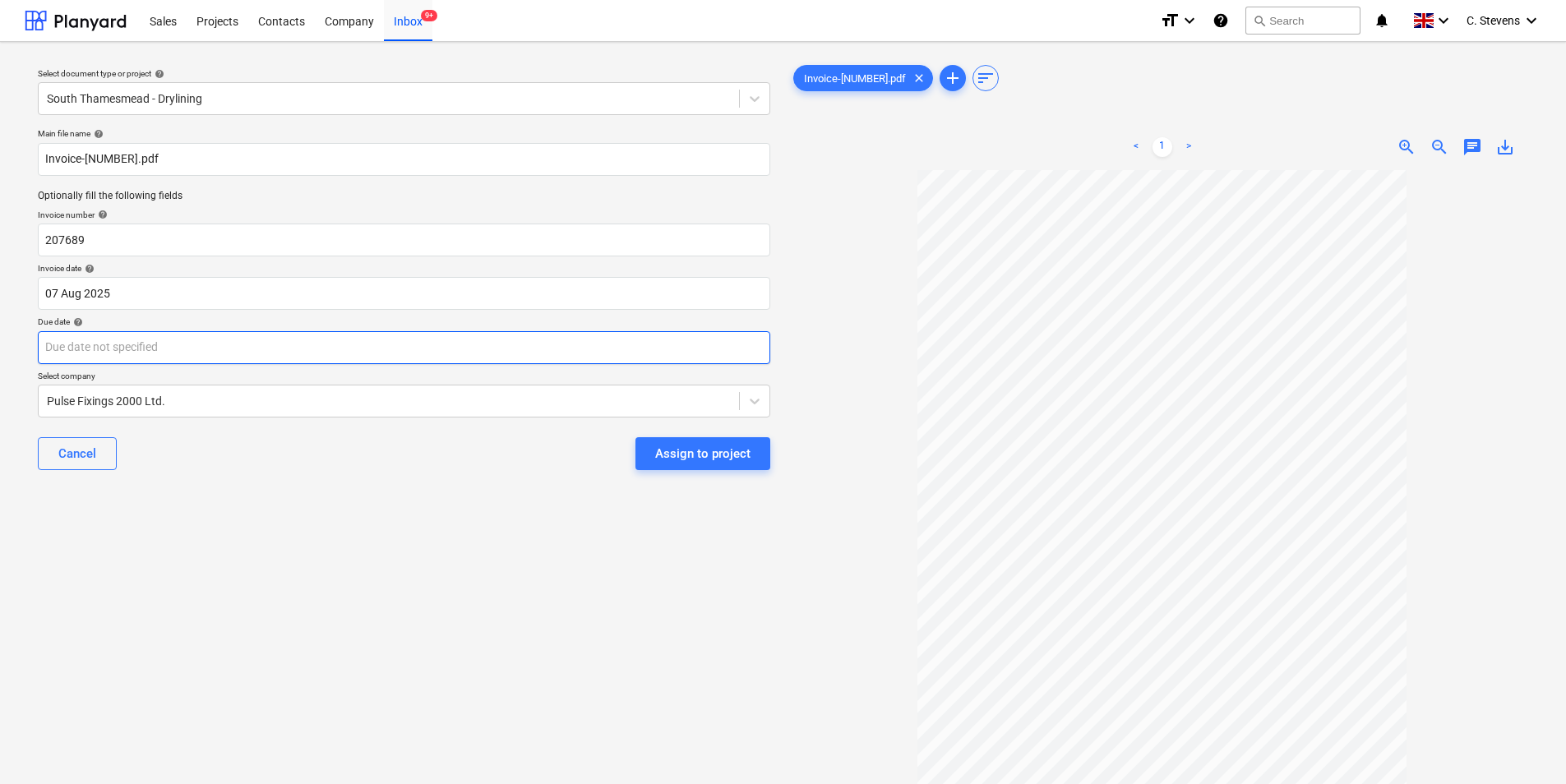 click on "Sales Projects Contacts Company Inbox 9+ format_size keyboard_arrow_down help search Search notifications 0 keyboard_arrow_down C. [LAST] keyboard_arrow_down Select document type or project help South Thamesmead - Drylining Main file name help Invoice-207689.pdf Optionally fill the following fields Invoice number help 207689 Invoice date help 07 Aug 2025 07.08.2025 Press the down arrow key to interact with the calendar and
select a date. Press the question mark key to get the keyboard shortcuts for changing dates. Due date help Press the down arrow key to interact with the calendar and
select a date. Press the question mark key to get the keyboard shortcuts for changing dates. Select company Pulse Fixings 2000 Ltd.   Cancel Assign to project Invoice-207689.pdf clear add sort < 1 > zoom_in zoom_out chat 0 save_alt" at bounding box center [783, 392] 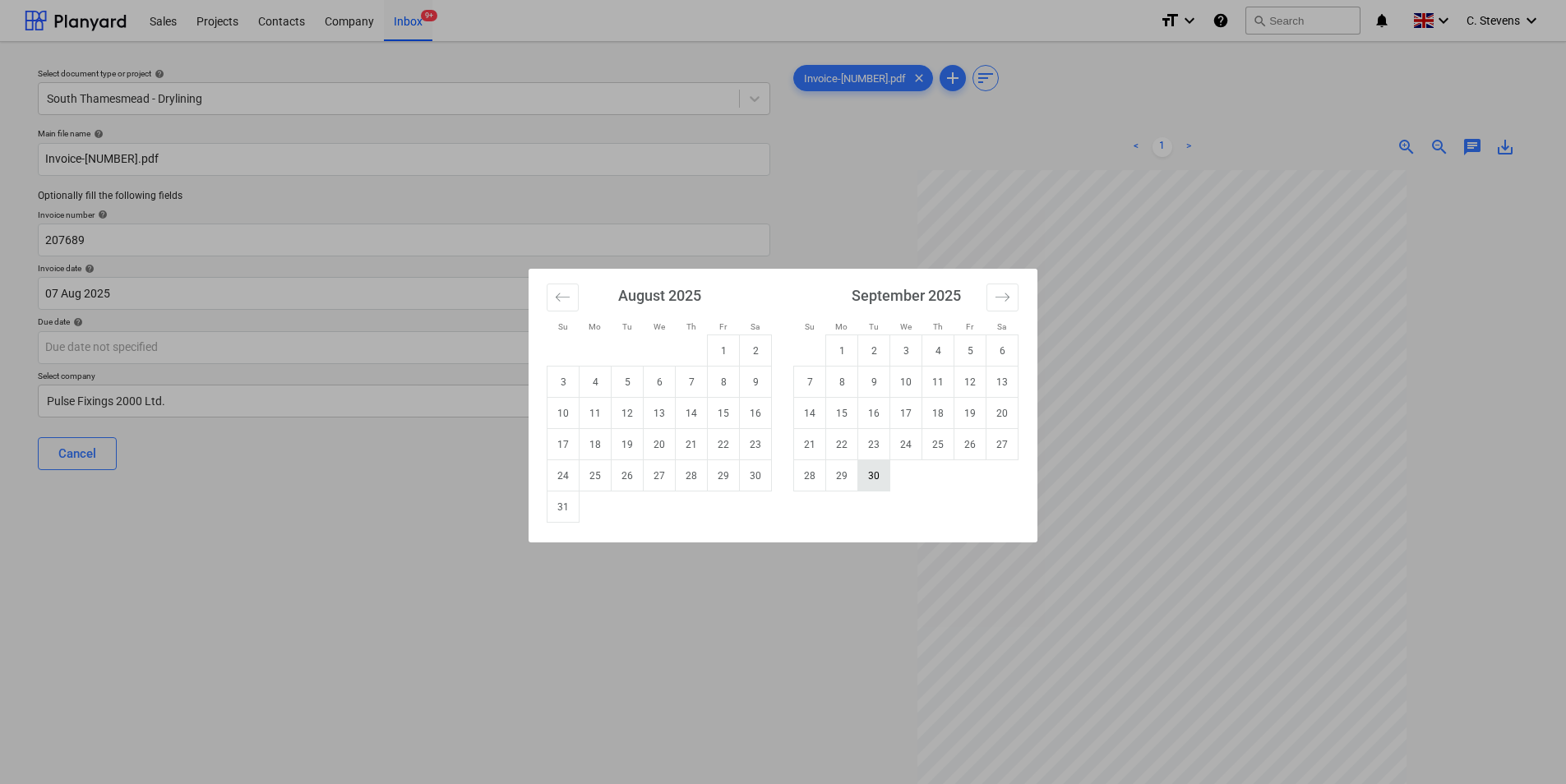 click on "30" at bounding box center [874, 476] 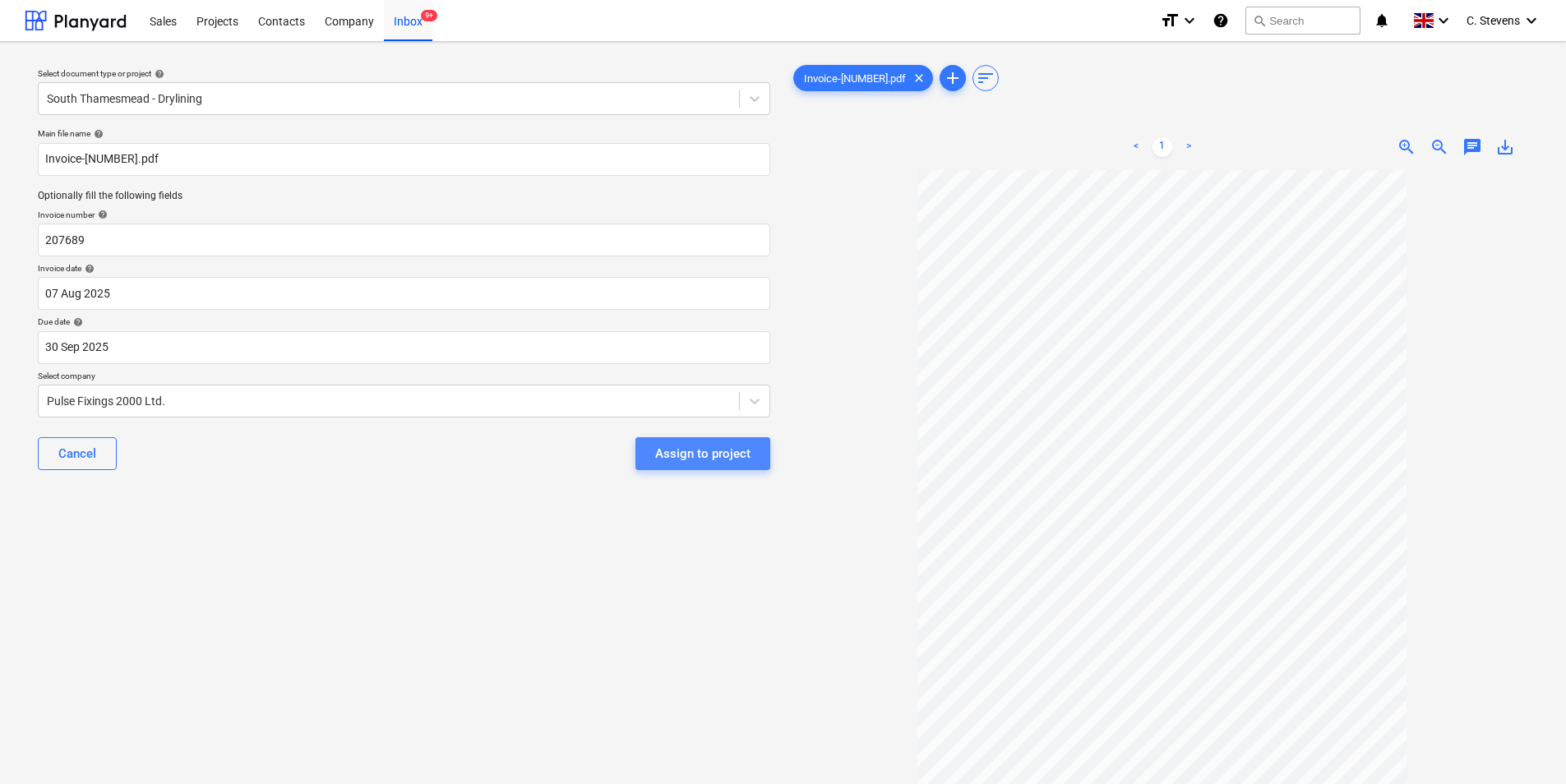 click on "Assign to project" at bounding box center [703, 454] 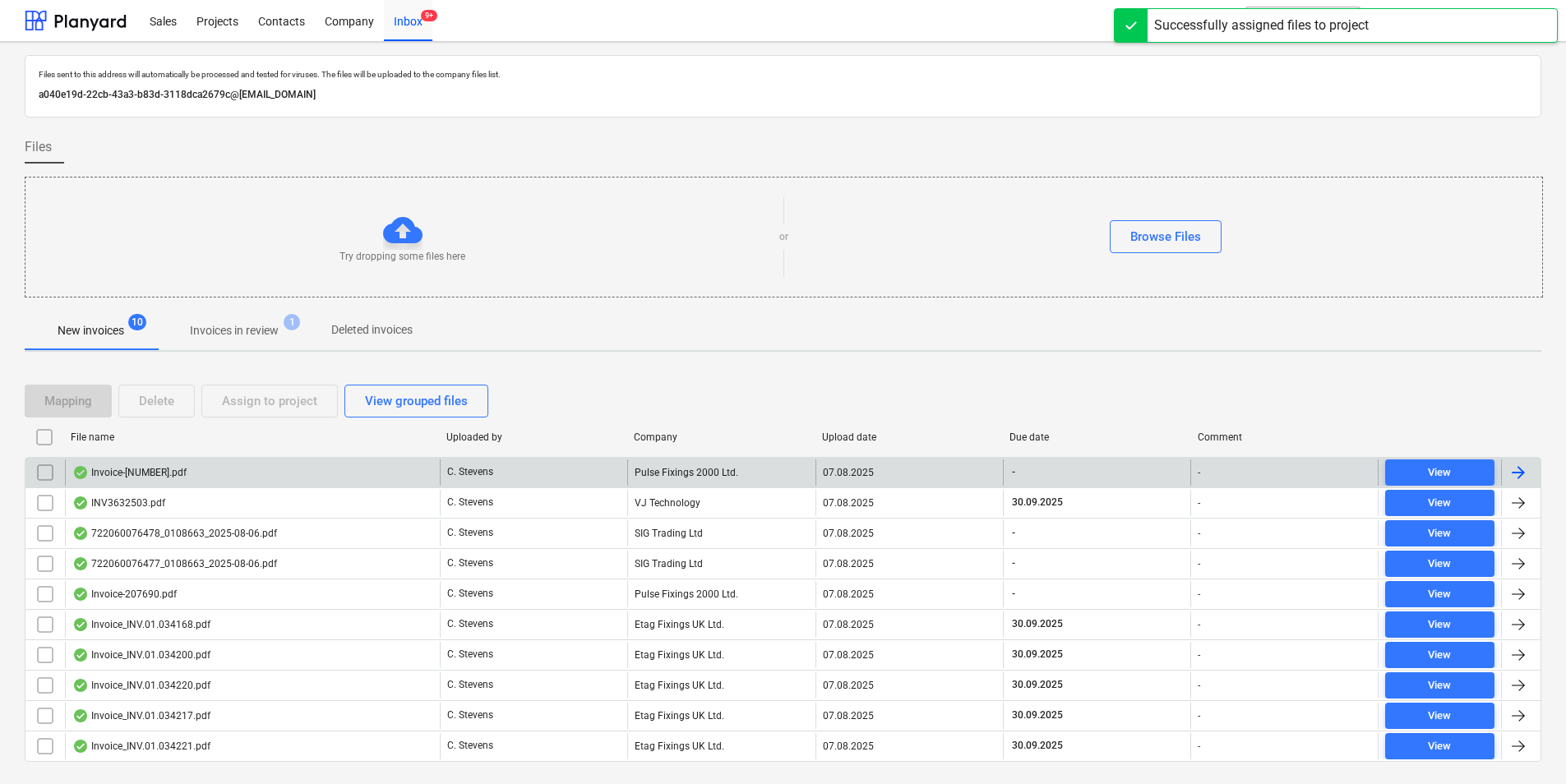 click on "Invoice-[NUMBER].pdf" at bounding box center [252, 473] 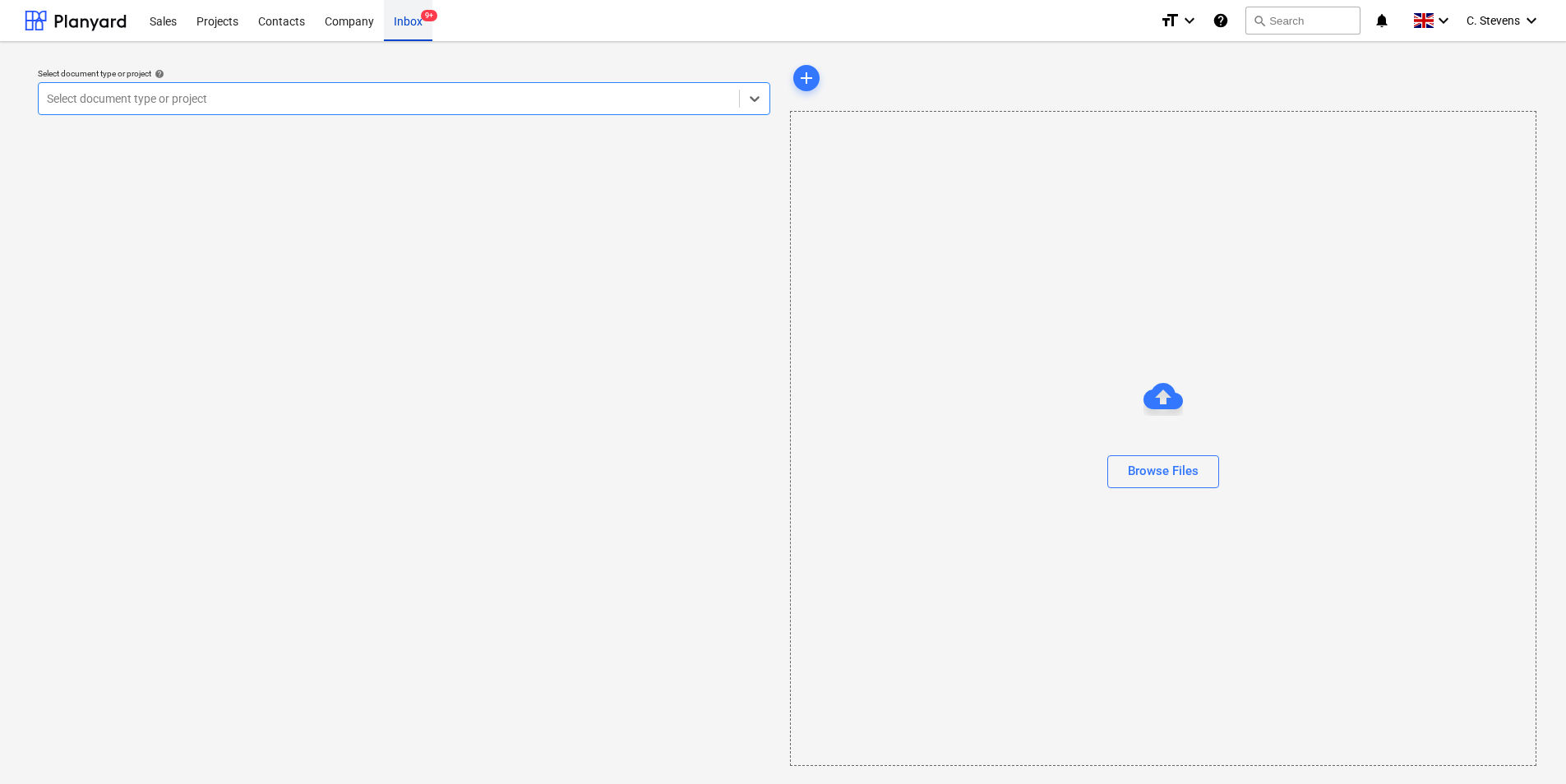 click on "Inbox 9+" at bounding box center [408, 20] 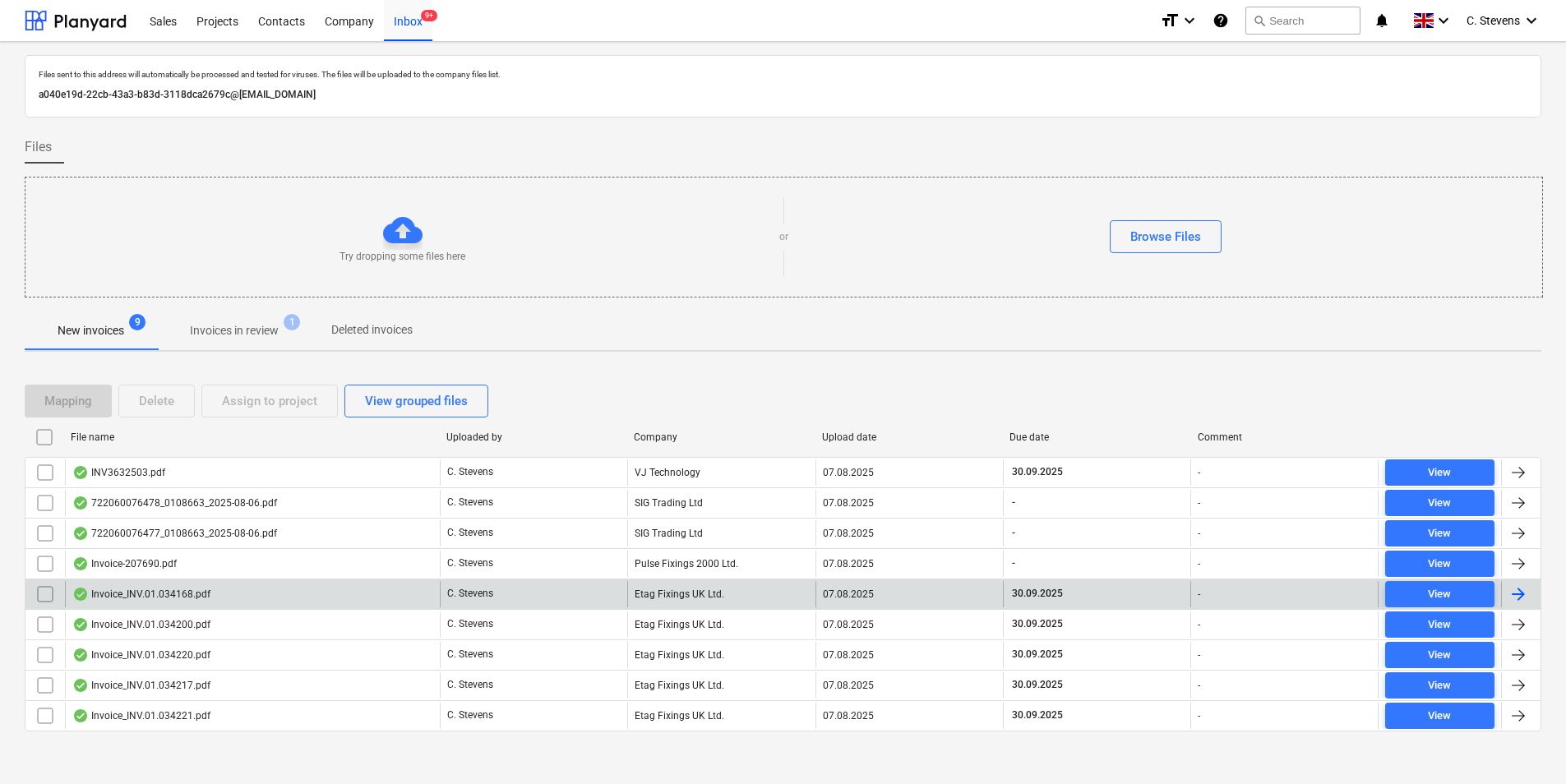 click on "Invoice_INV.01.034168.pdf" at bounding box center (141, 594) 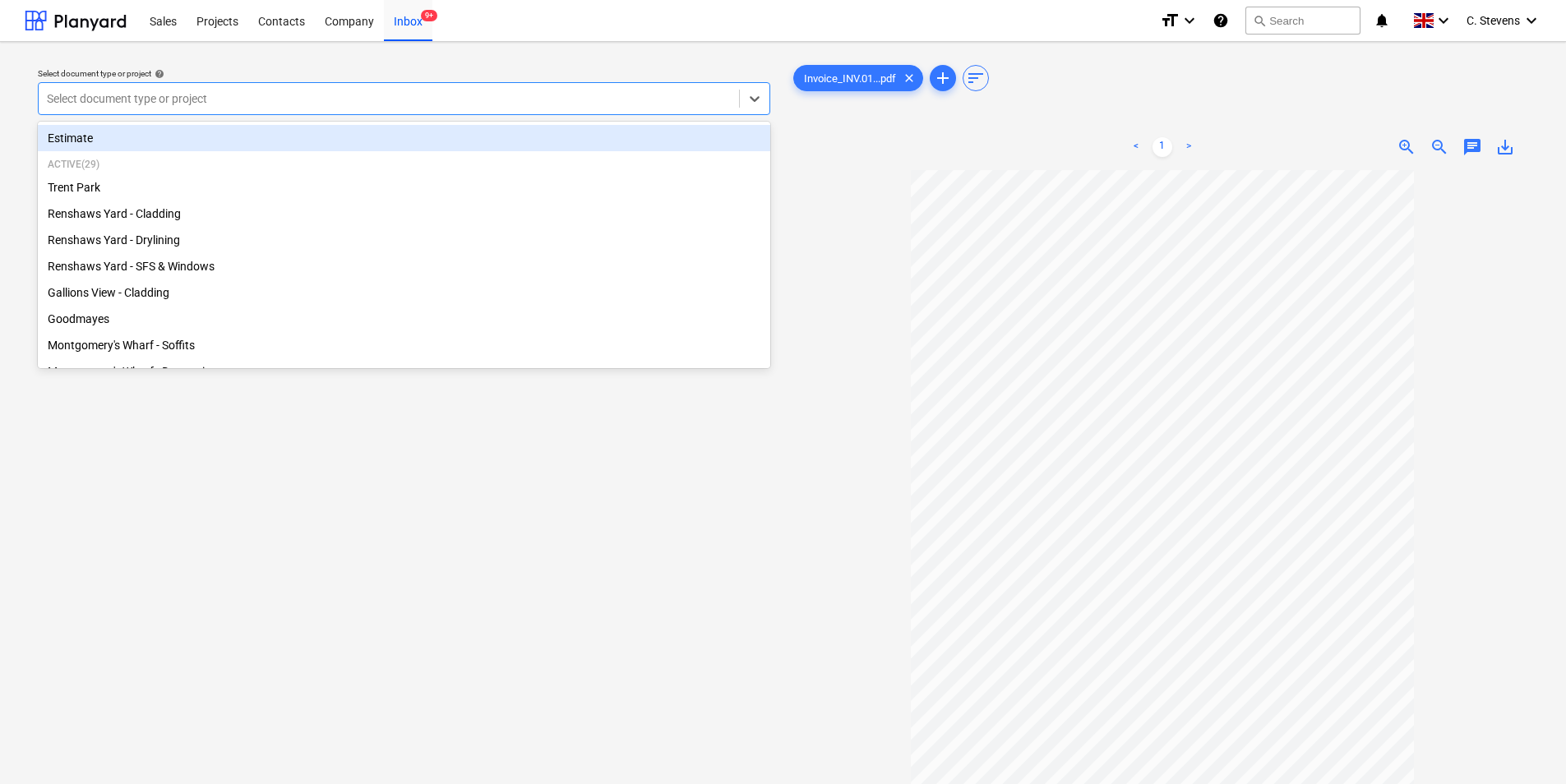 click at bounding box center (389, 99) 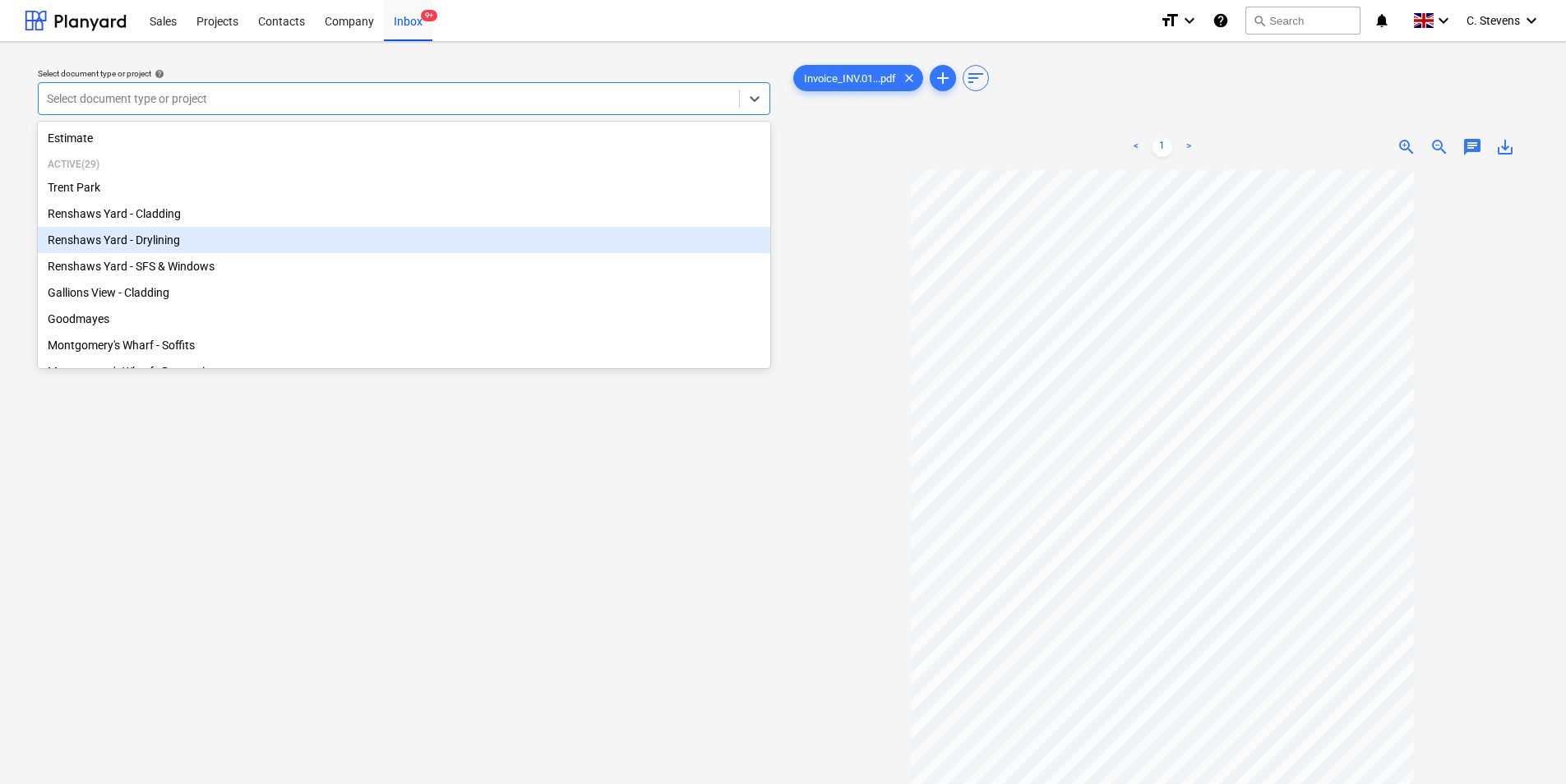 click on "Renshaws Yard -  Drylining" at bounding box center [404, 240] 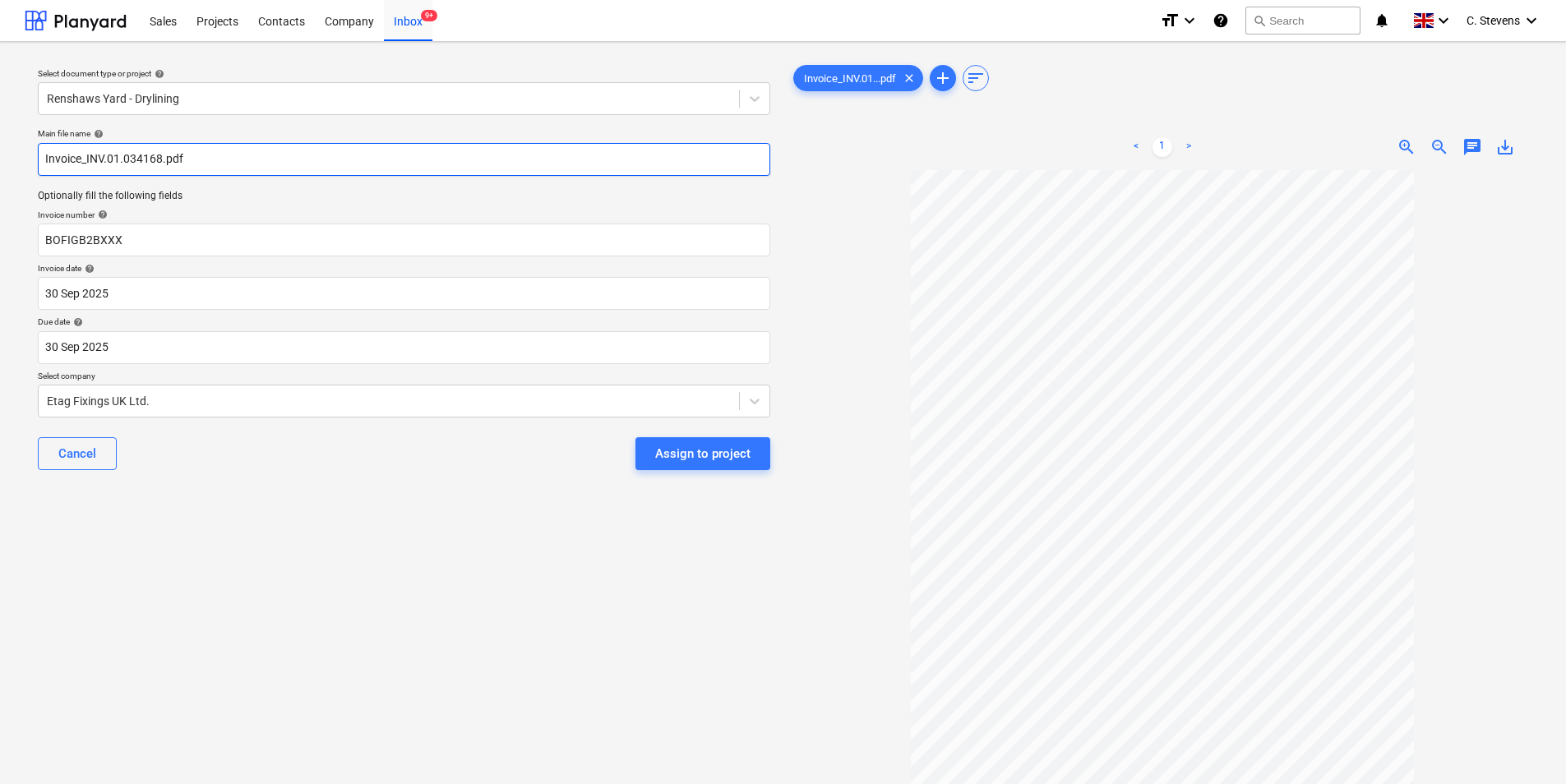 drag, startPoint x: 164, startPoint y: 156, endPoint x: 85, endPoint y: 155, distance: 79.006329 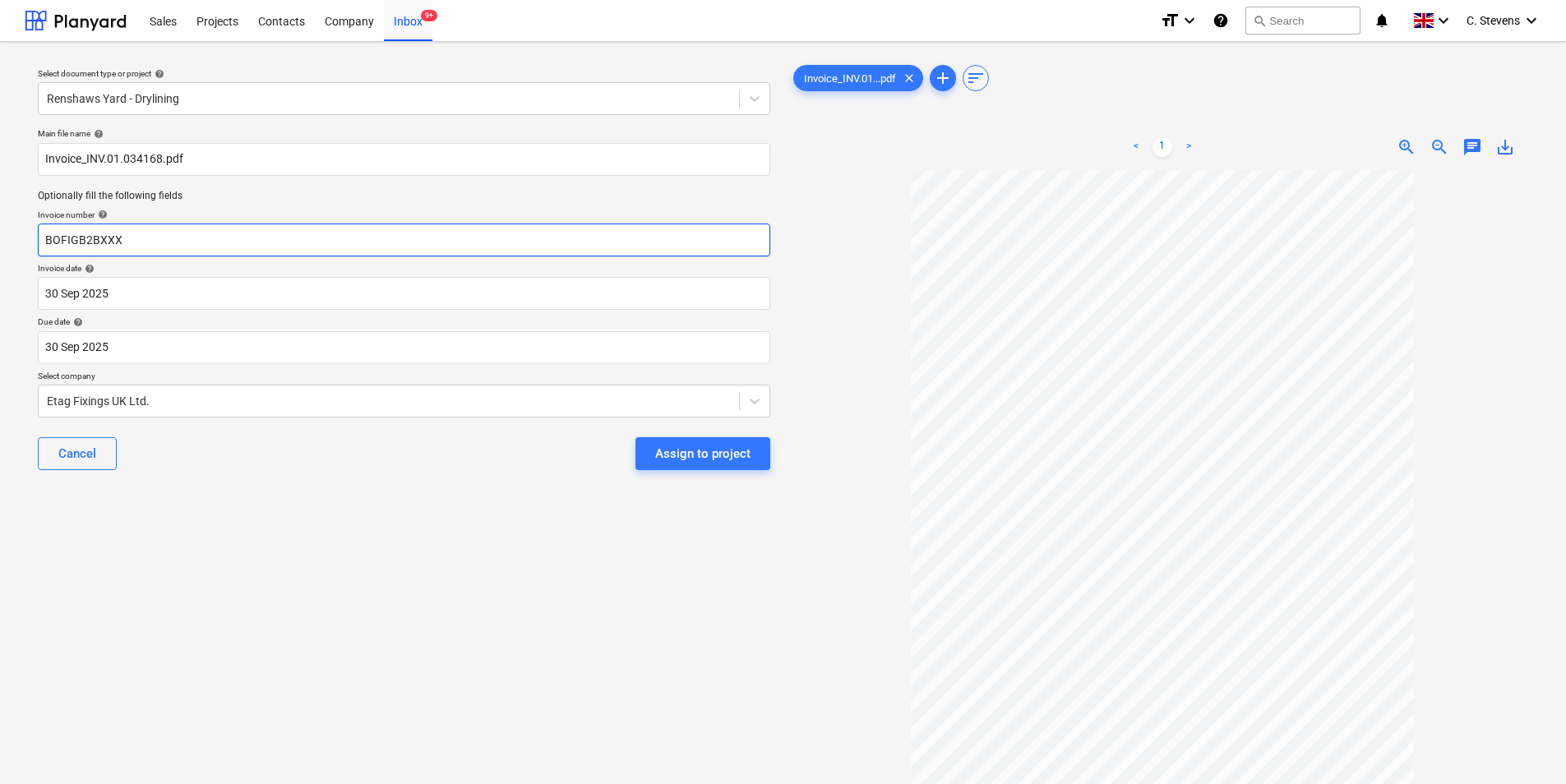 drag, startPoint x: 126, startPoint y: 240, endPoint x: 19, endPoint y: 228, distance: 107.67079 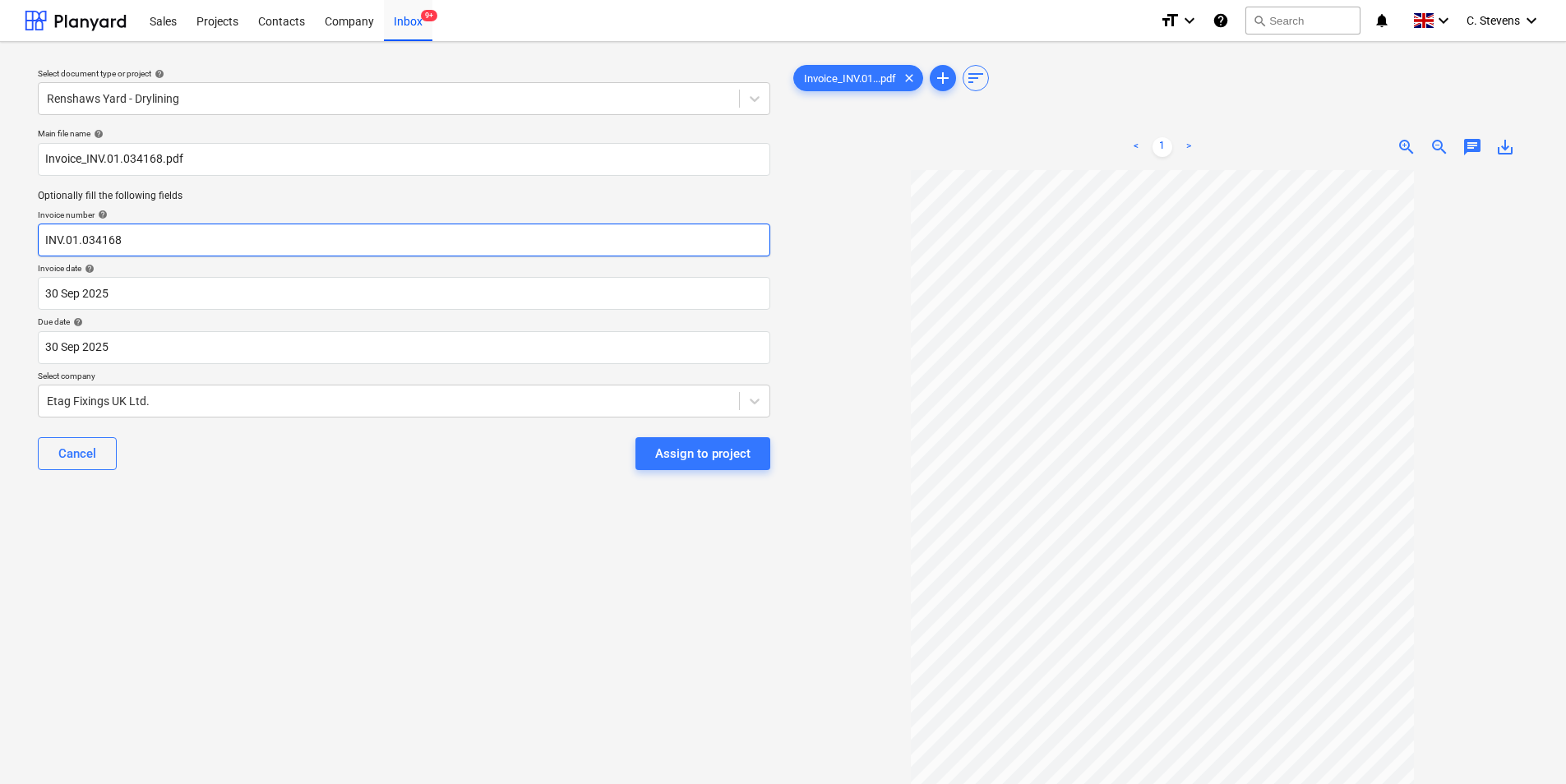 click on "INV.01.034168" at bounding box center (404, 240) 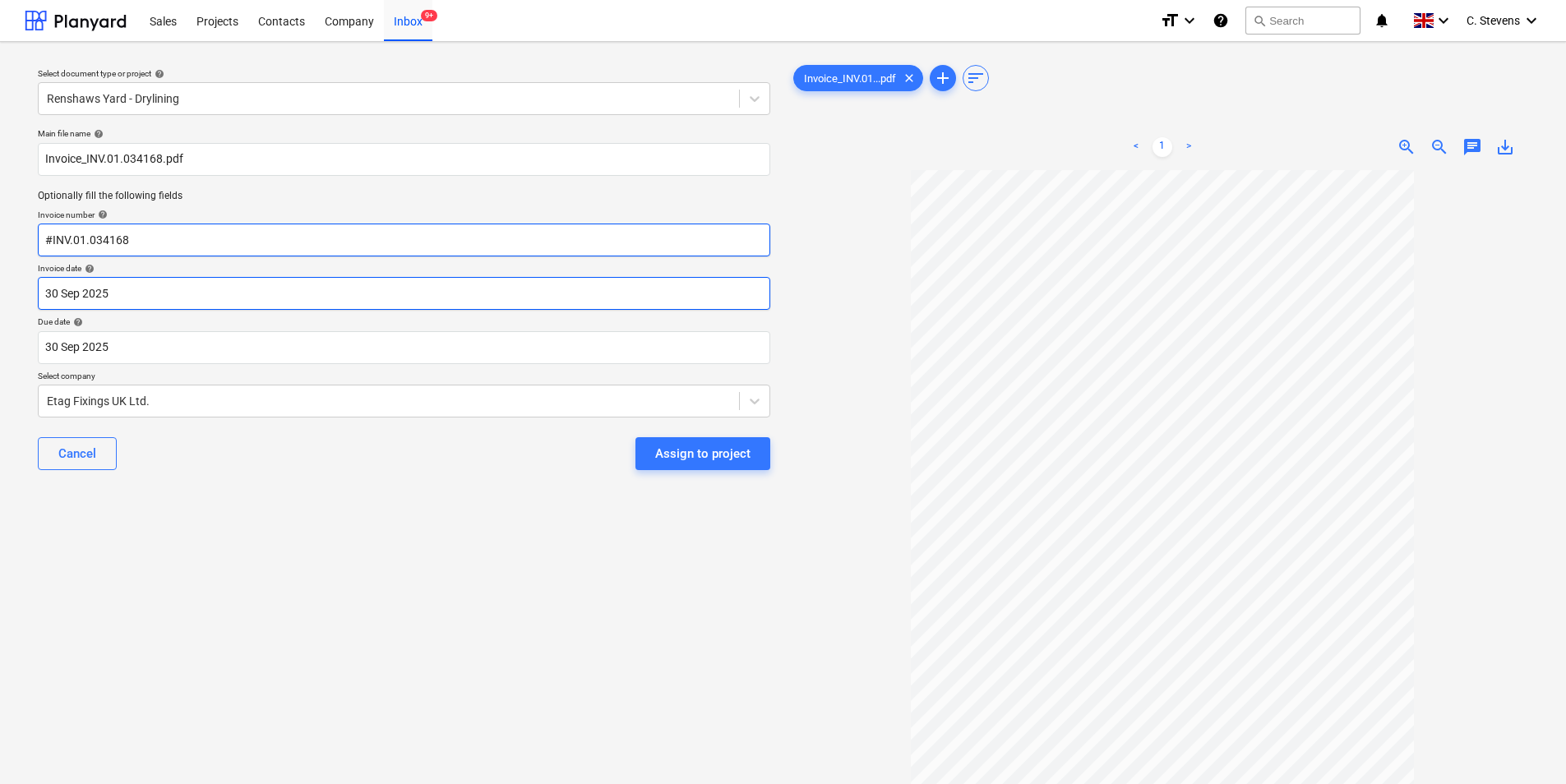 type on "#INV.01.034168" 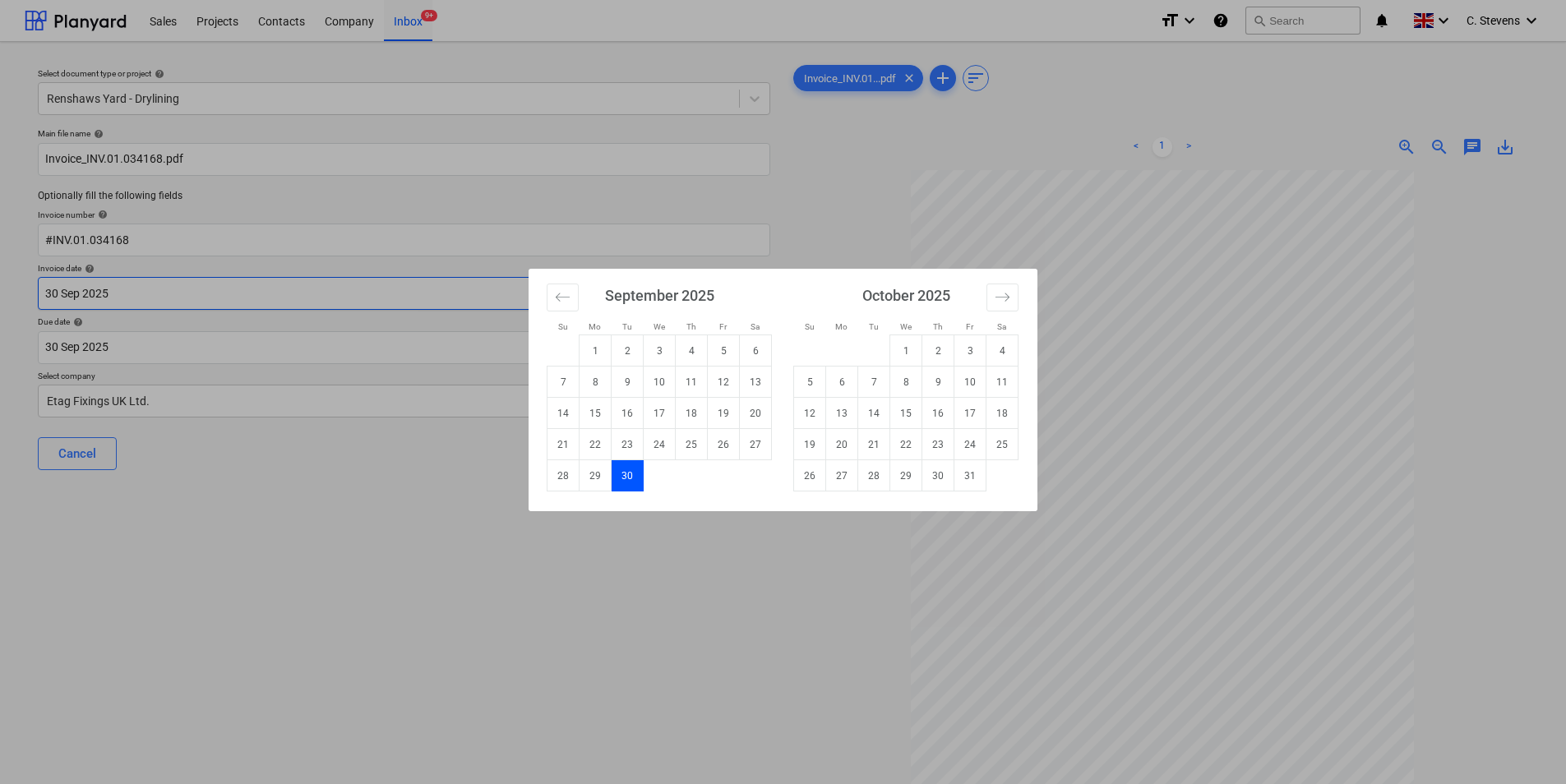 click on "Sales Projects Contacts Company Inbox 9+ format_size keyboard_arrow_down help search Search notifications 0 keyboard_arrow_down C. [LAST] keyboard_arrow_down Select document type or project help Renshaws Yard -  Drylining Main file name help Invoice_INV.01.034168.pdf Optionally fill the following fields Invoice number help #INV.01.034168 Invoice date help 30 Sep 2025 30.09.2025 Press the down arrow key to interact with the calendar and
select a date. Press the question mark key to get the keyboard shortcuts for changing dates. Due date help 30 Sep 2025 30.09.2025 Press the down arrow key to interact with the calendar and
select a date. Press the question mark key to get the keyboard shortcuts for changing dates. Select company Etag Fixings UK Ltd.   Cancel Assign to project Invoice_INV.01...pdf clear add sort < 1 > zoom_in zoom_out chat 0 save_alt
Su Mo Tu We Th Fr Sa Su Mo Tu We Th Fr Sa August 2025 1 2 3 4 5 6 7 8 9 10 11 12 13 14 15 16 17 18 19 20 21 22 23 24 25 26 27 28 29 30 31 1 2" at bounding box center [783, 392] 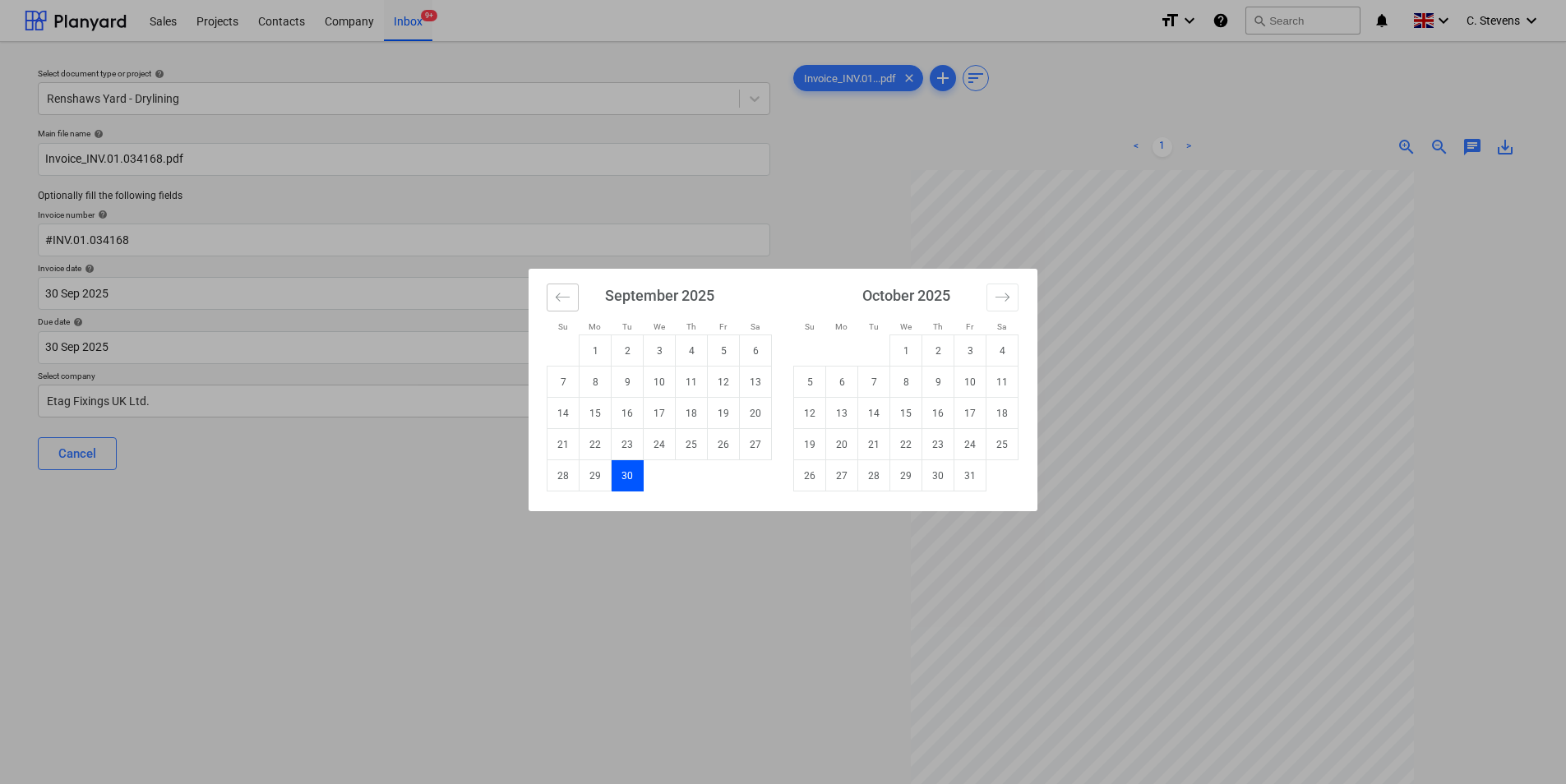 click 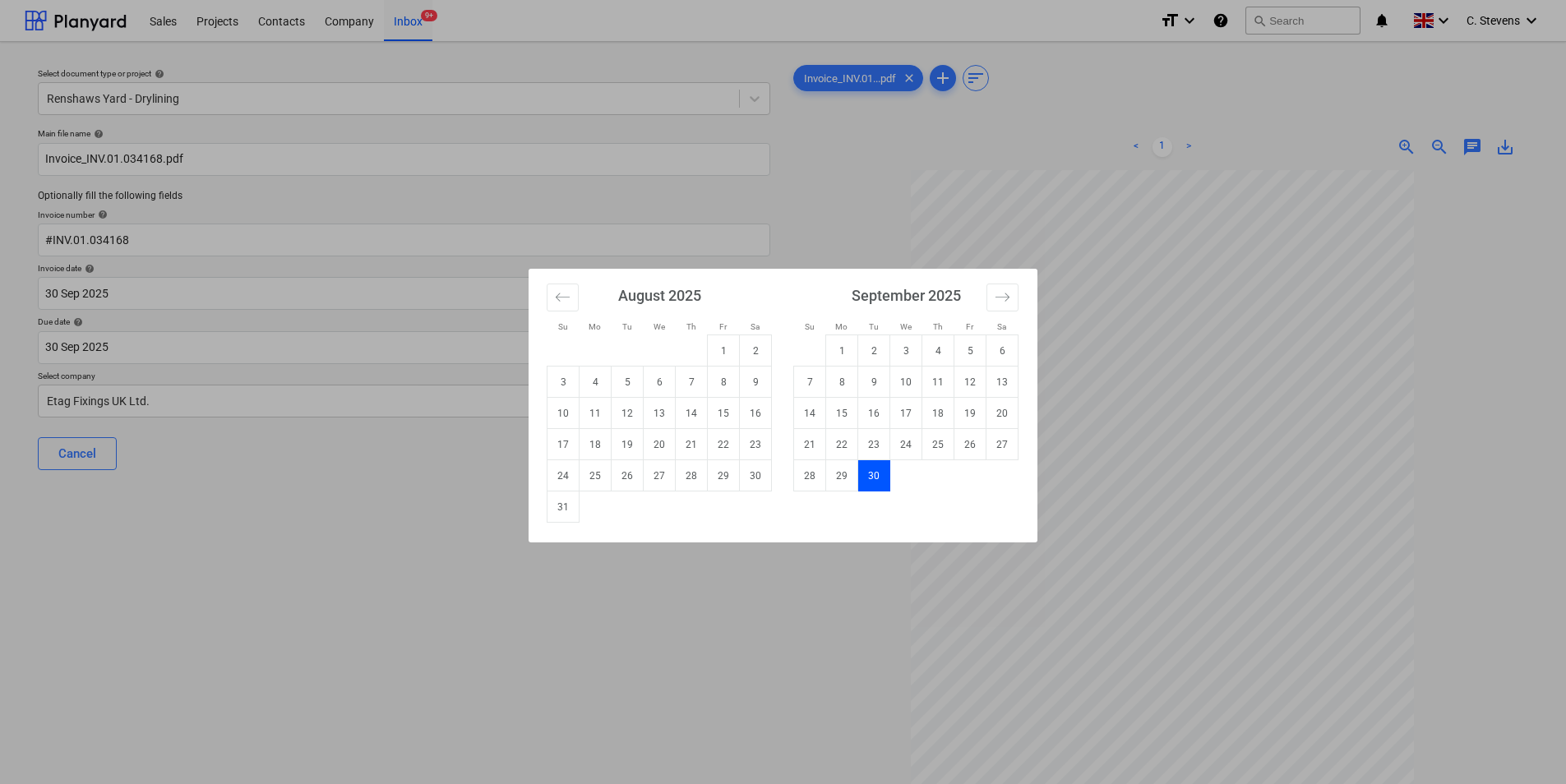 click on "6" at bounding box center (659, 382) 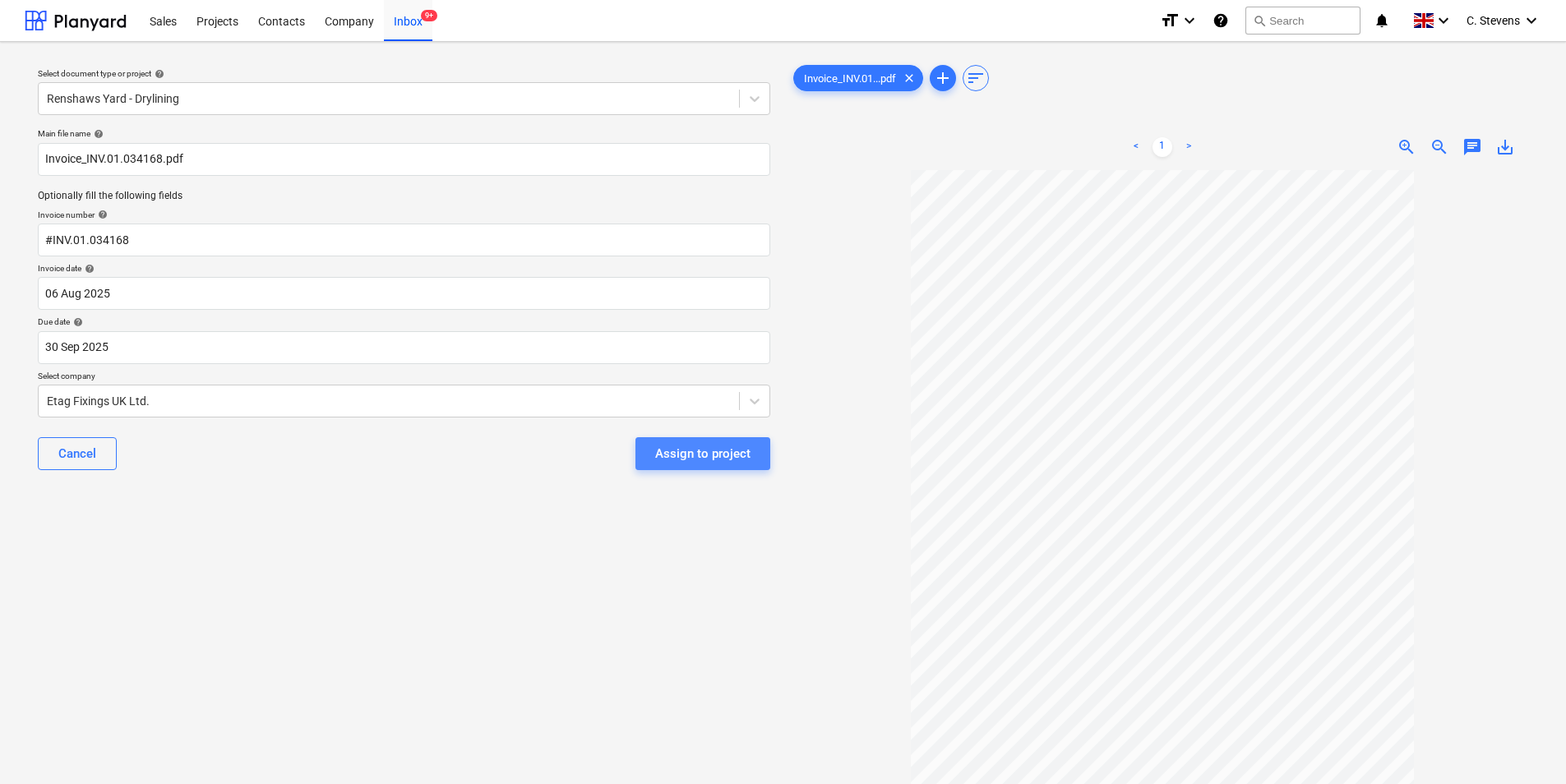 click on "Assign to project" at bounding box center (703, 454) 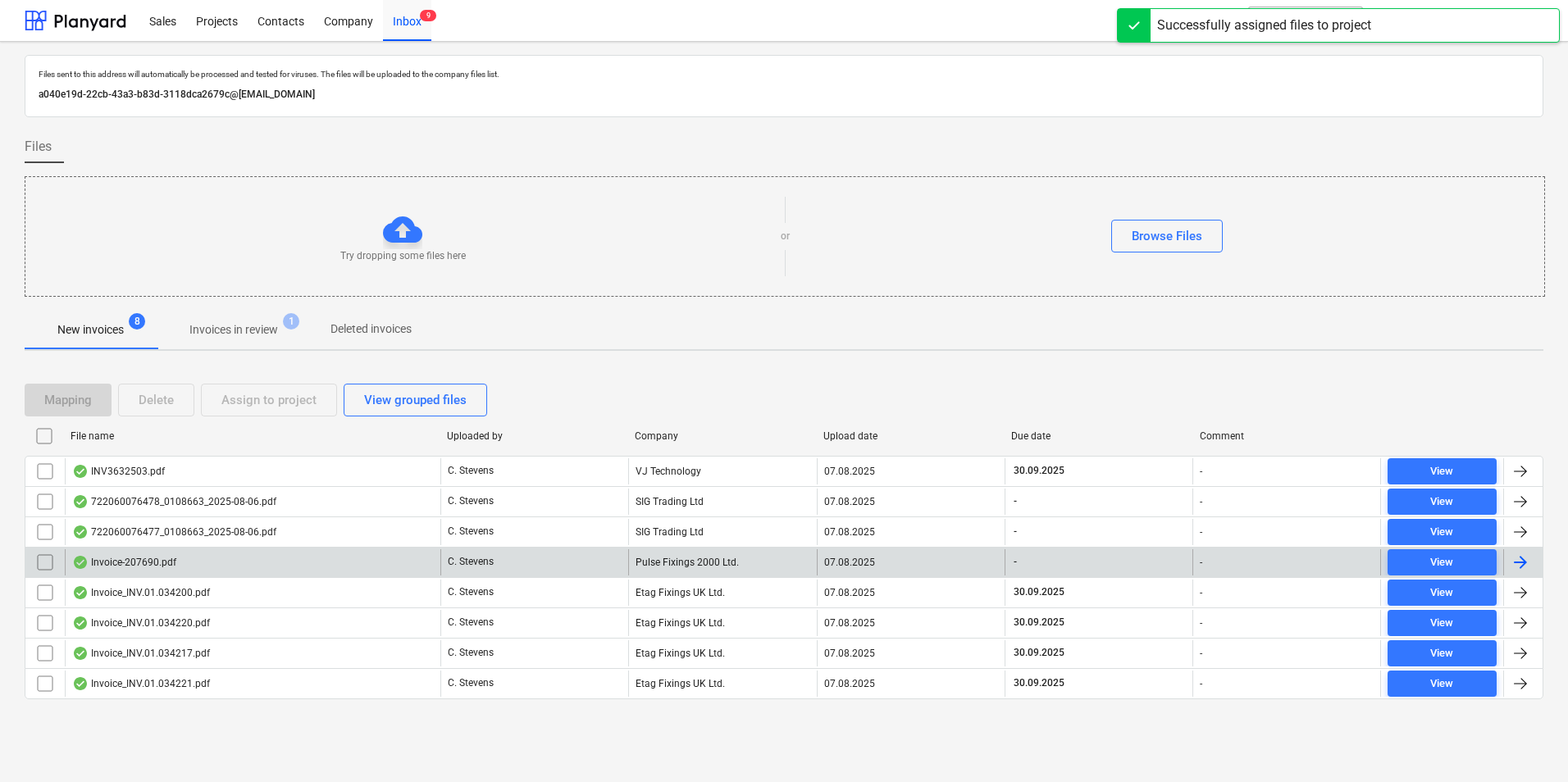 click on "Invoice-207690.pdf" at bounding box center (253, 562) 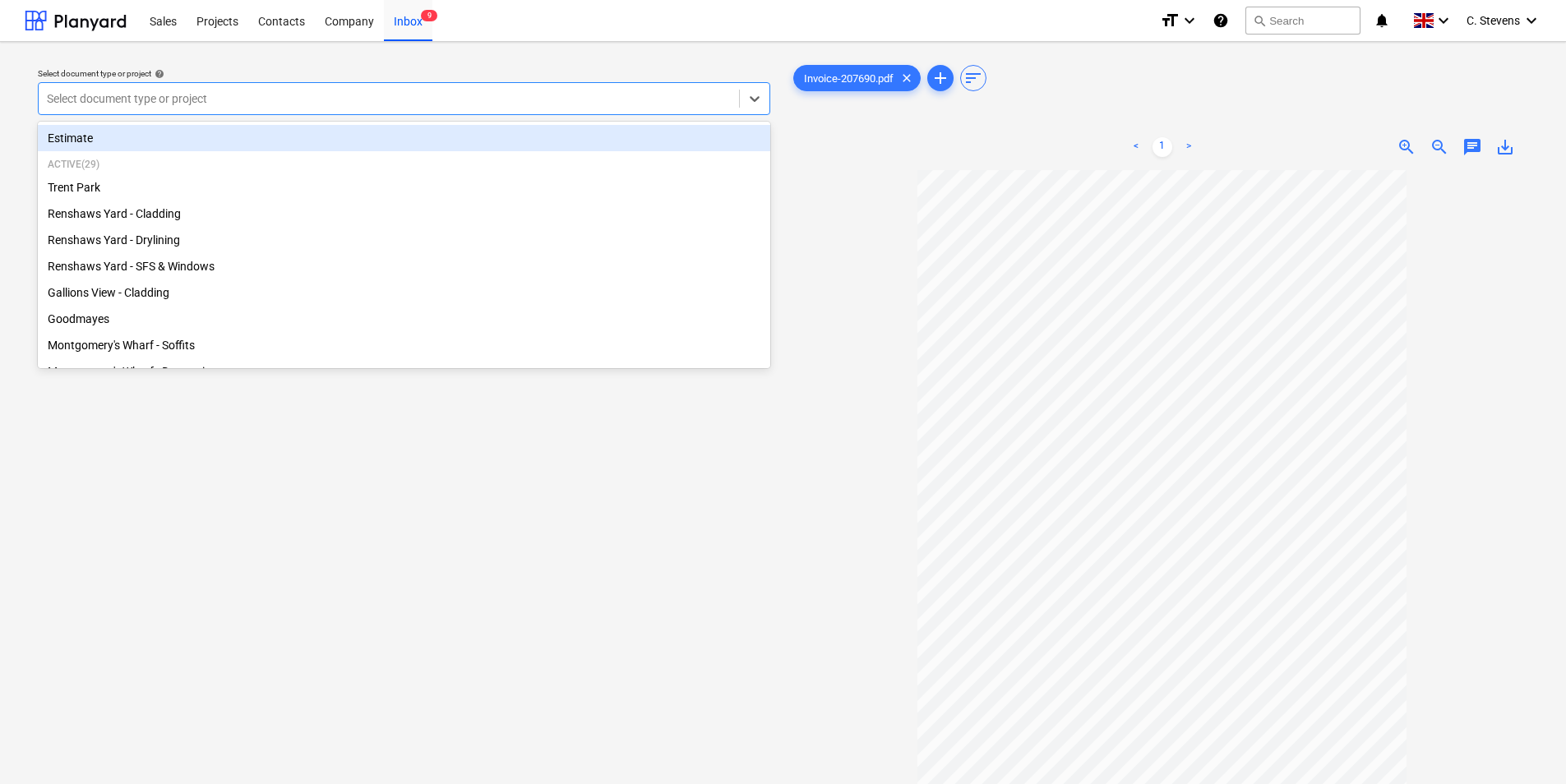 click at bounding box center [389, 99] 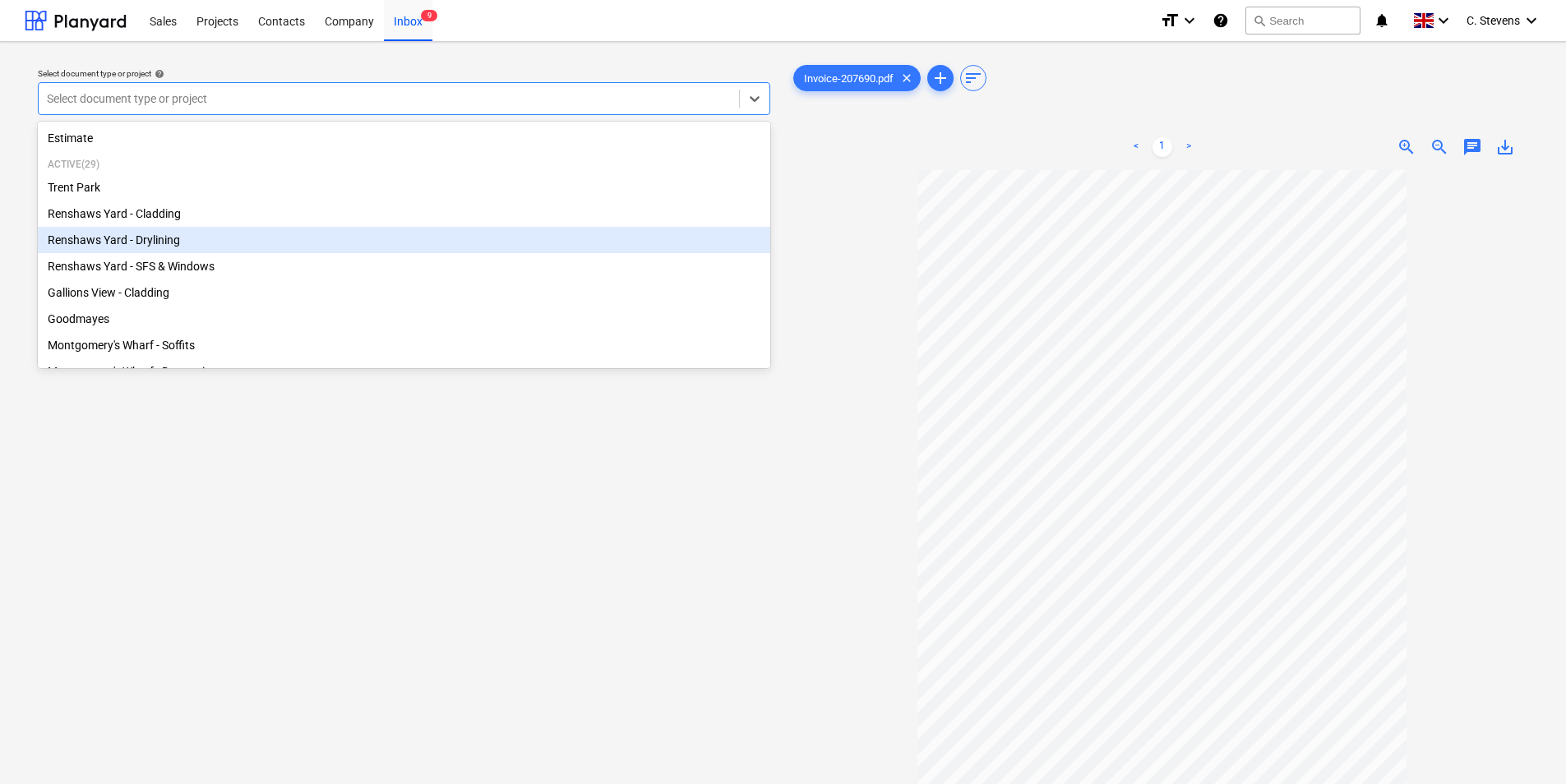 click on "Renshaws Yard -  Drylining" at bounding box center (404, 240) 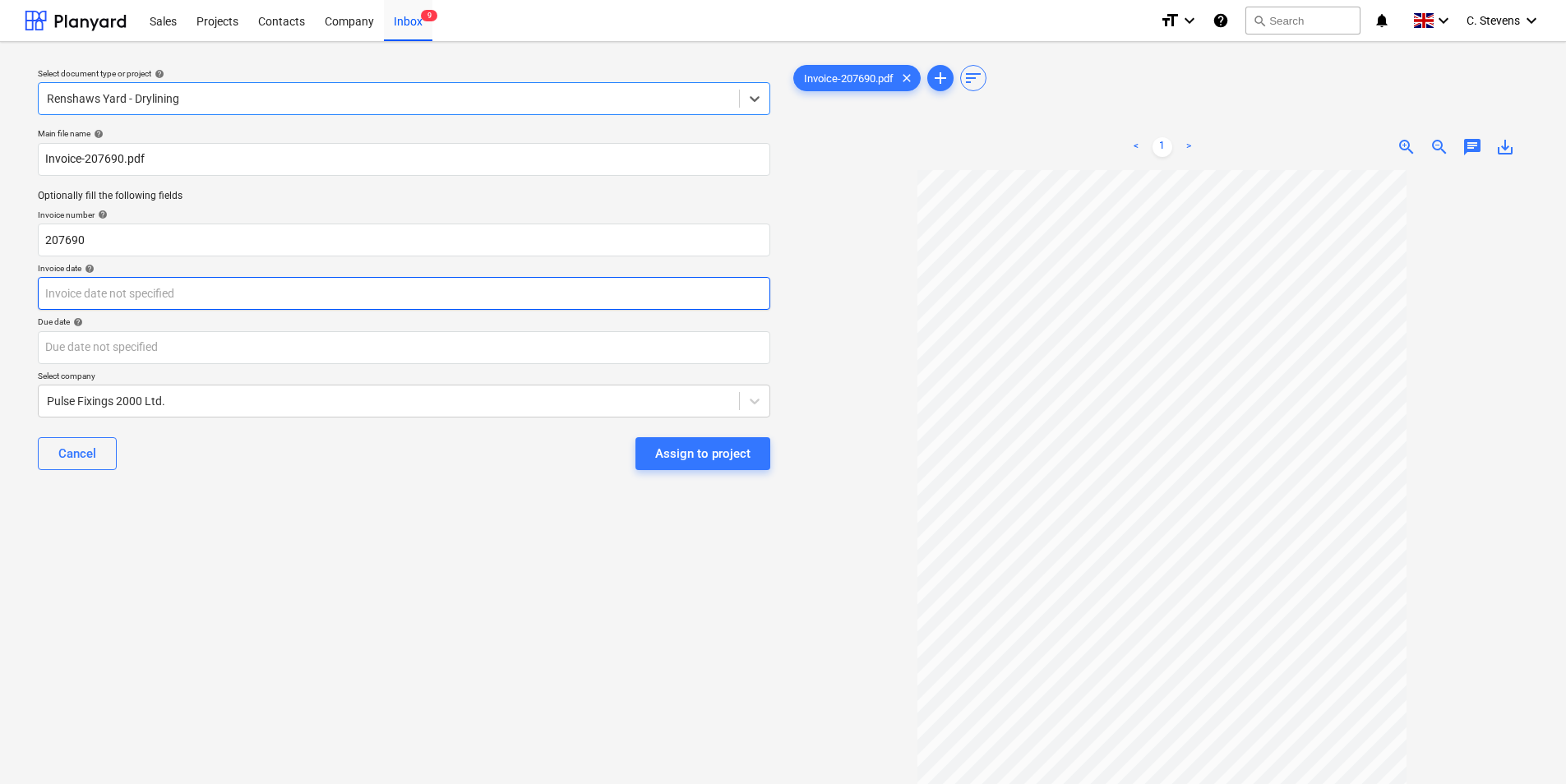 click on "Sales Projects Contacts Company Inbox 9 format_size keyboard_arrow_down help search Search notifications 0 keyboard_arrow_down C. [LAST] keyboard_arrow_down Select document type or project help option Renshaws Yard -  Drylining, selected.   Select is focused ,type to refine list, press Down to open the menu,  Renshaws Yard -  Drylining Main file name help Invoice-207690.pdf Optionally fill the following fields Invoice number help 207690 Invoice date help Press the down arrow key to interact with the calendar and
select a date. Press the question mark key to get the keyboard shortcuts for changing dates. Due date help Press the down arrow key to interact with the calendar and
select a date. Press the question mark key to get the keyboard shortcuts for changing dates. Select company Pulse Fixings 2000 Ltd.   Cancel Assign to project Invoice-207690.pdf clear add sort < 1 > zoom_in zoom_out chat 0 save_alt" at bounding box center (783, 392) 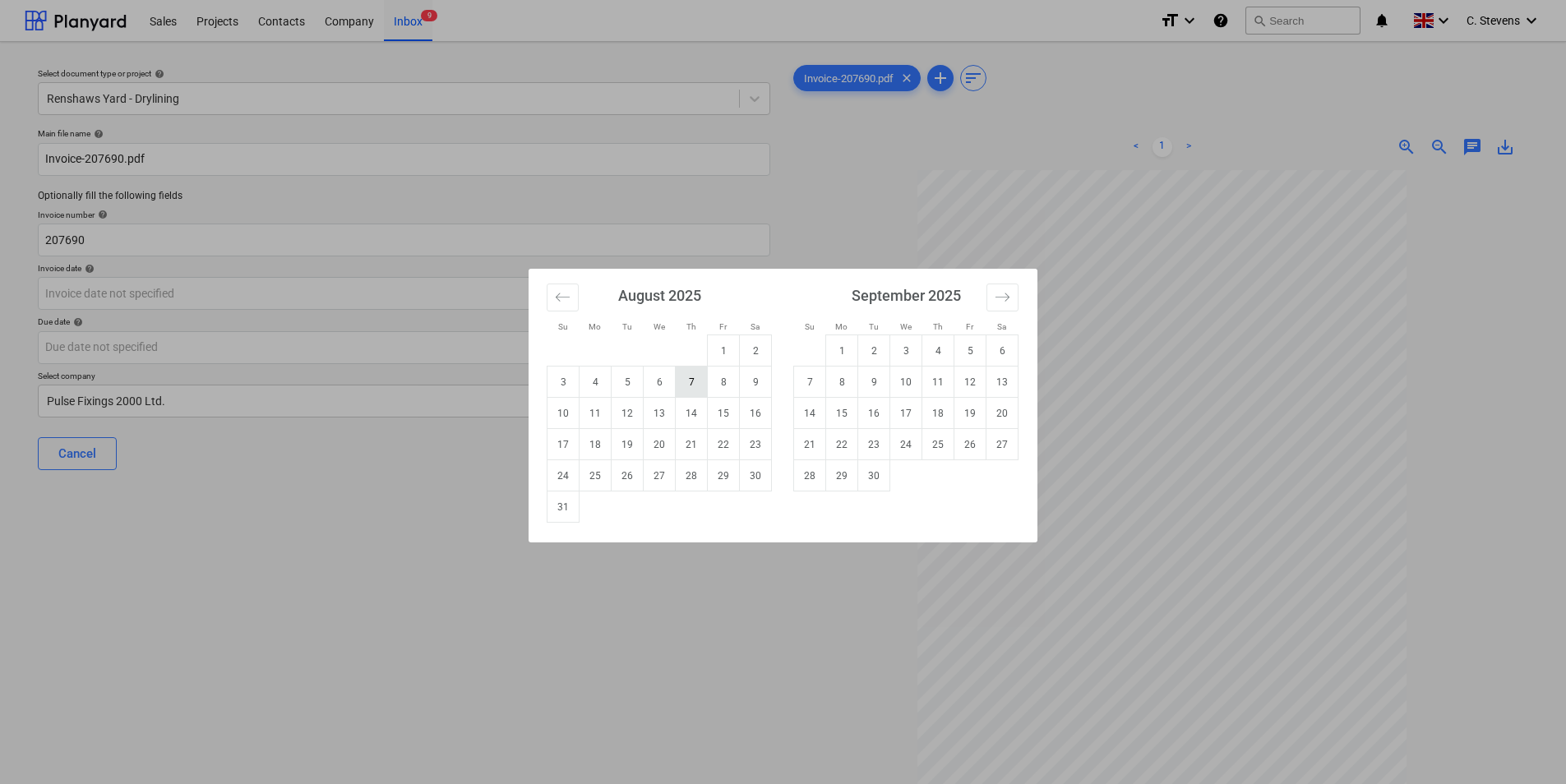 click on "7" at bounding box center (691, 382) 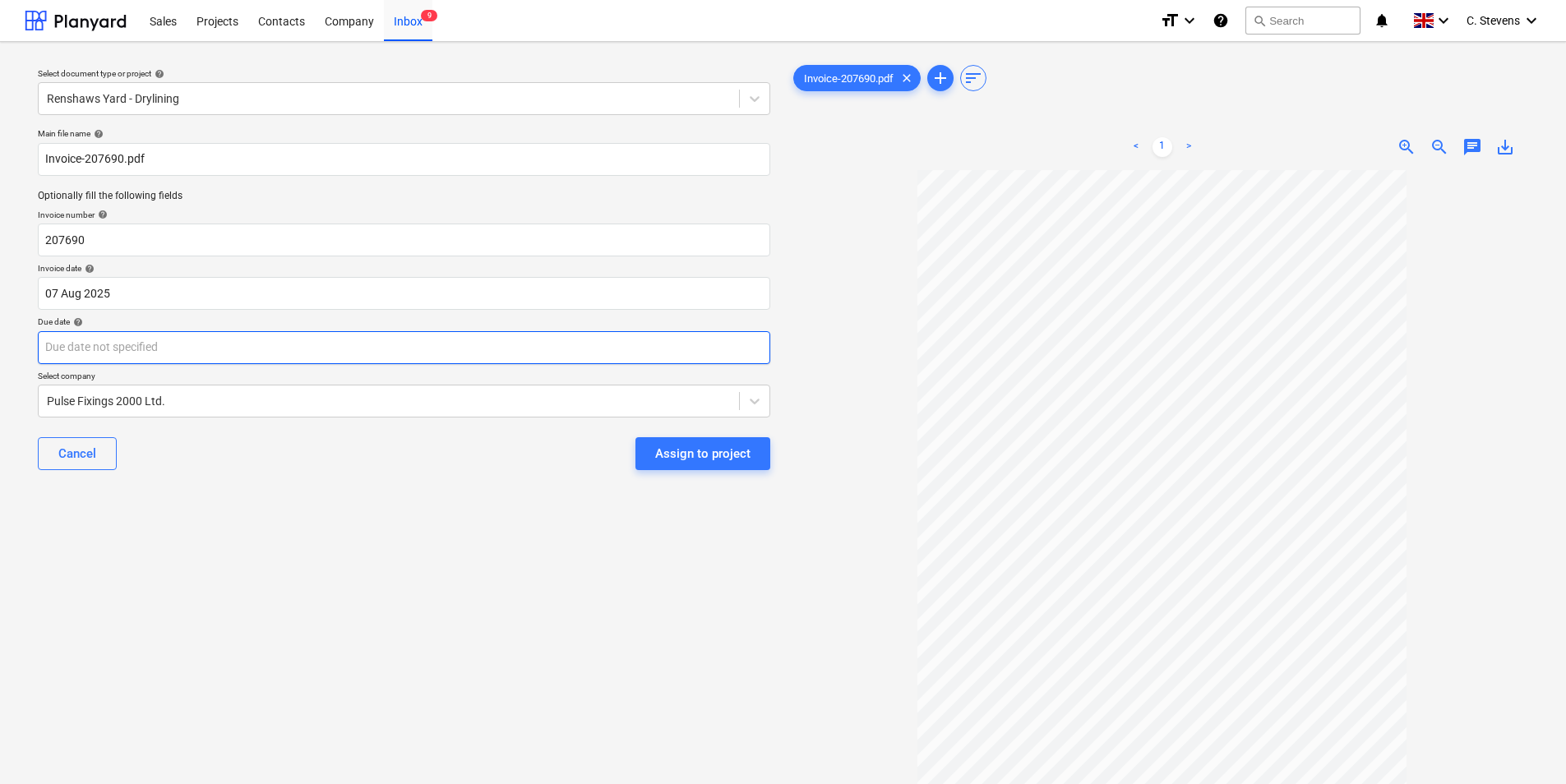 click on "Sales Projects Contacts Company Inbox 9 format_size keyboard_arrow_down help search Search notifications 0 keyboard_arrow_down C. [LAST] keyboard_arrow_down Select document type or project help Renshaws Yard -  Drylining Main file name help Invoice-207690.pdf Optionally fill the following fields Invoice number help 207690 Invoice date help 07 Aug 2025 07.08.2025 Press the down arrow key to interact with the calendar and
select a date. Press the question mark key to get the keyboard shortcuts for changing dates. Due date help Press the down arrow key to interact with the calendar and
select a date. Press the question mark key to get the keyboard shortcuts for changing dates. Select company Pulse Fixings 2000 Ltd.   Cancel Assign to project Invoice-207690.pdf clear add sort < 1 > zoom_in zoom_out chat 0 save_alt" at bounding box center (783, 392) 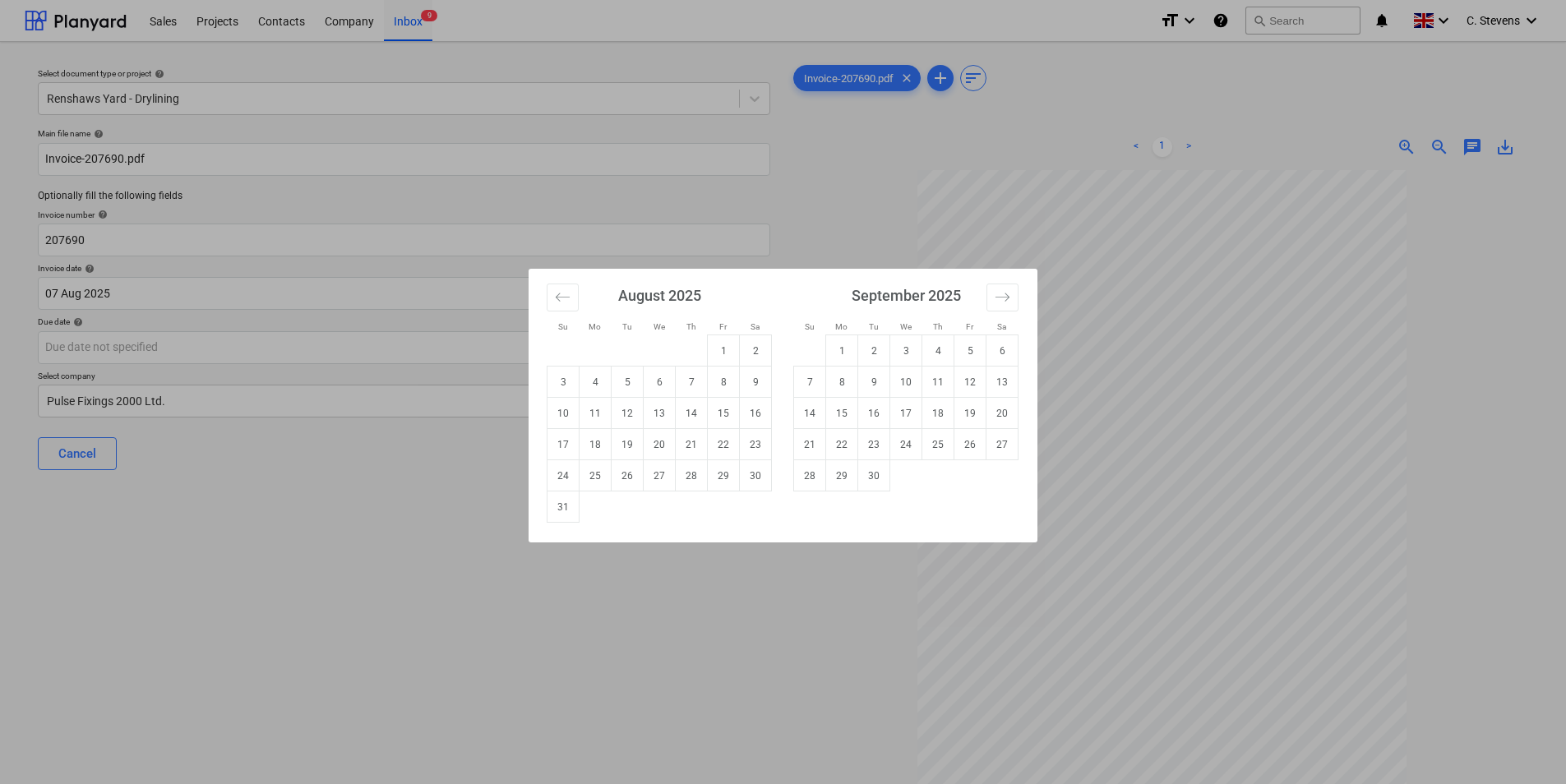 click on "30" at bounding box center [874, 476] 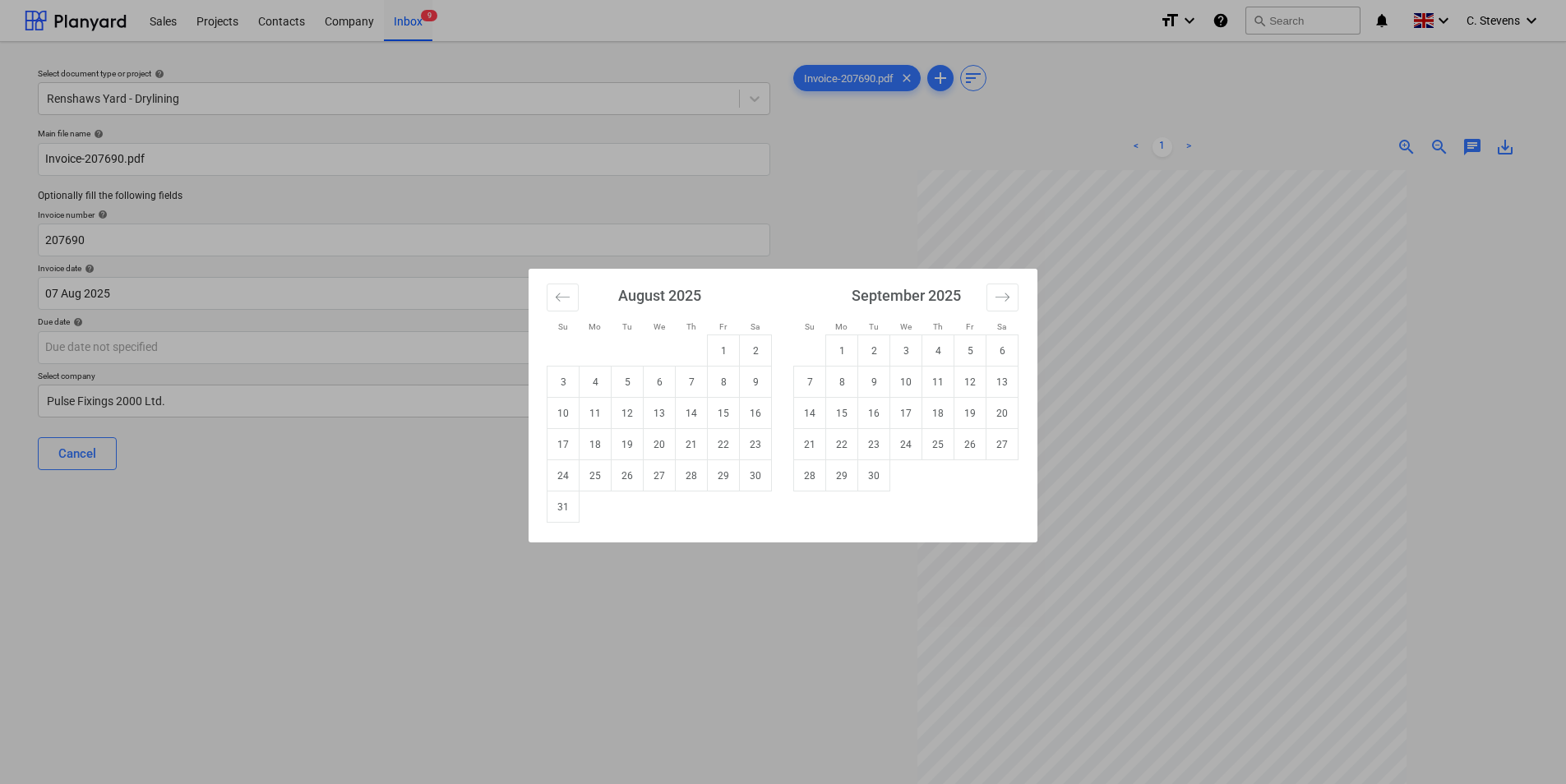 type on "30 Sep 2025" 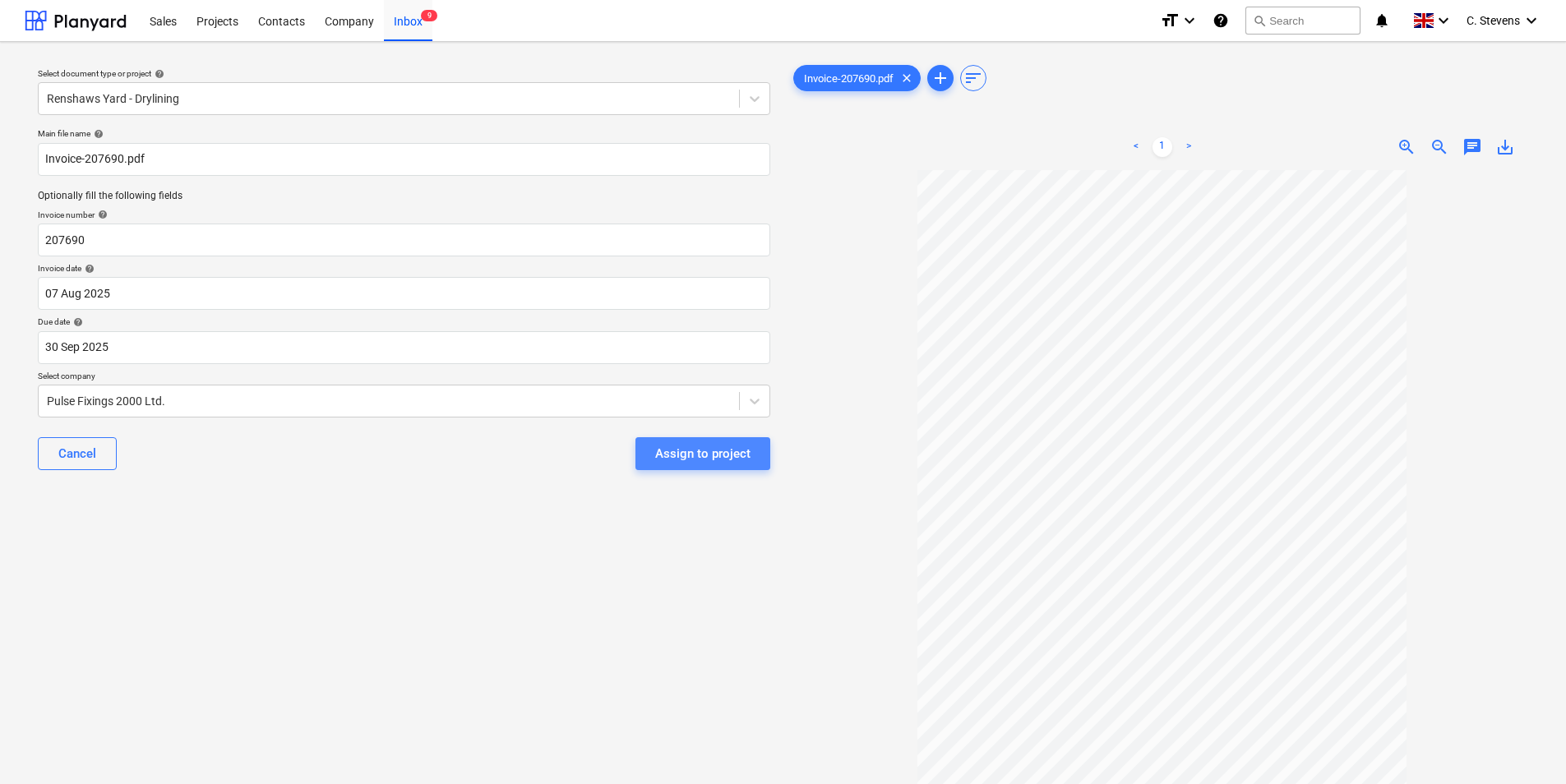 click on "Assign to project" at bounding box center (703, 454) 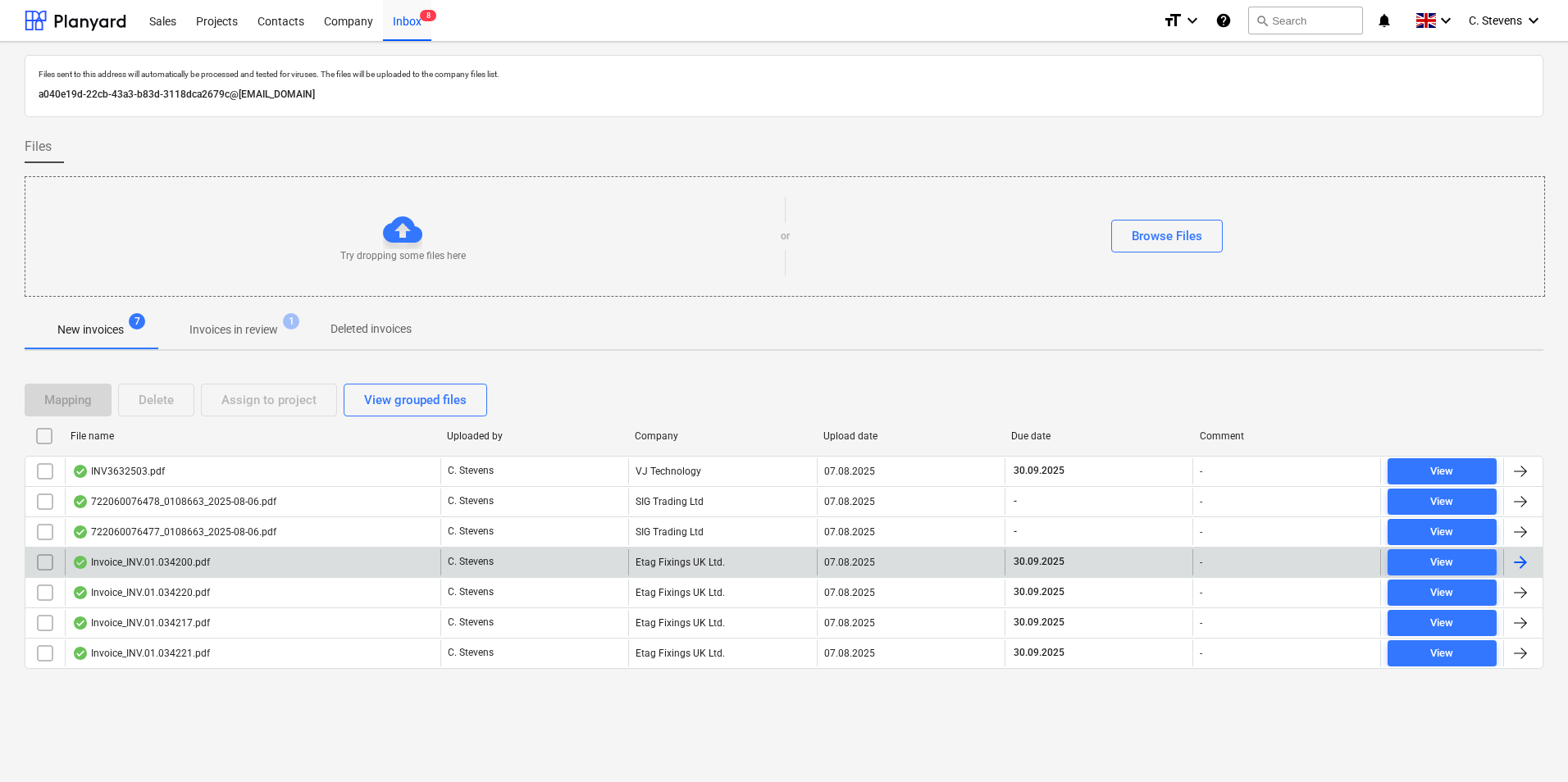 click on "C. Stevens" at bounding box center (534, 562) 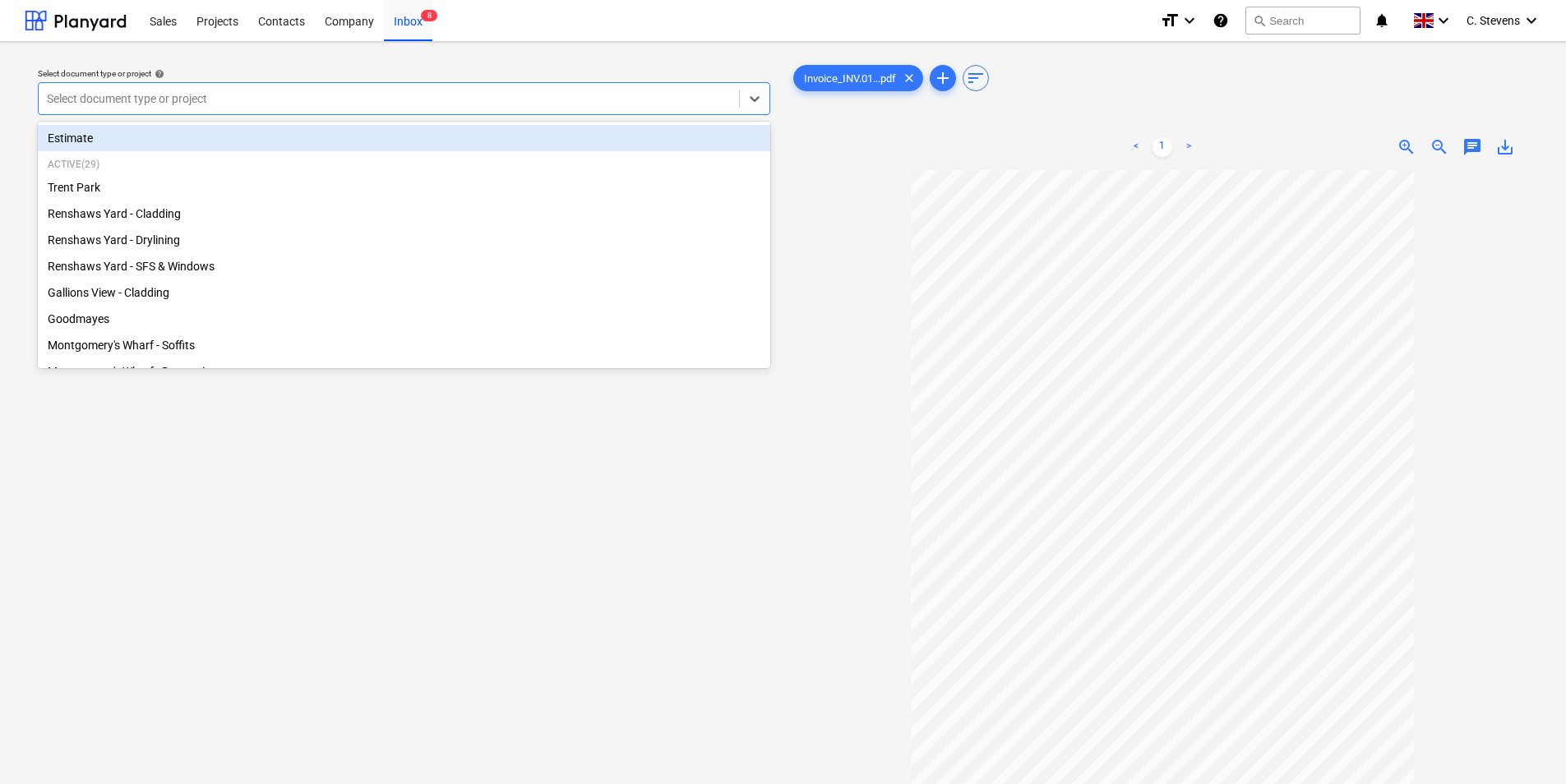 click at bounding box center [389, 99] 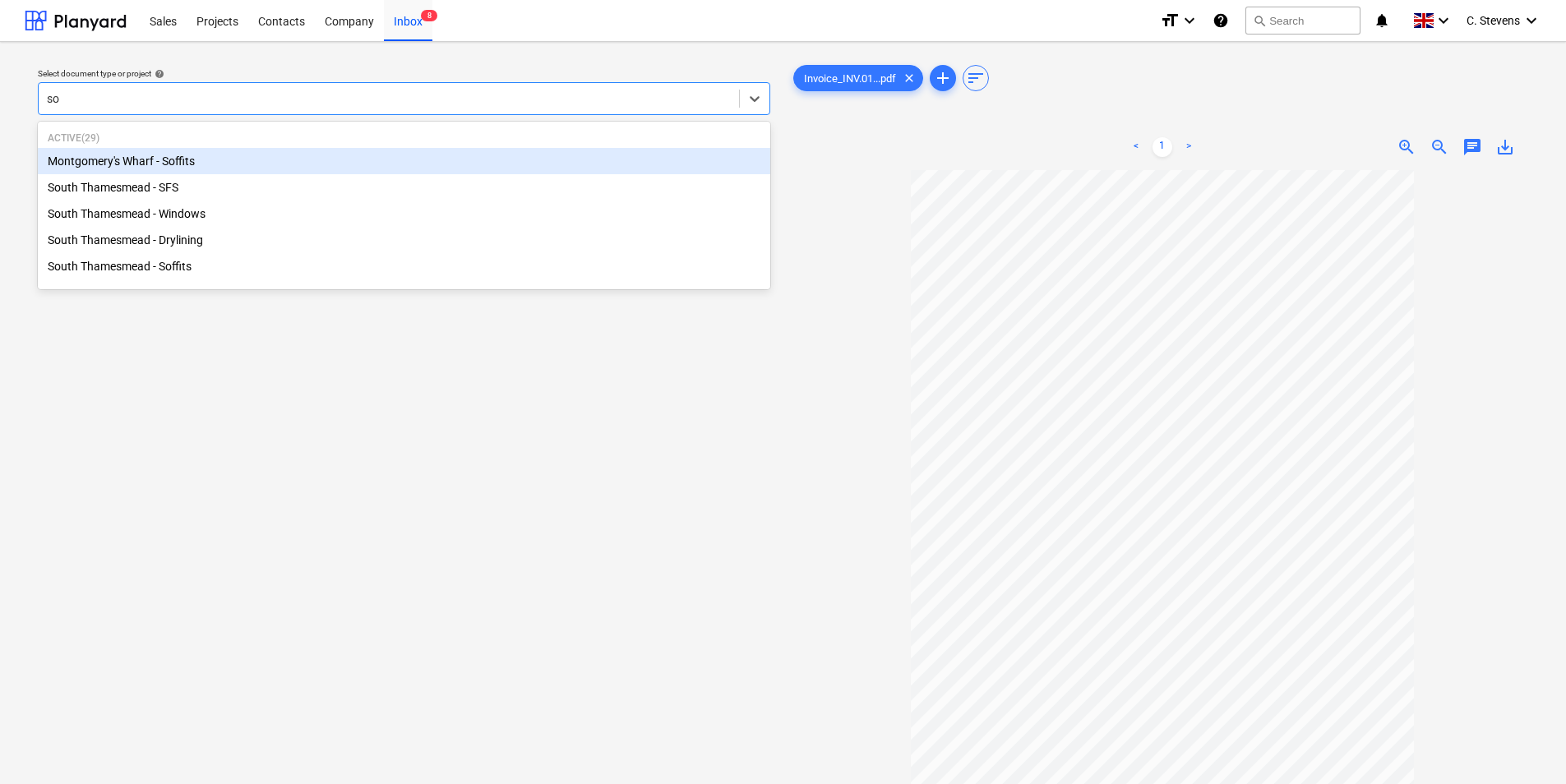 type on "sou" 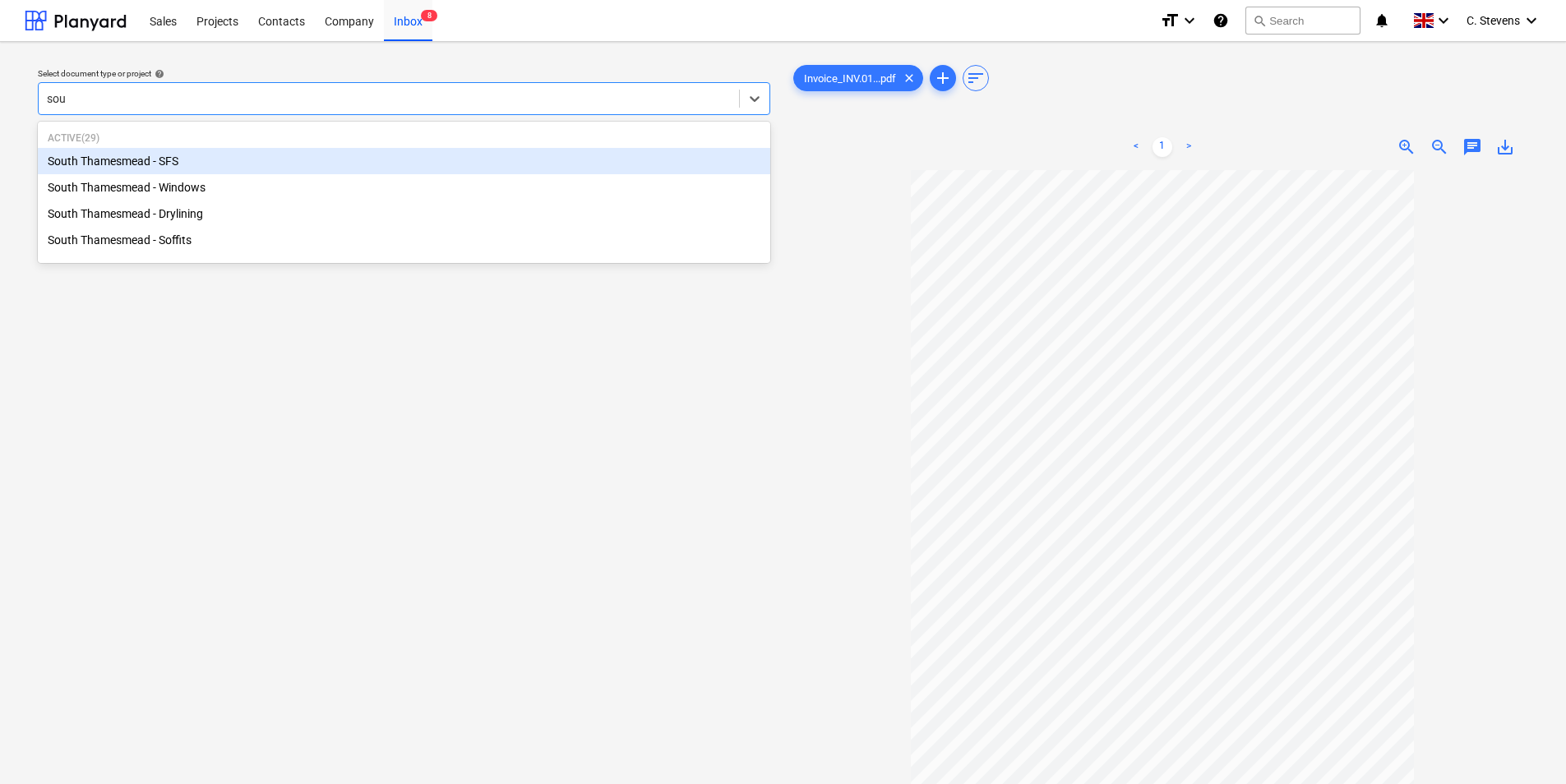 type 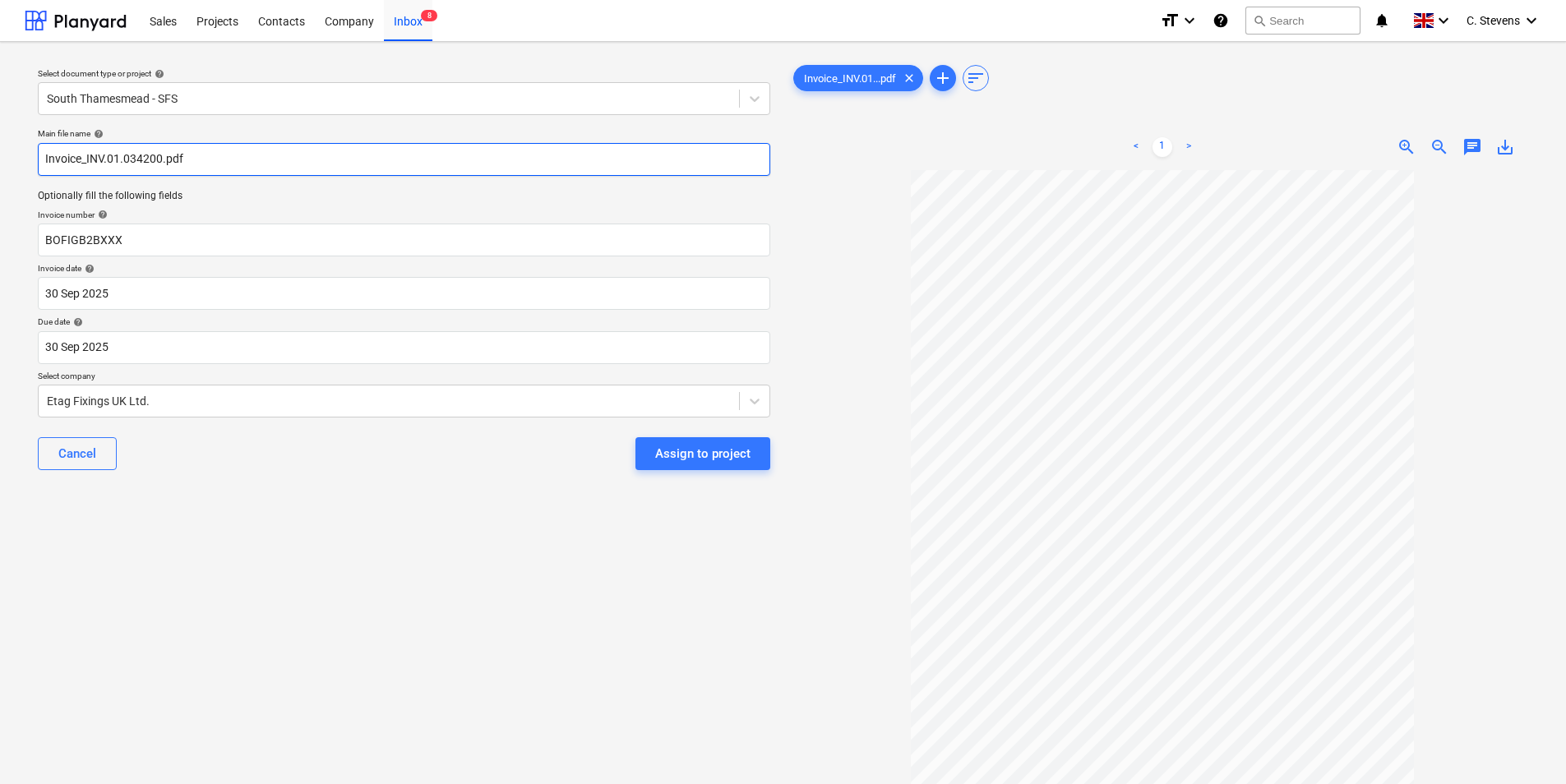 drag, startPoint x: 162, startPoint y: 165, endPoint x: 87, endPoint y: 164, distance: 75.00667 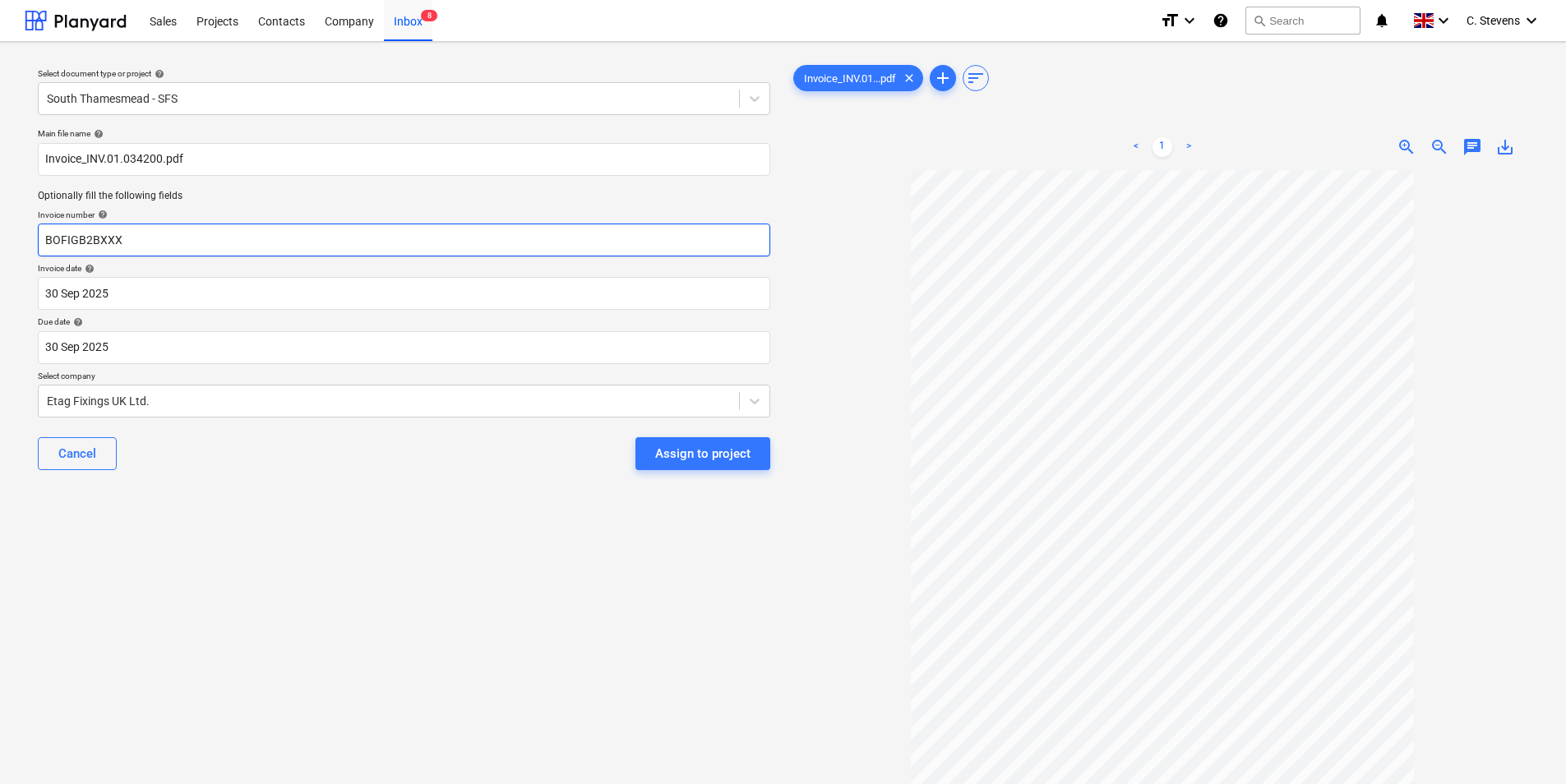 drag, startPoint x: 146, startPoint y: 246, endPoint x: 18, endPoint y: 235, distance: 128.47179 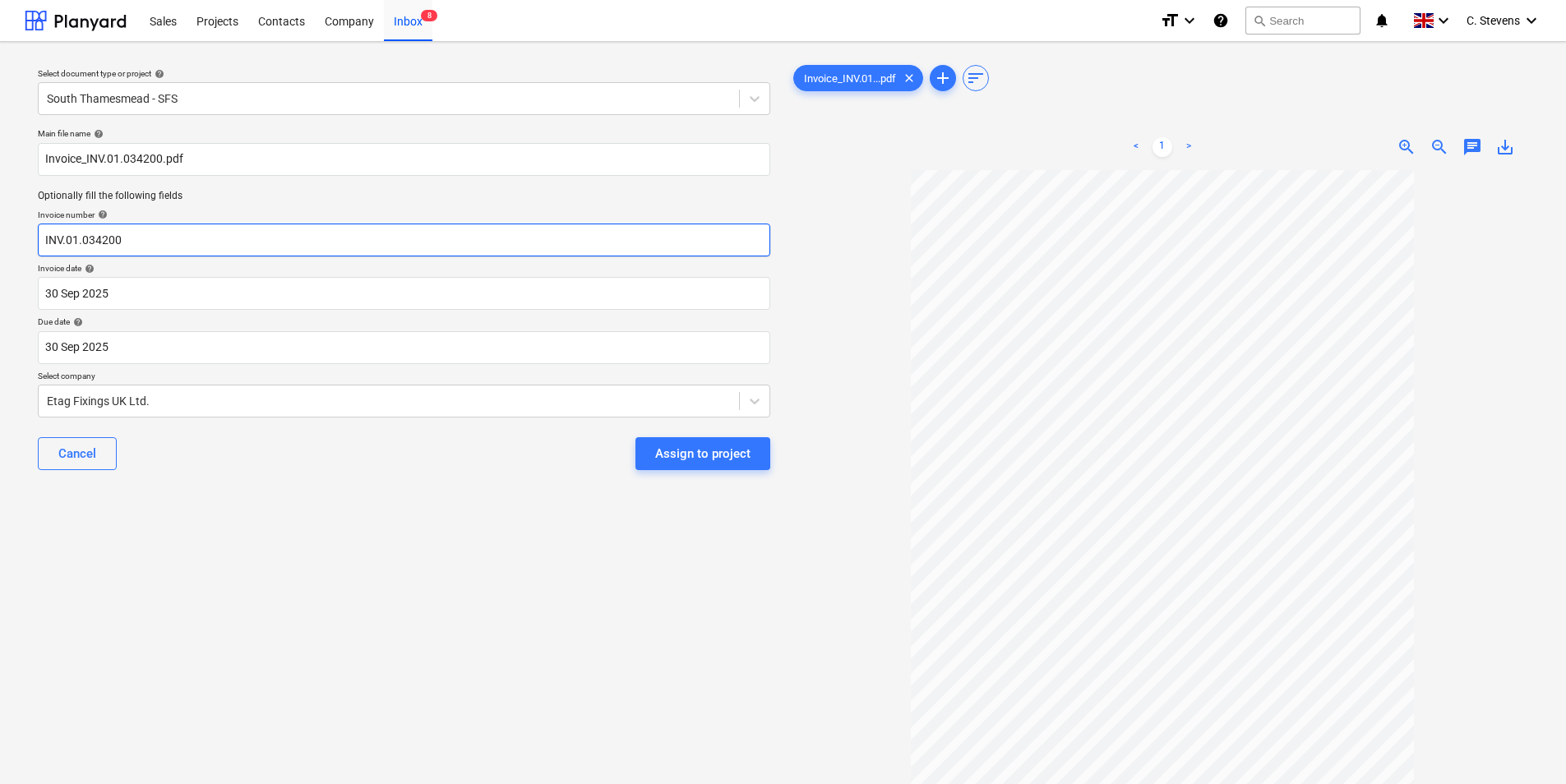 click on "INV.01.034200" at bounding box center (404, 240) 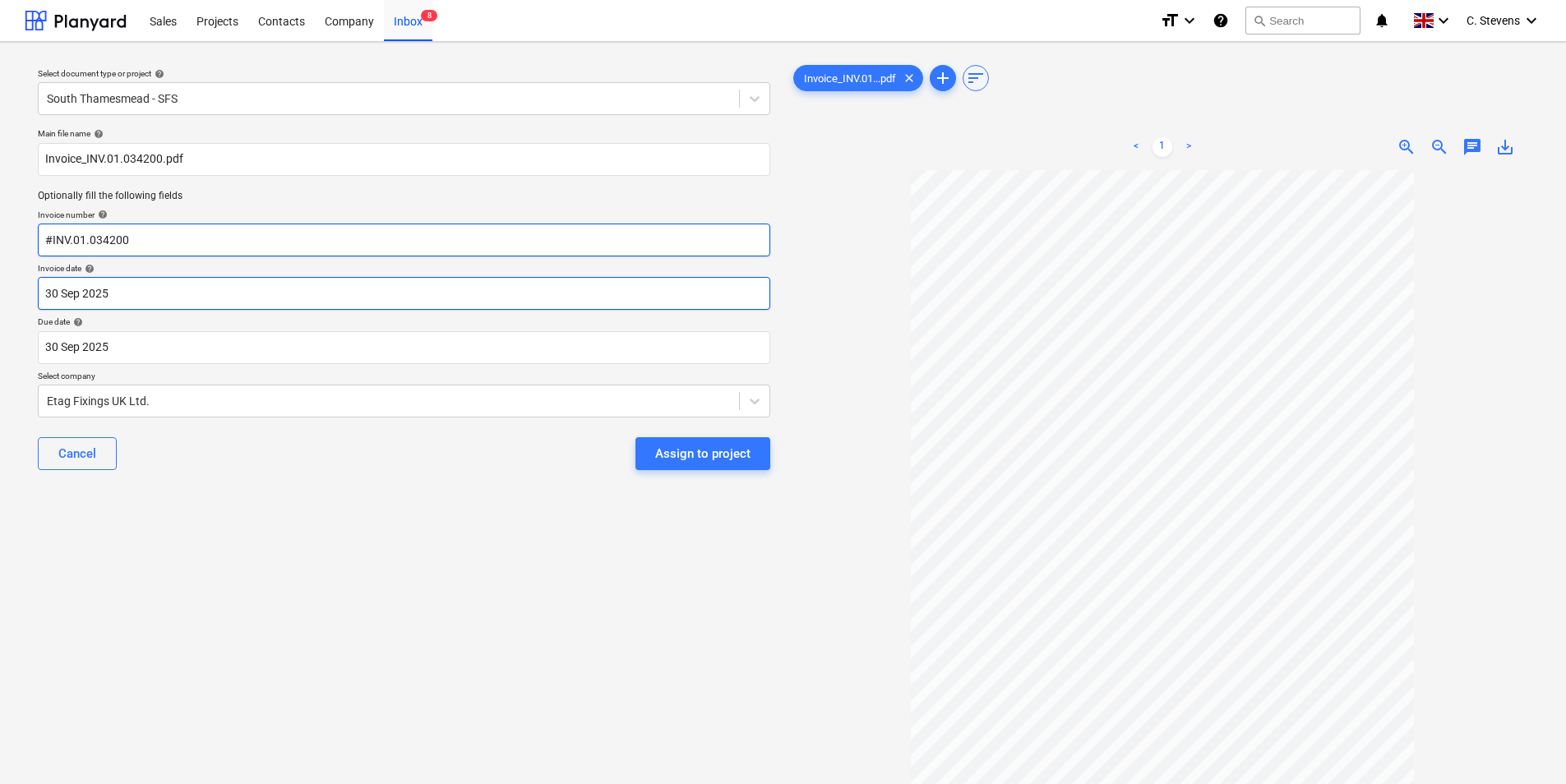type on "#INV.01.034200" 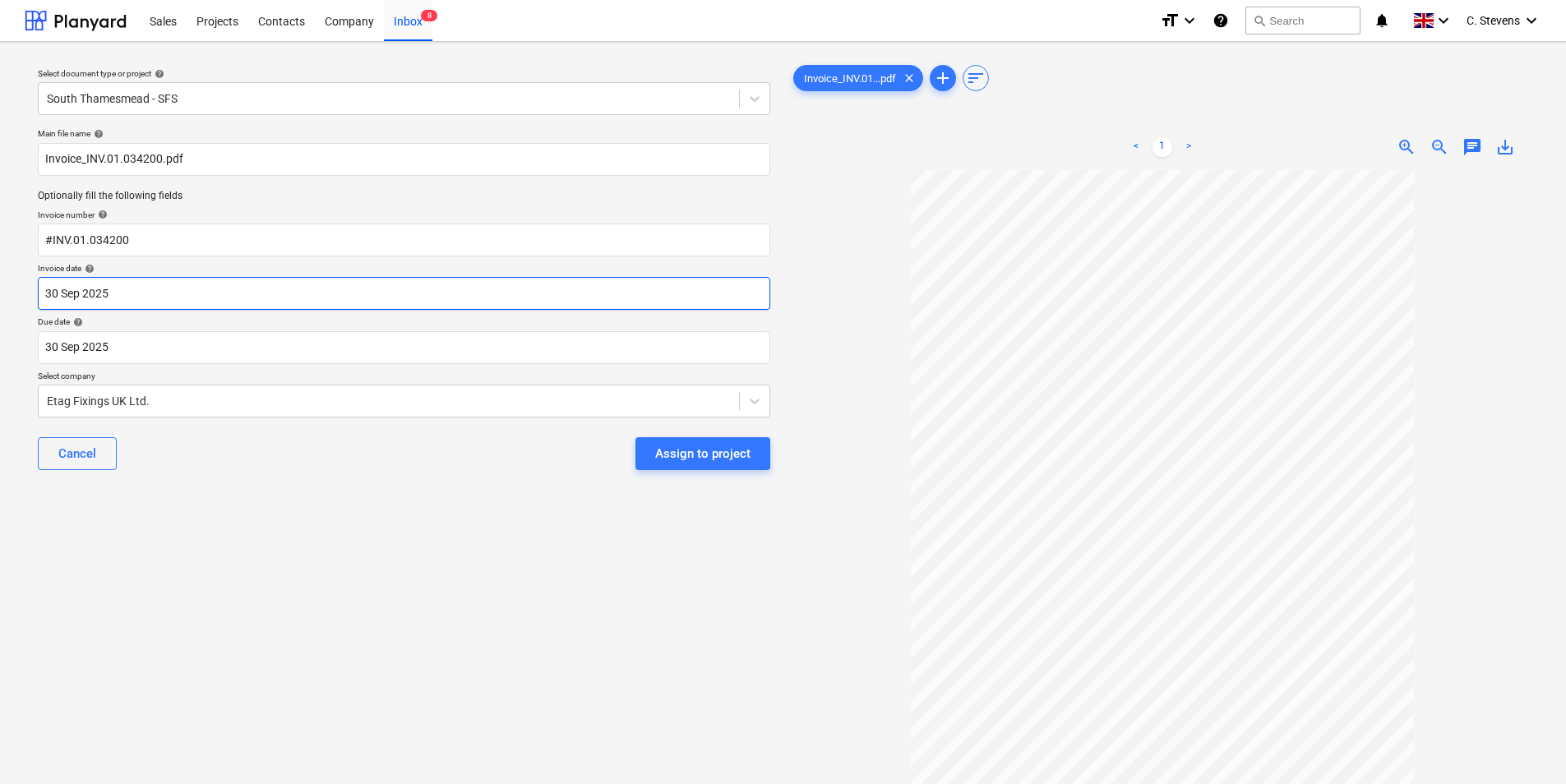 click on "Sales Projects Contacts Company Inbox 8 format_size keyboard_arrow_down help search Search notifications 0 keyboard_arrow_down C. [LAST] keyboard_arrow_down Select document type or project help South Thamesmead - SFS Main file name help Invoice_INV.01.034200.pdf Optionally fill the following fields Invoice number help #INV.01.034200 Invoice date help 30 Sep 2025 30.09.2025 Press the down arrow key to interact with the calendar and
select a date. Press the question mark key to get the keyboard shortcuts for changing dates. Due date help 30 Sep 2025 30.09.2025 Press the down arrow key to interact with the calendar and
select a date. Press the question mark key to get the keyboard shortcuts for changing dates. Select company Etag Fixings UK Ltd.   Cancel Assign to project Invoice_INV.01...pdf clear add sort < 1 > zoom_in zoom_out chat 0 save_alt" at bounding box center (783, 392) 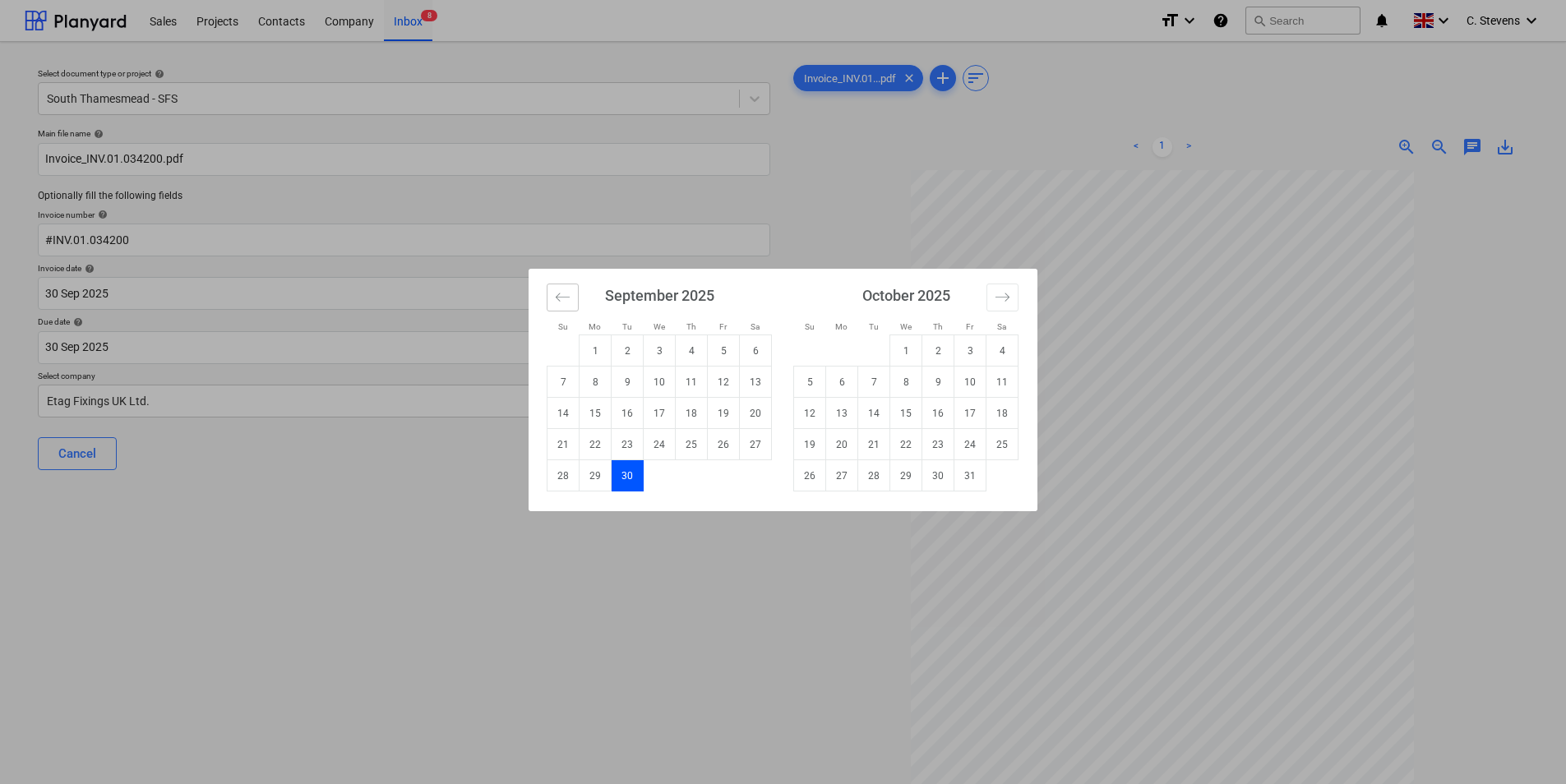 click 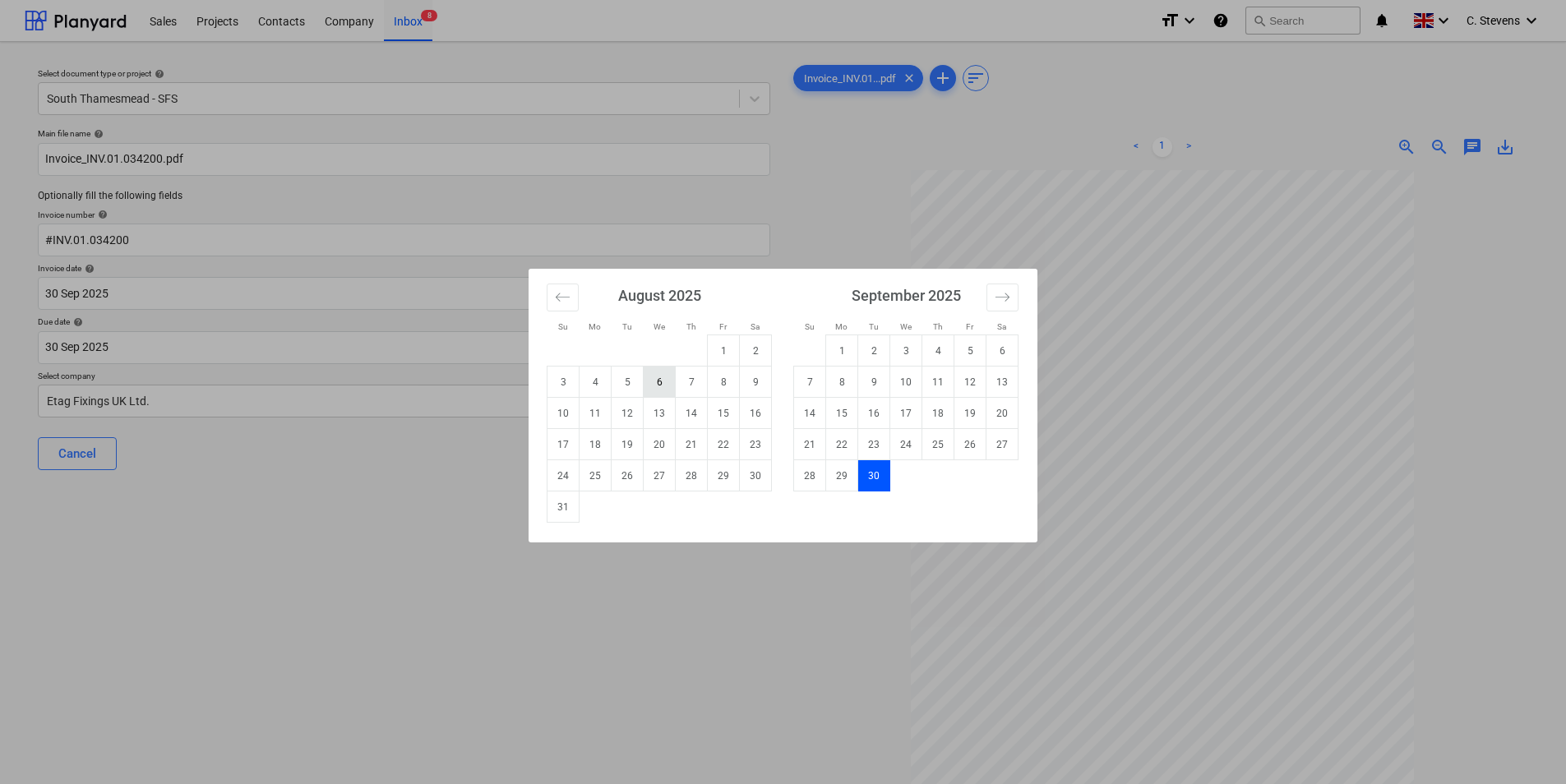 click on "6" at bounding box center (659, 382) 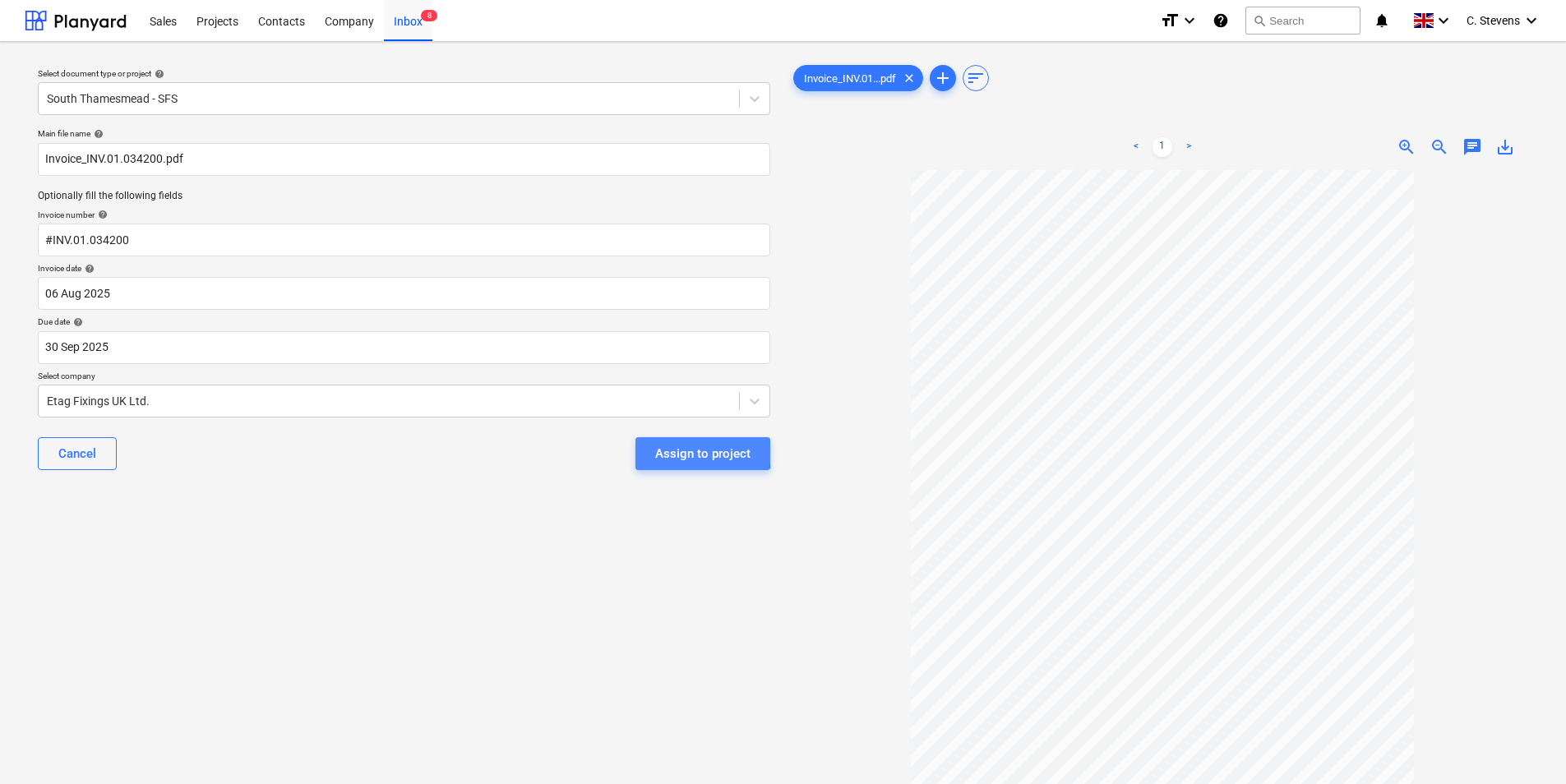 click on "Assign to project" at bounding box center (703, 454) 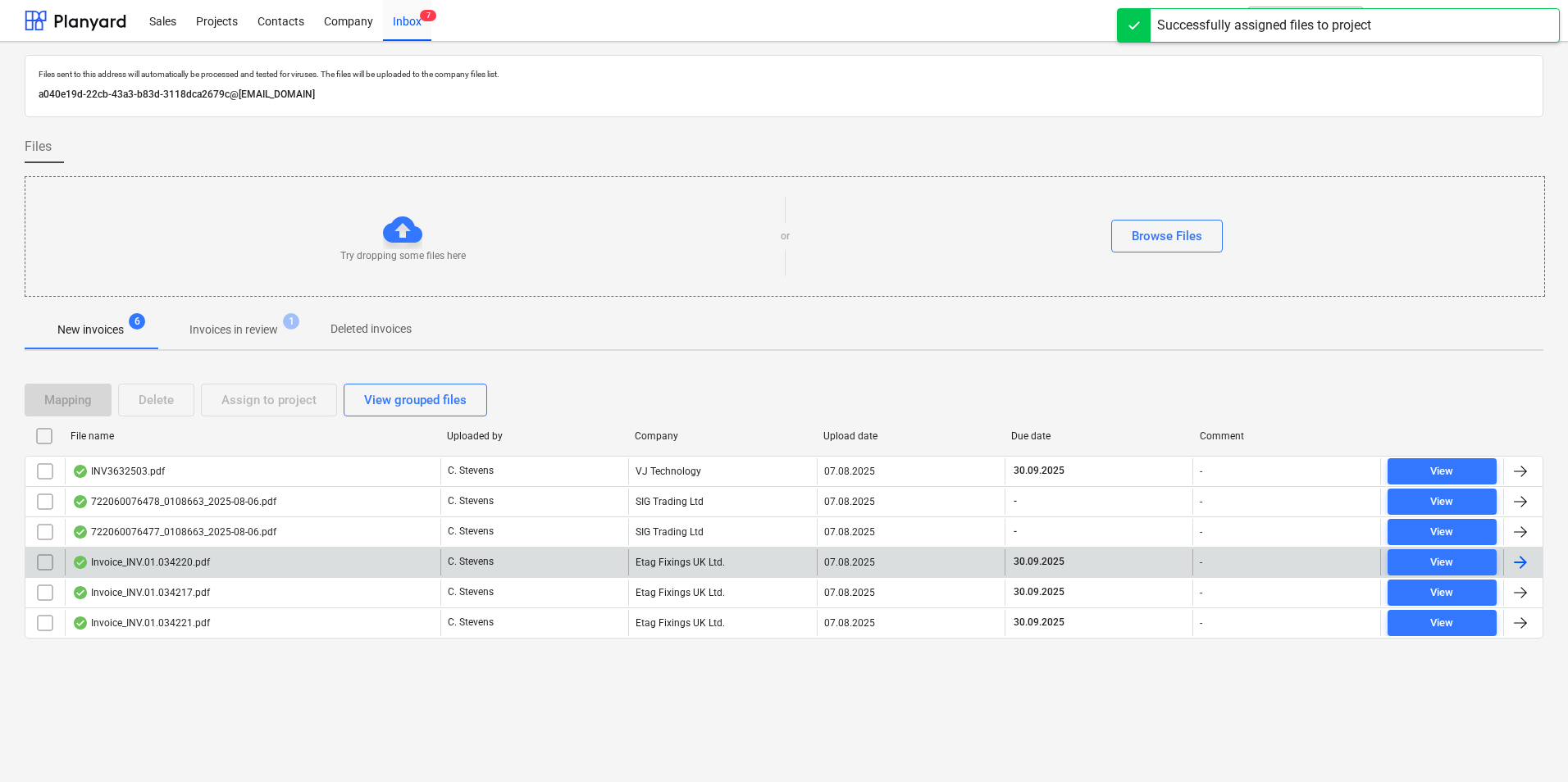click on "Invoice_INV.01.034220.pdf" at bounding box center [253, 562] 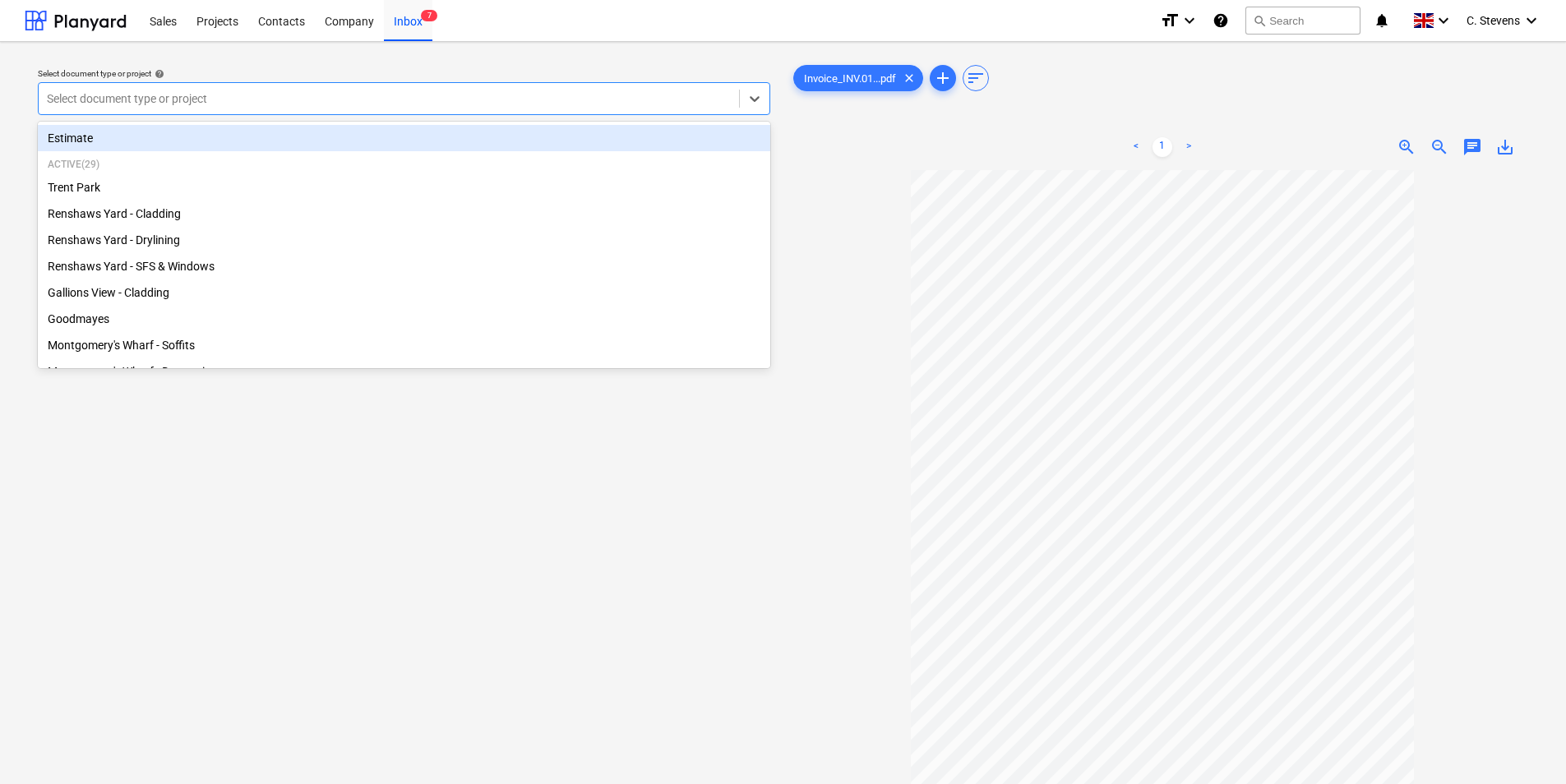 click at bounding box center [389, 99] 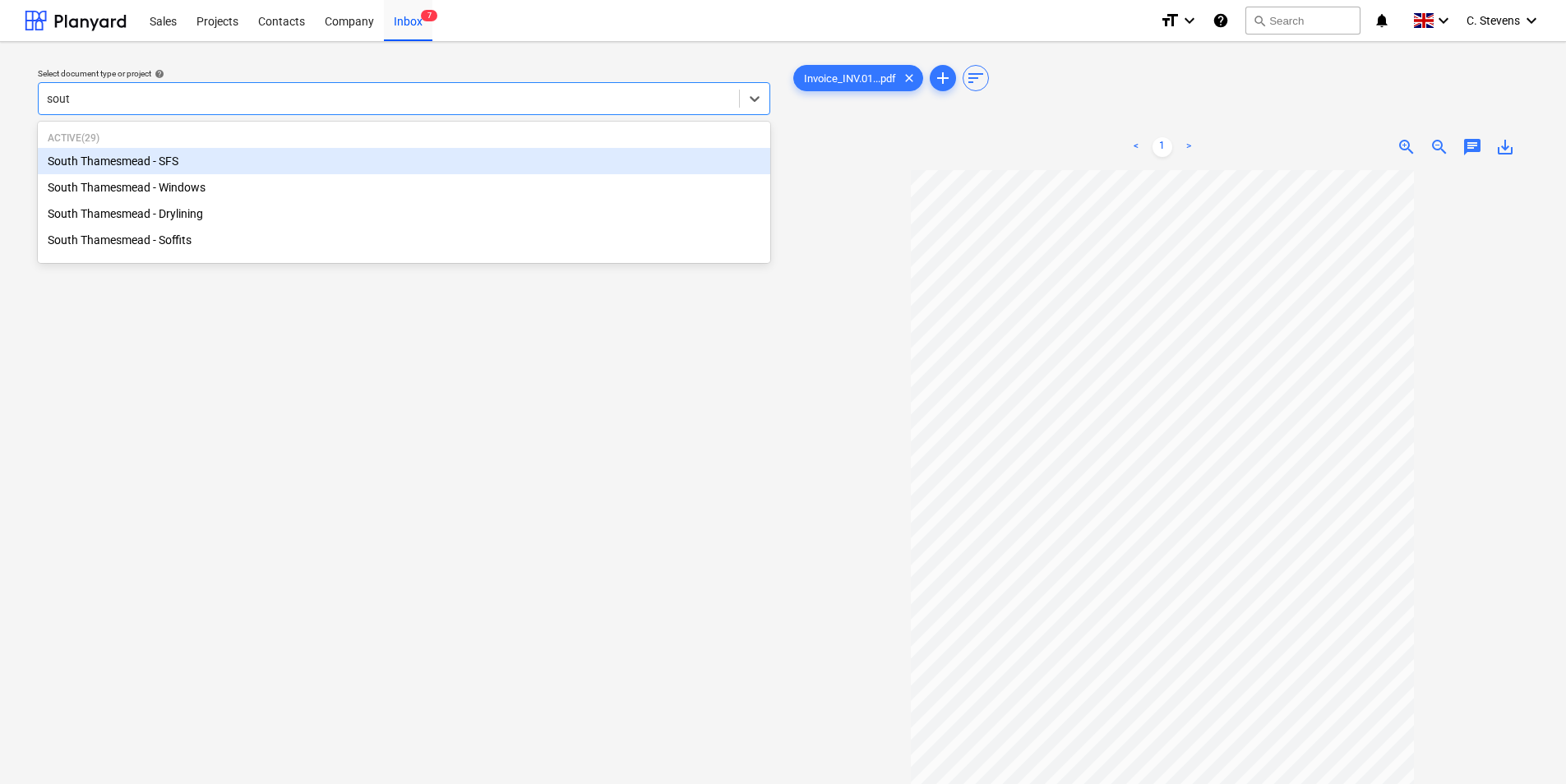 type on "south" 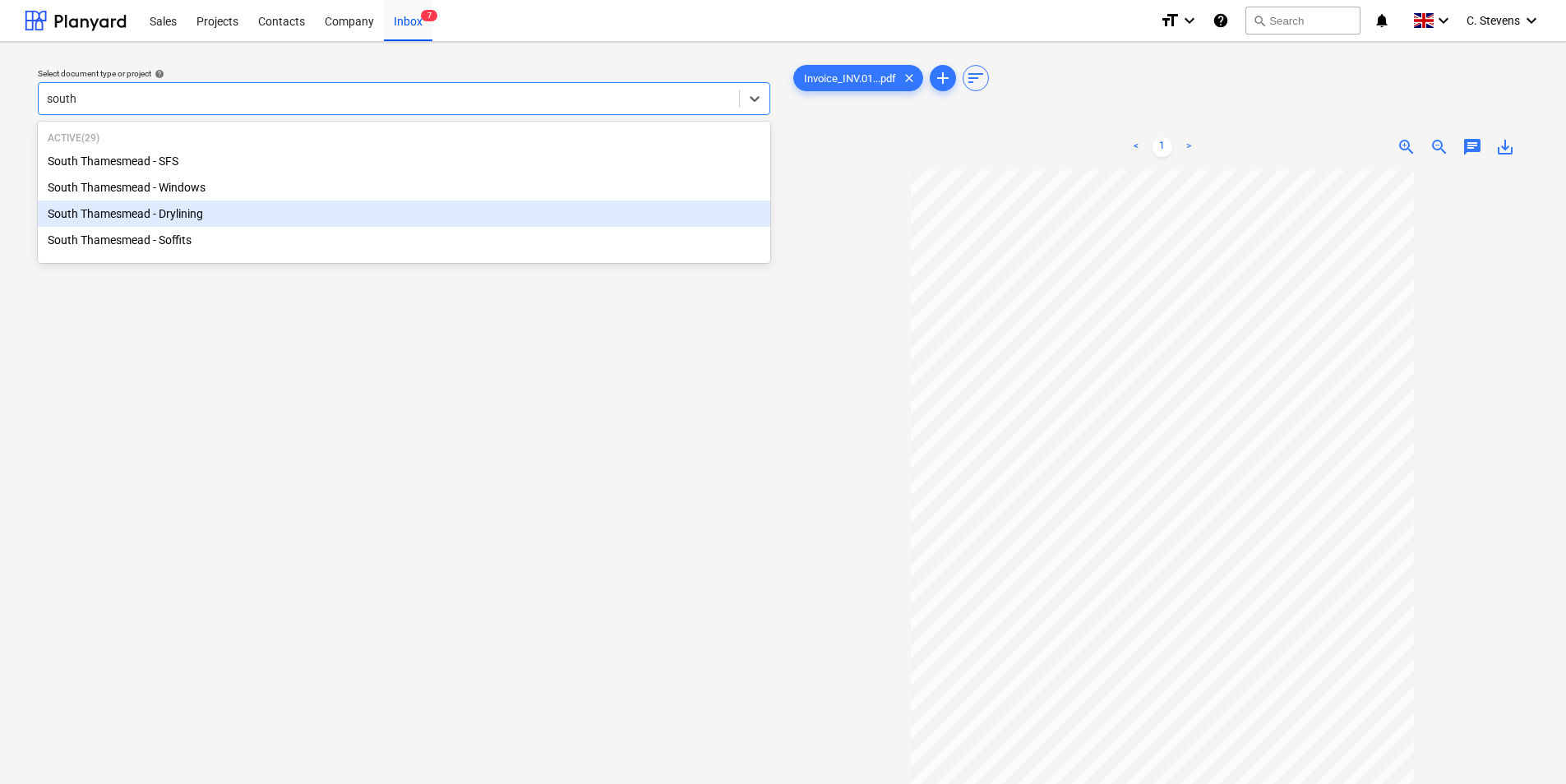 click on "South Thamesmead - Drylining" at bounding box center (404, 214) 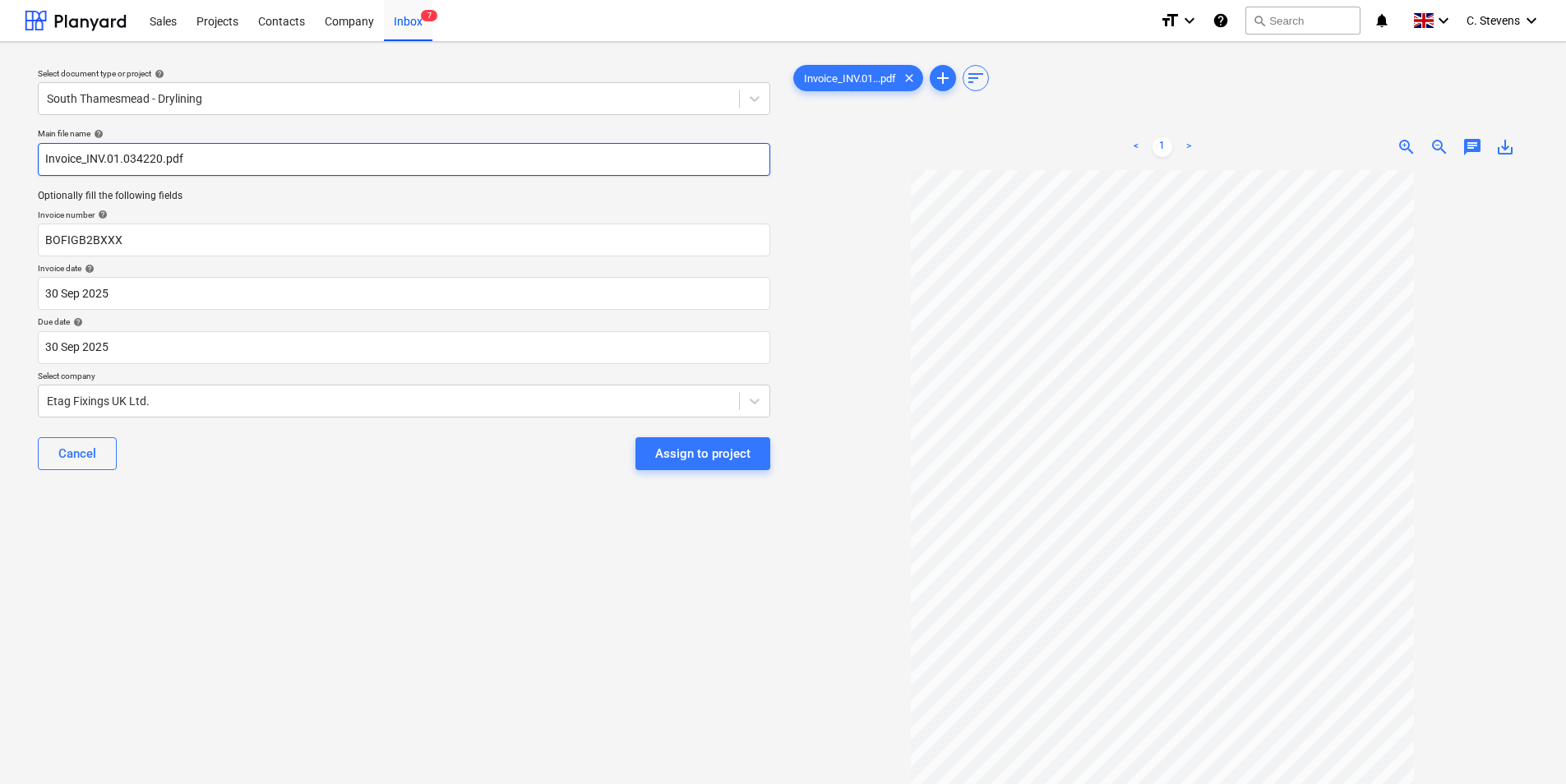 drag, startPoint x: 162, startPoint y: 158, endPoint x: 89, endPoint y: 163, distance: 73.17103 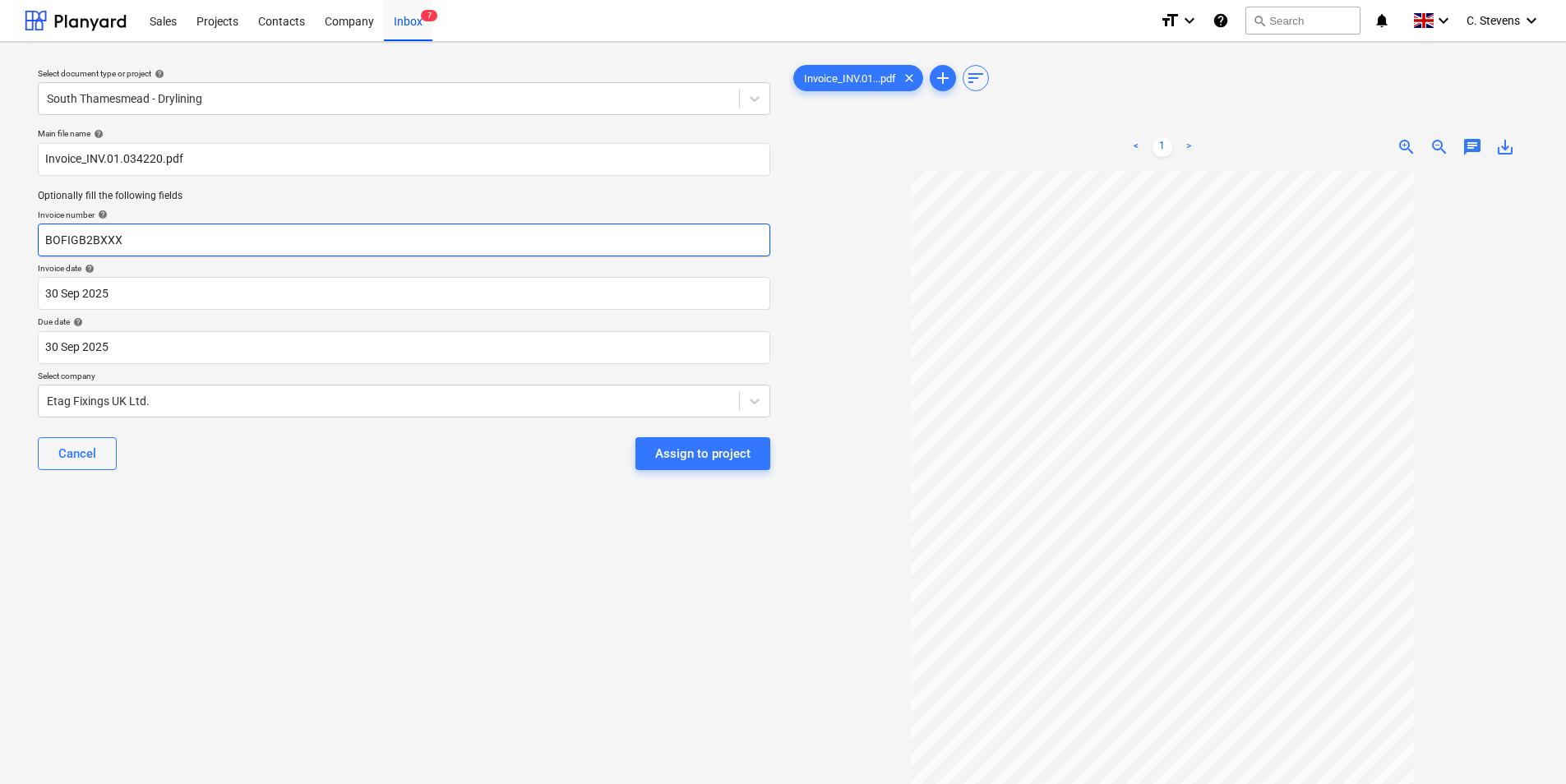 drag, startPoint x: 138, startPoint y: 238, endPoint x: 43, endPoint y: 236, distance: 95.02105 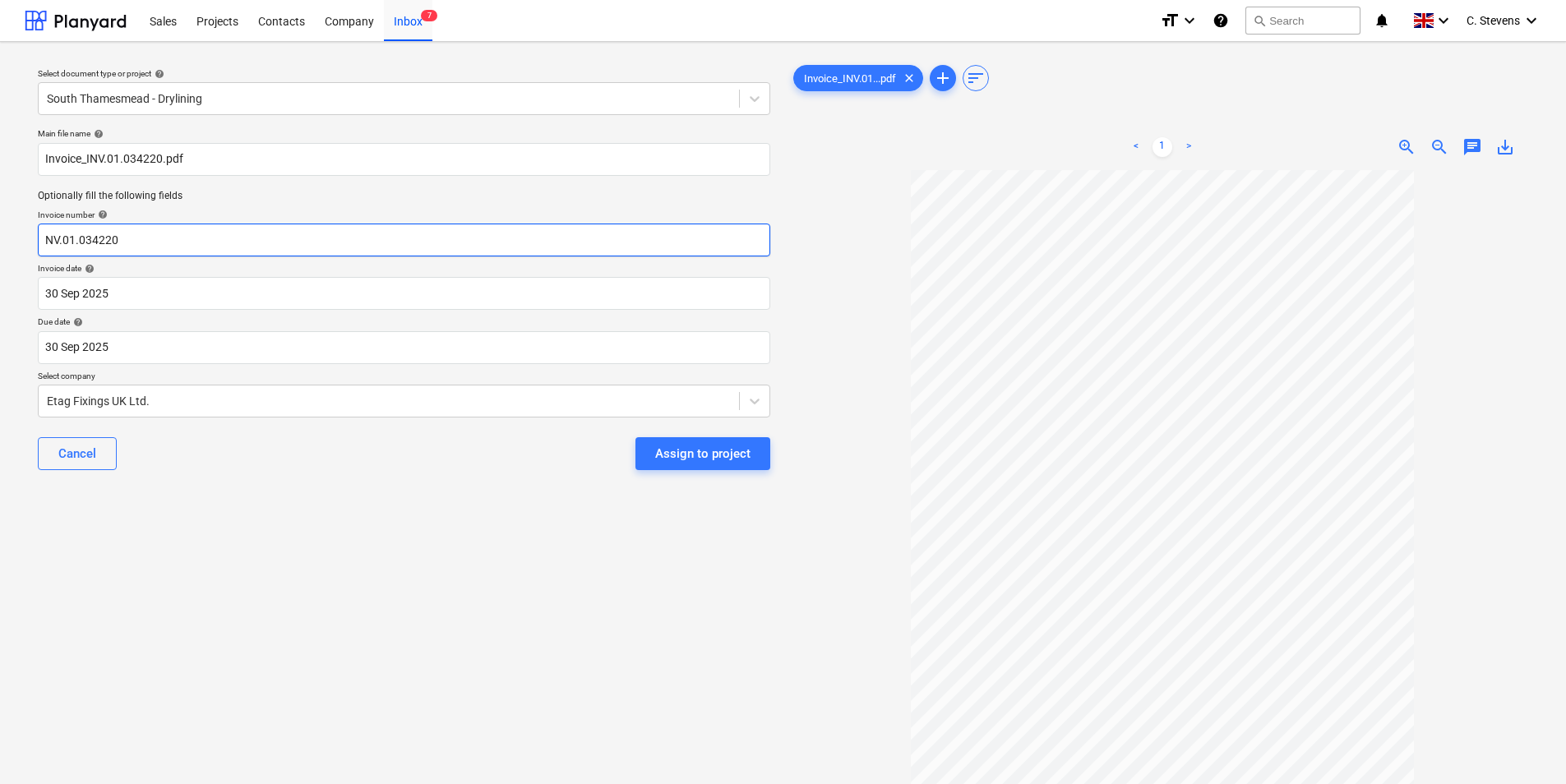 click on "NV.01.034220" at bounding box center (404, 240) 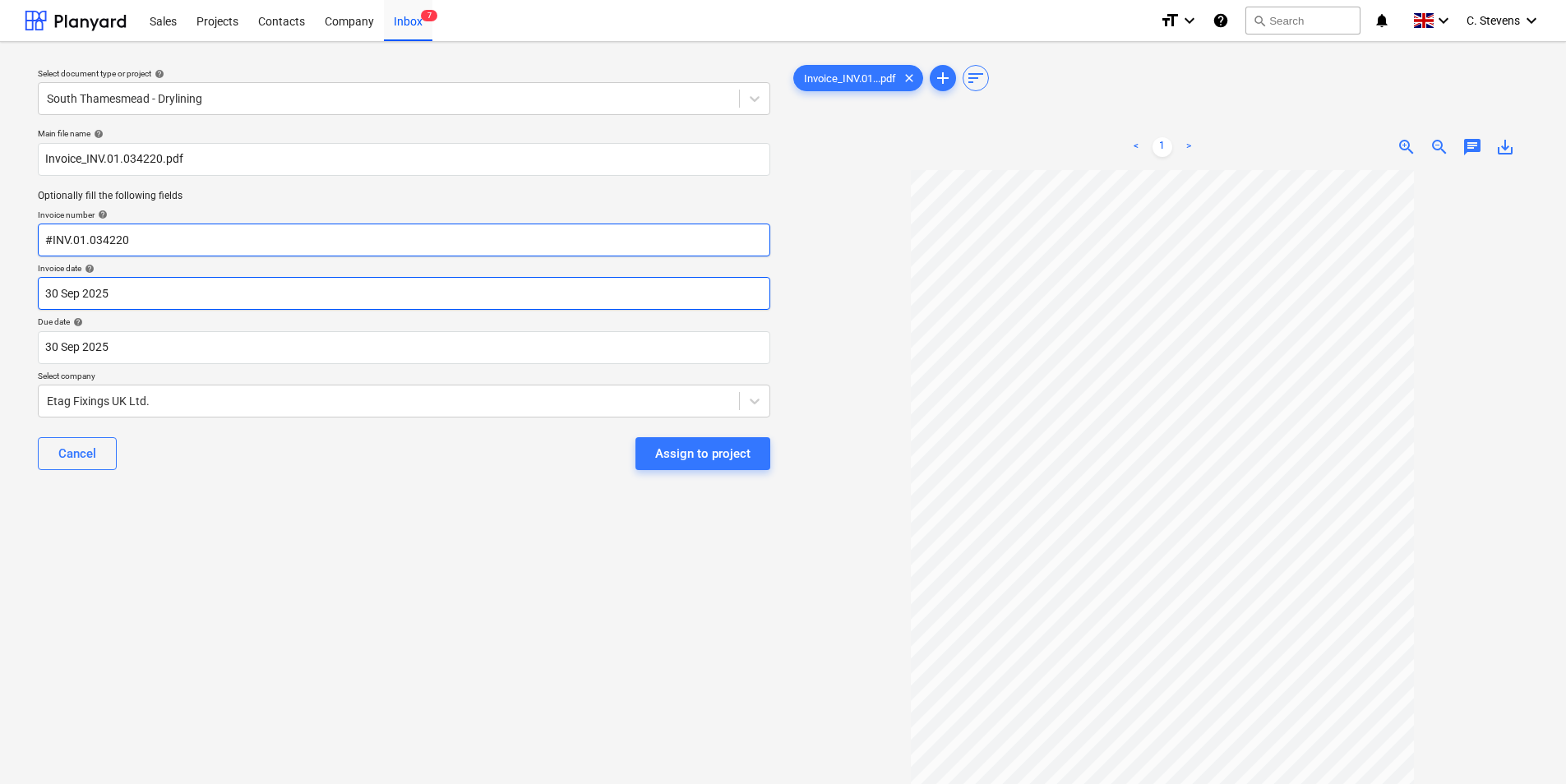 type on "#INV.01.034220" 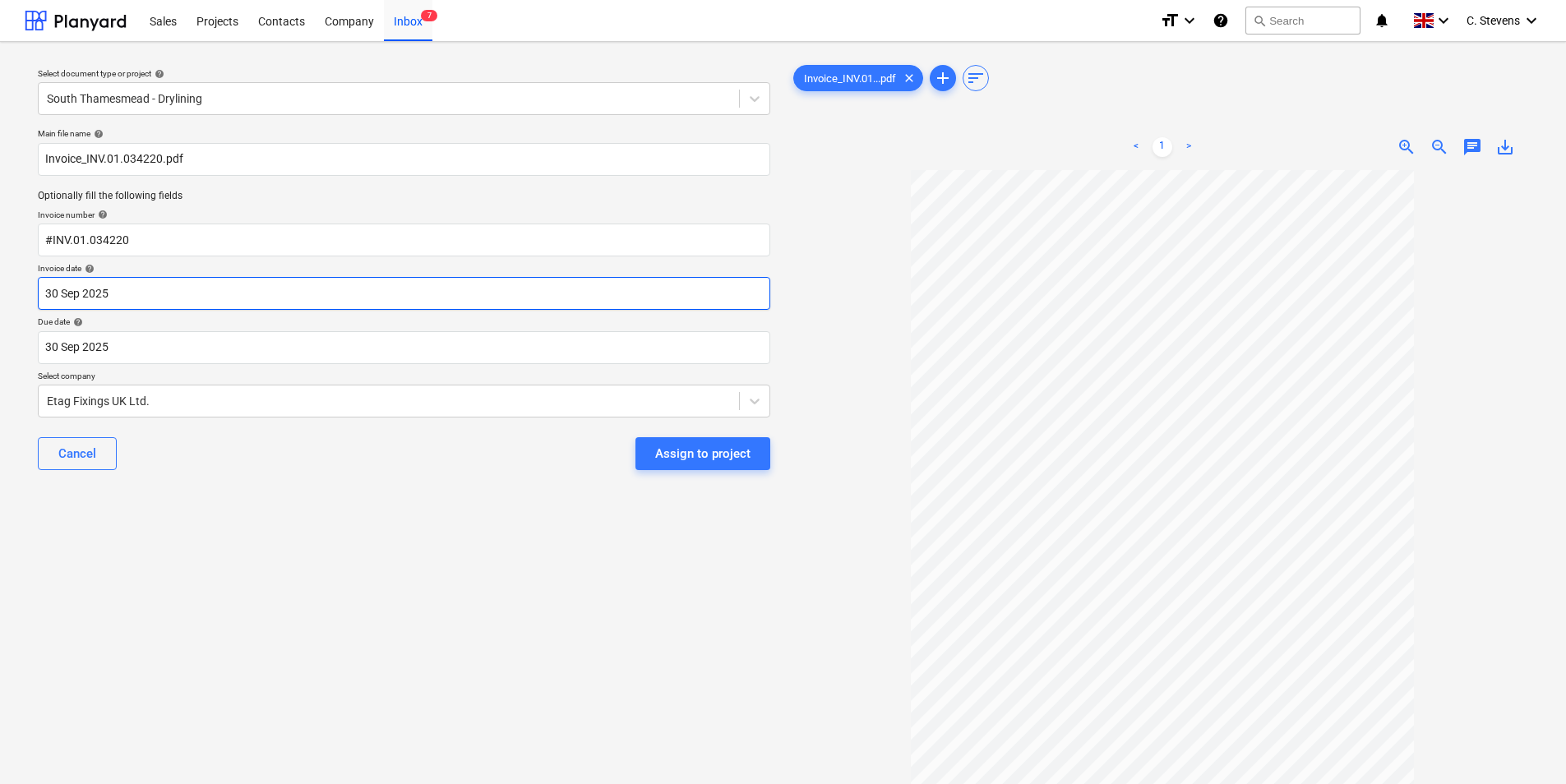 click on "Sales Projects Contacts Company Inbox 7 format_size keyboard_arrow_down help search Search notifications 0 keyboard_arrow_down C. [LAST] keyboard_arrow_down Select document type or project help South Thamesmead - Drylining Main file name help Invoice_INV.01.034220.pdf Optionally fill the following fields Invoice number help #INV.01.034220 Invoice date help 30 Sep 2025 30.09.2025 Press the down arrow key to interact with the calendar and
select a date. Press the question mark key to get the keyboard shortcuts for changing dates. Due date help 30 Sep 2025 30.09.2025 Press the down arrow key to interact with the calendar and
select a date. Press the question mark key to get the keyboard shortcuts for changing dates. Select company Etag Fixings UK Ltd.   Cancel Assign to project Invoice_INV.01...pdf clear add sort < 1 > zoom_in zoom_out chat 0 save_alt" at bounding box center [783, 392] 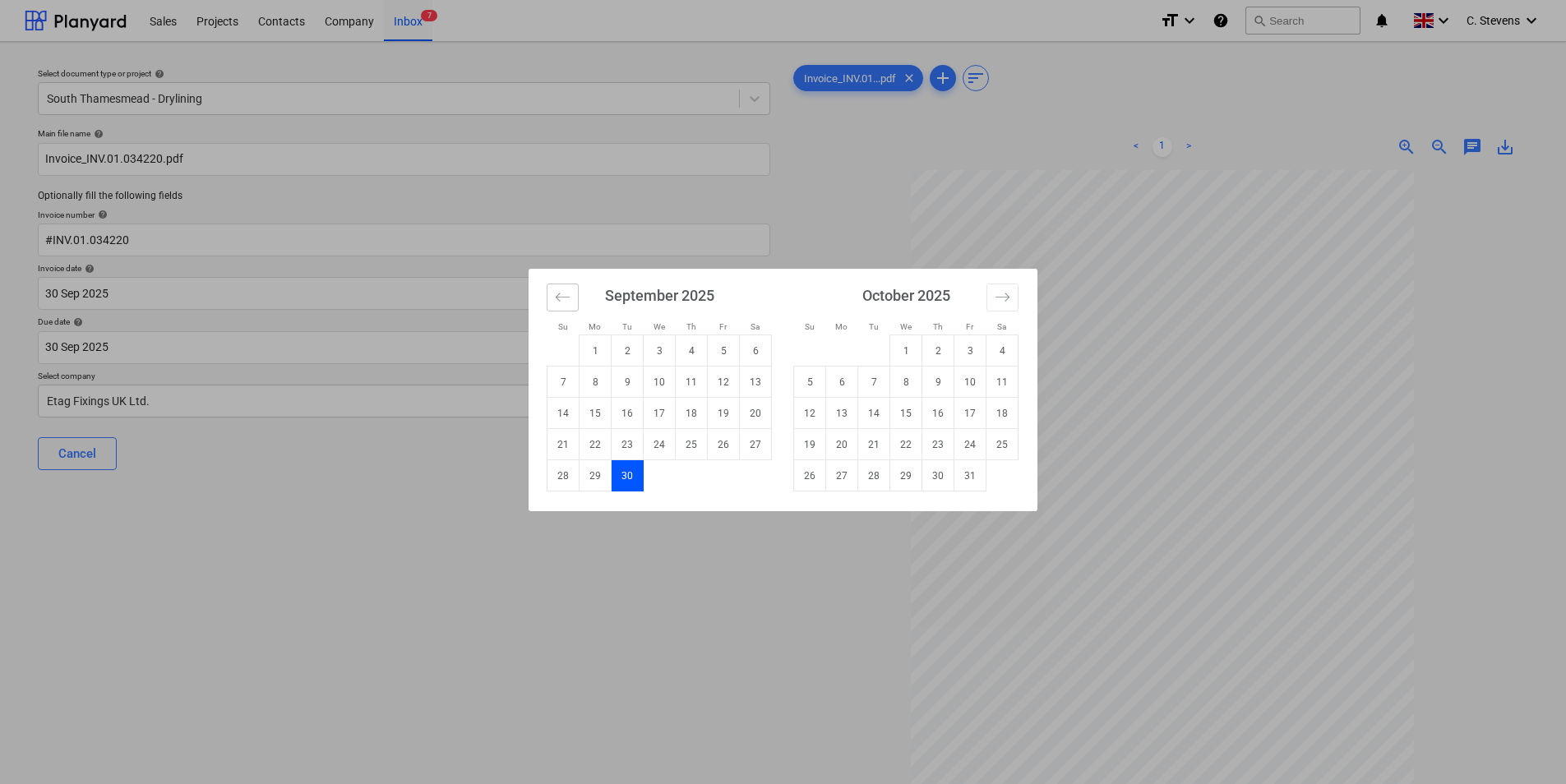 click 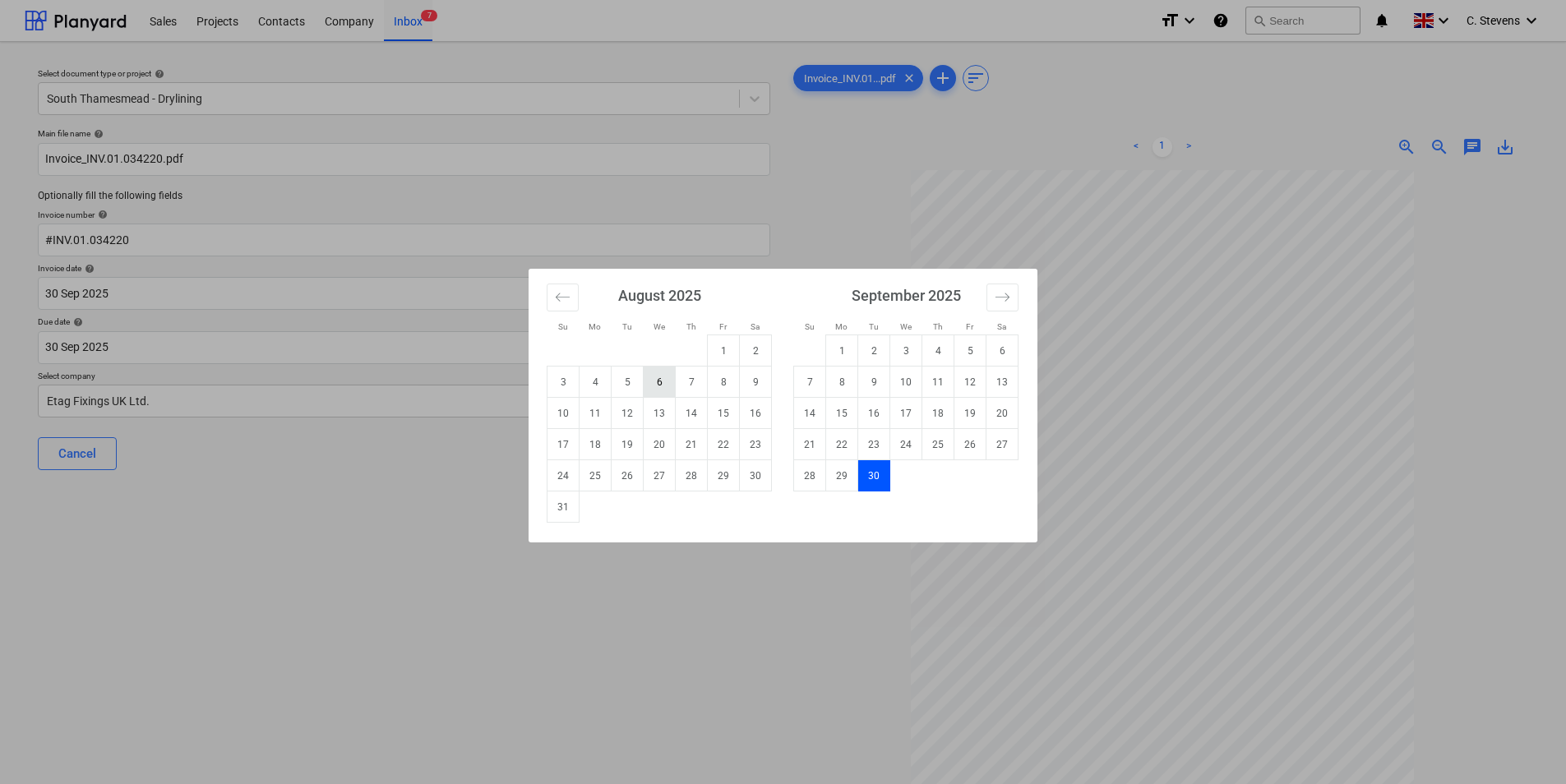 click on "6" at bounding box center (659, 382) 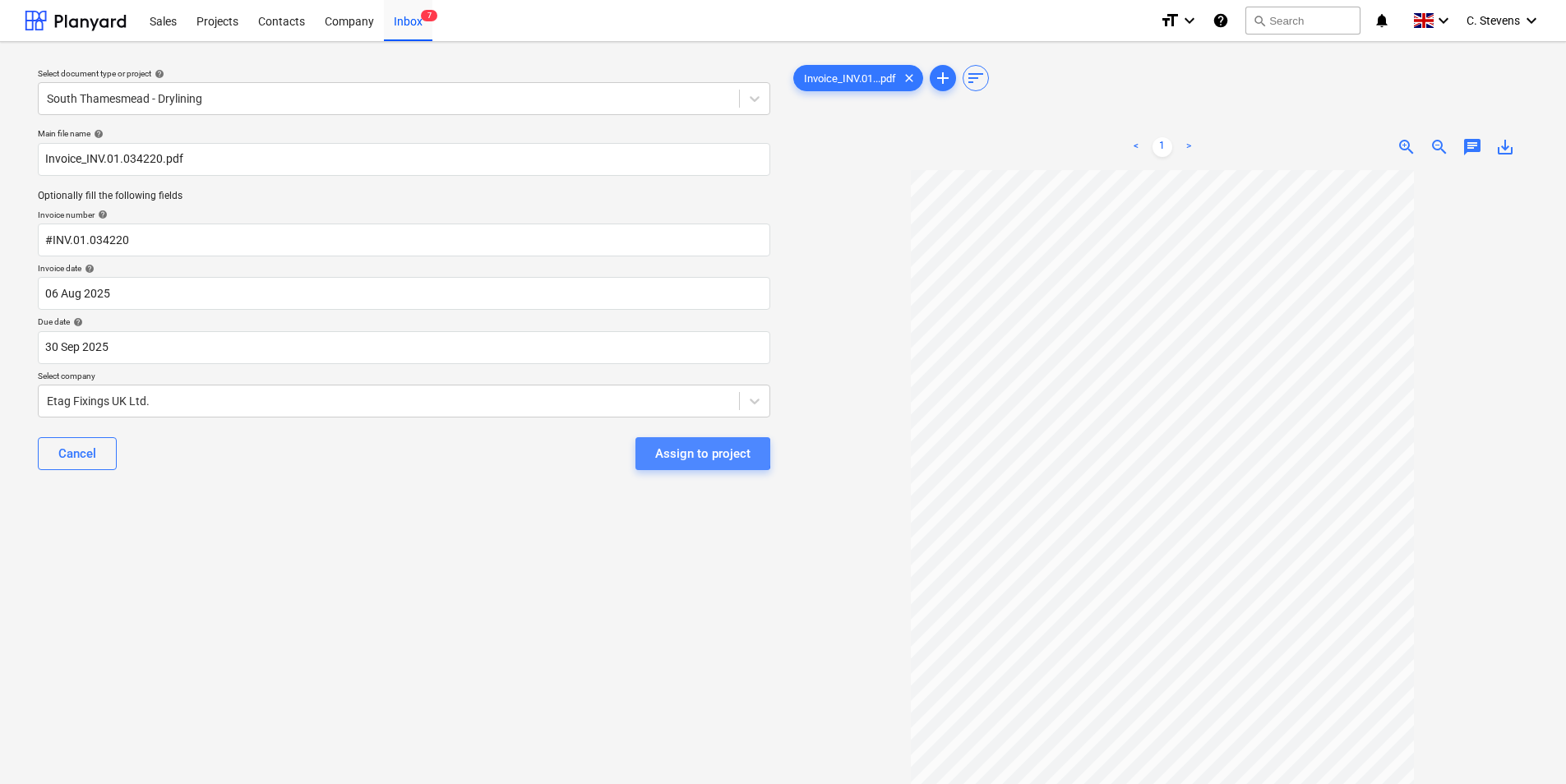 click on "Assign to project" at bounding box center [703, 454] 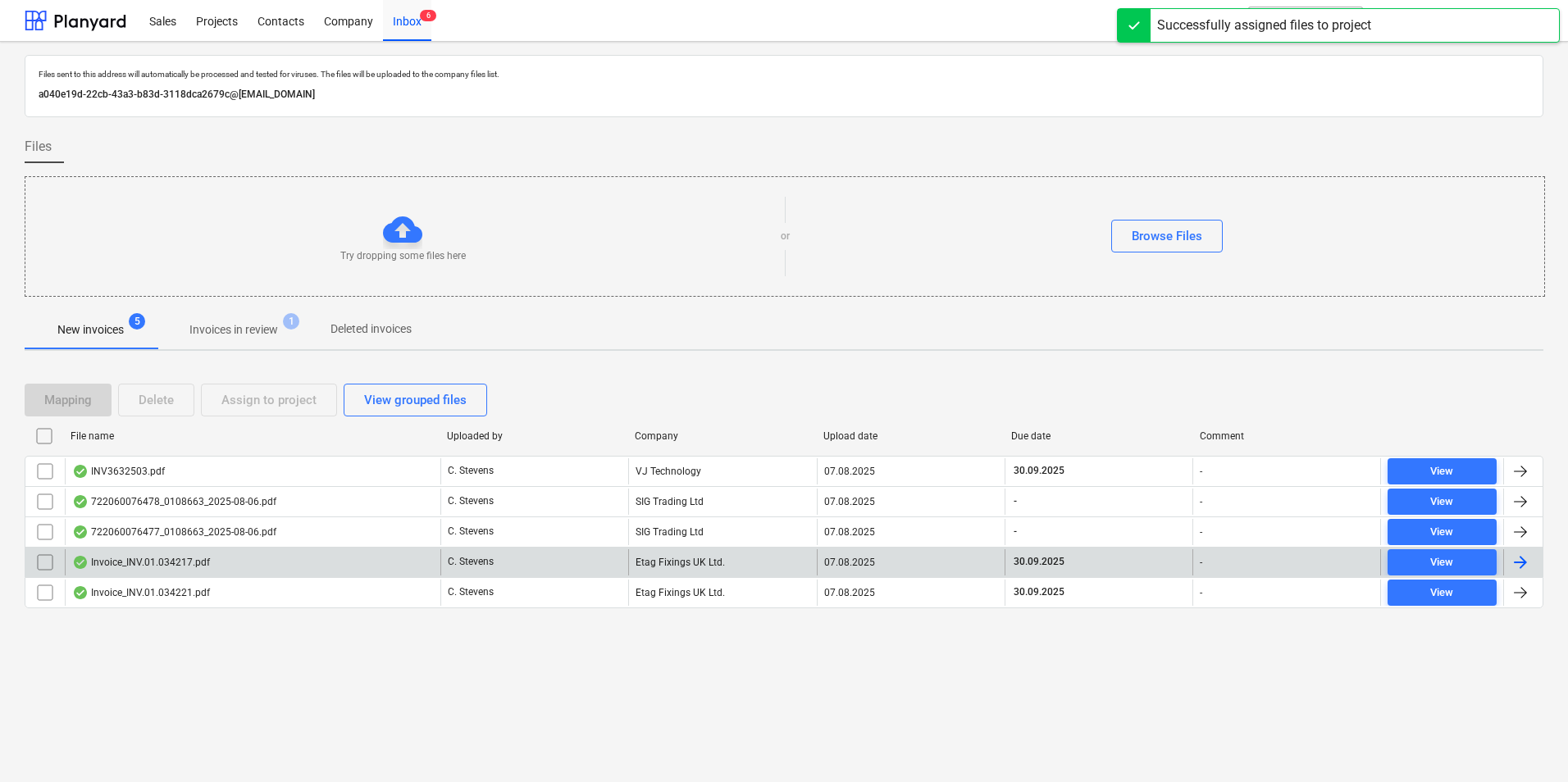 click on "Invoice_INV.01.034217.pdf" at bounding box center [253, 562] 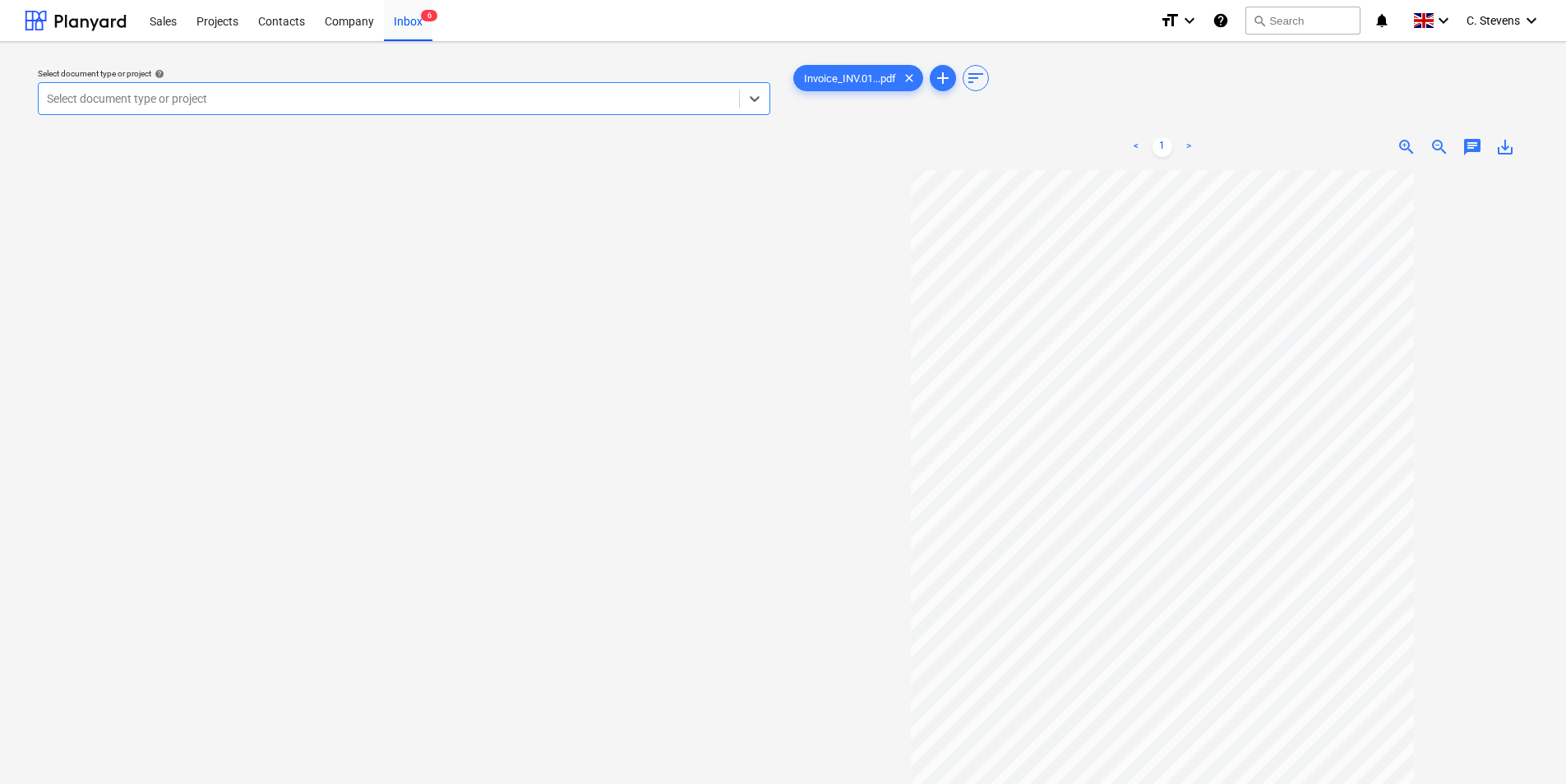 click at bounding box center [389, 99] 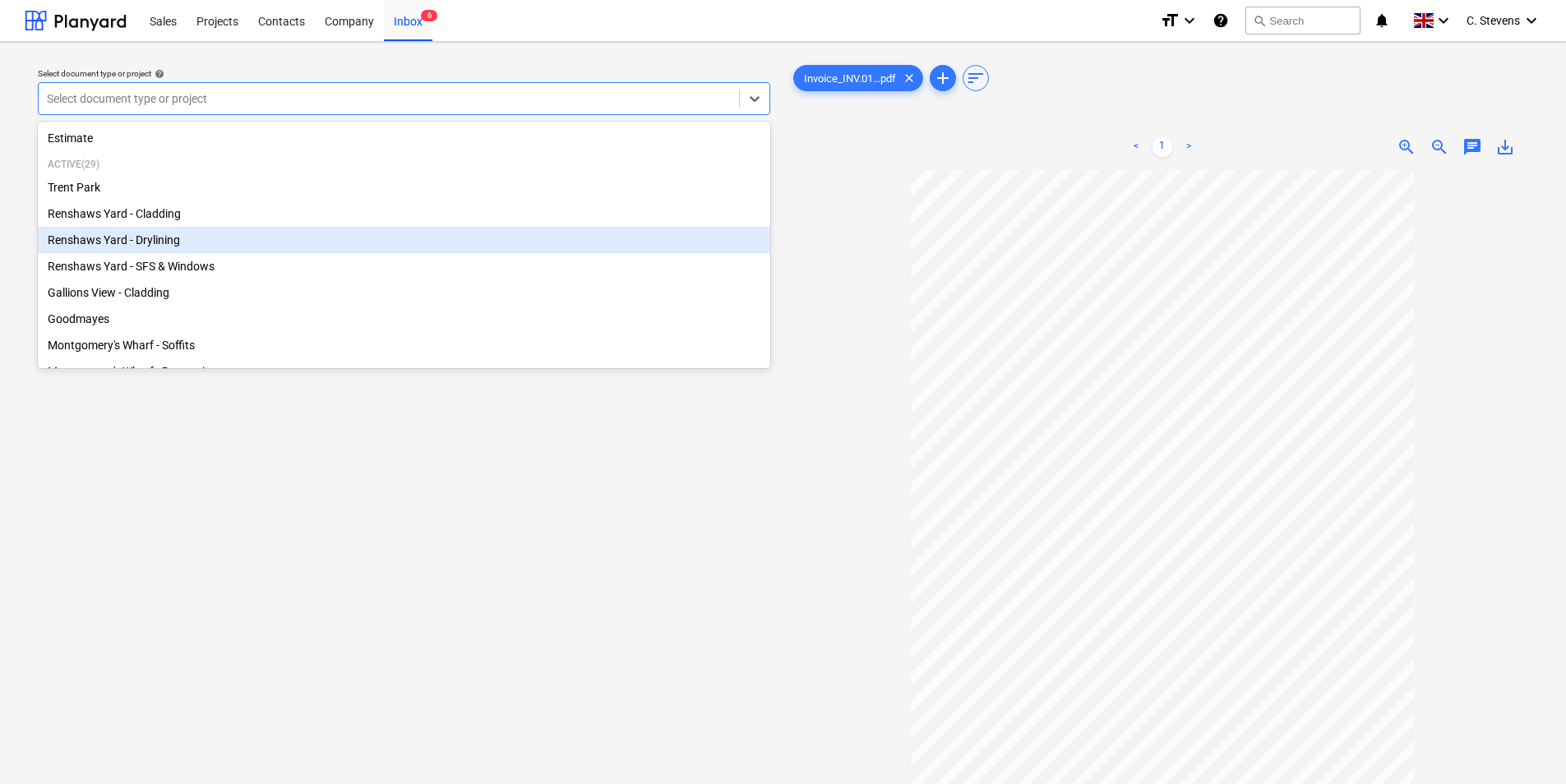 click on "Renshaws Yard -  Drylining" at bounding box center [404, 240] 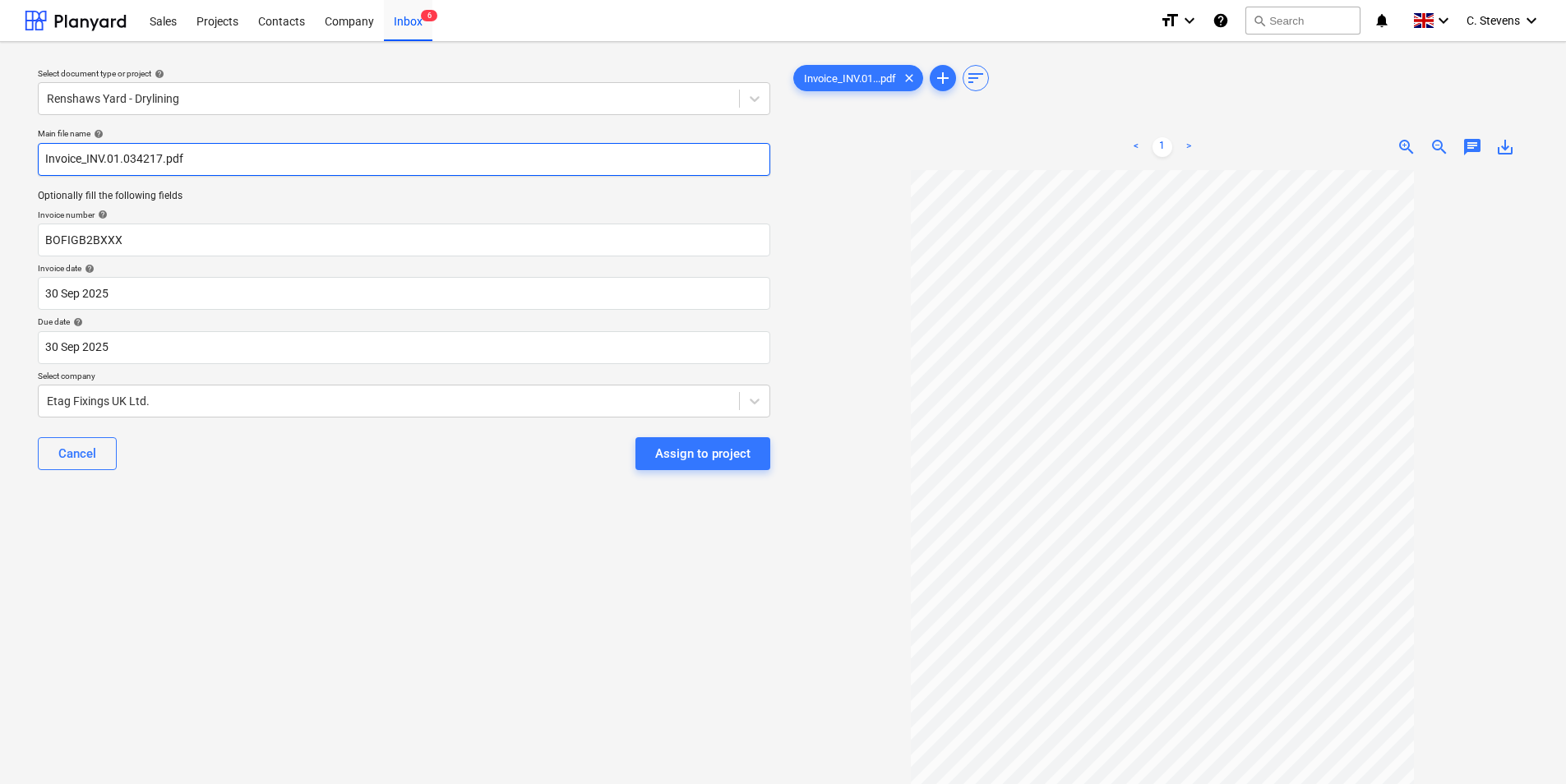drag, startPoint x: 163, startPoint y: 156, endPoint x: 86, endPoint y: 157, distance: 77.00649 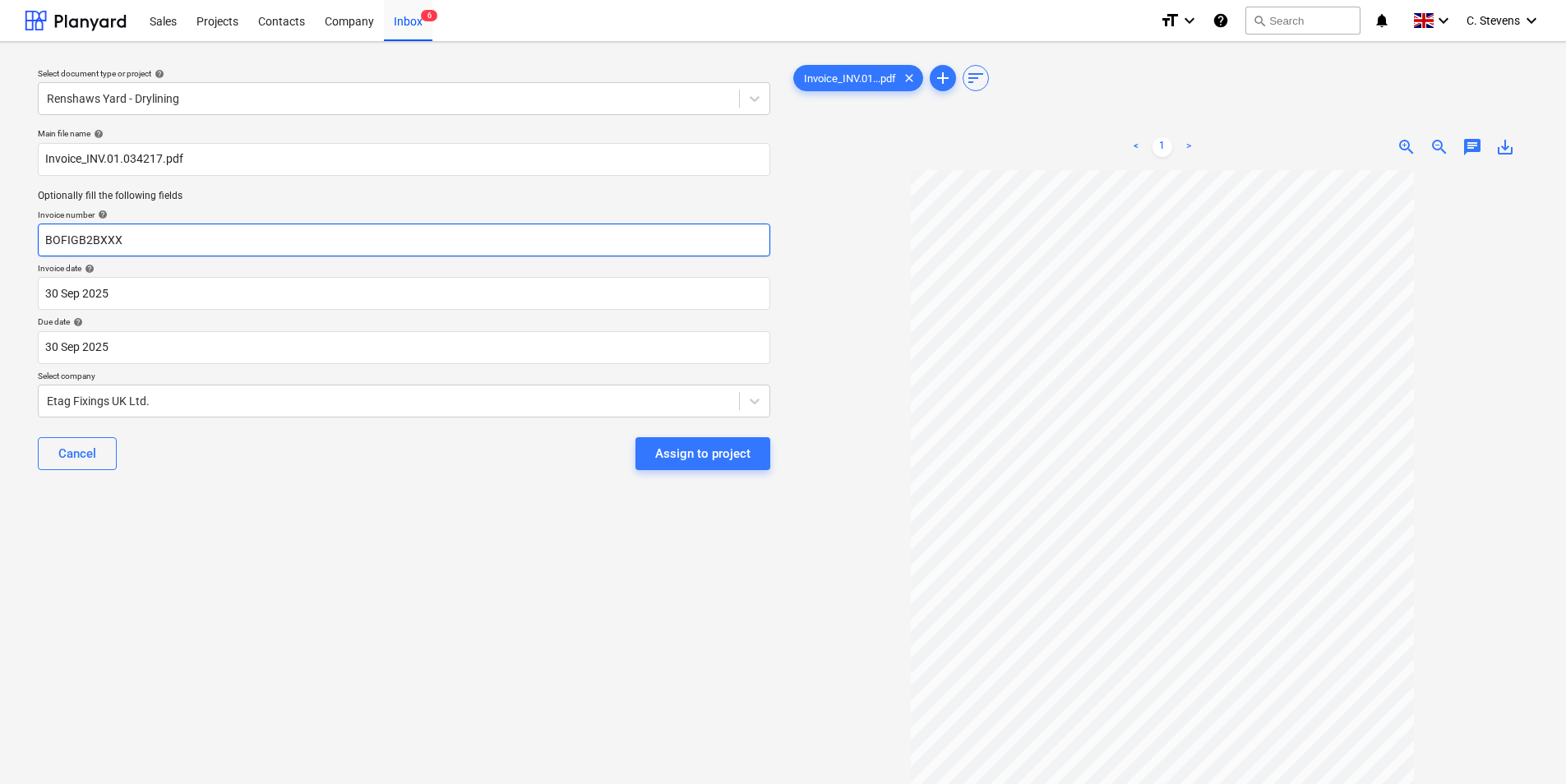 click on "BOFIGB2BXXX" at bounding box center [404, 240] 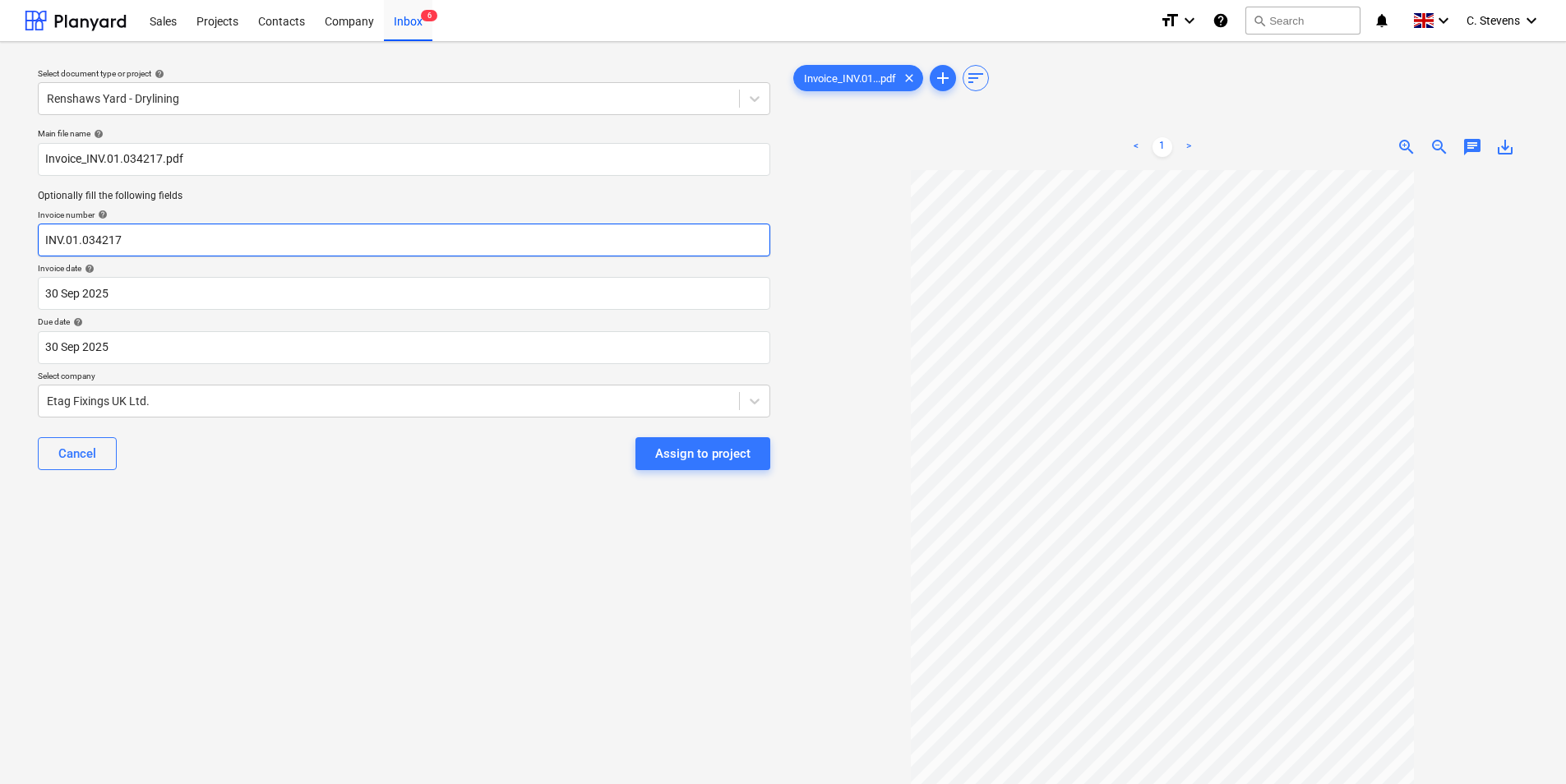 click on "INV.01.034217" at bounding box center [404, 240] 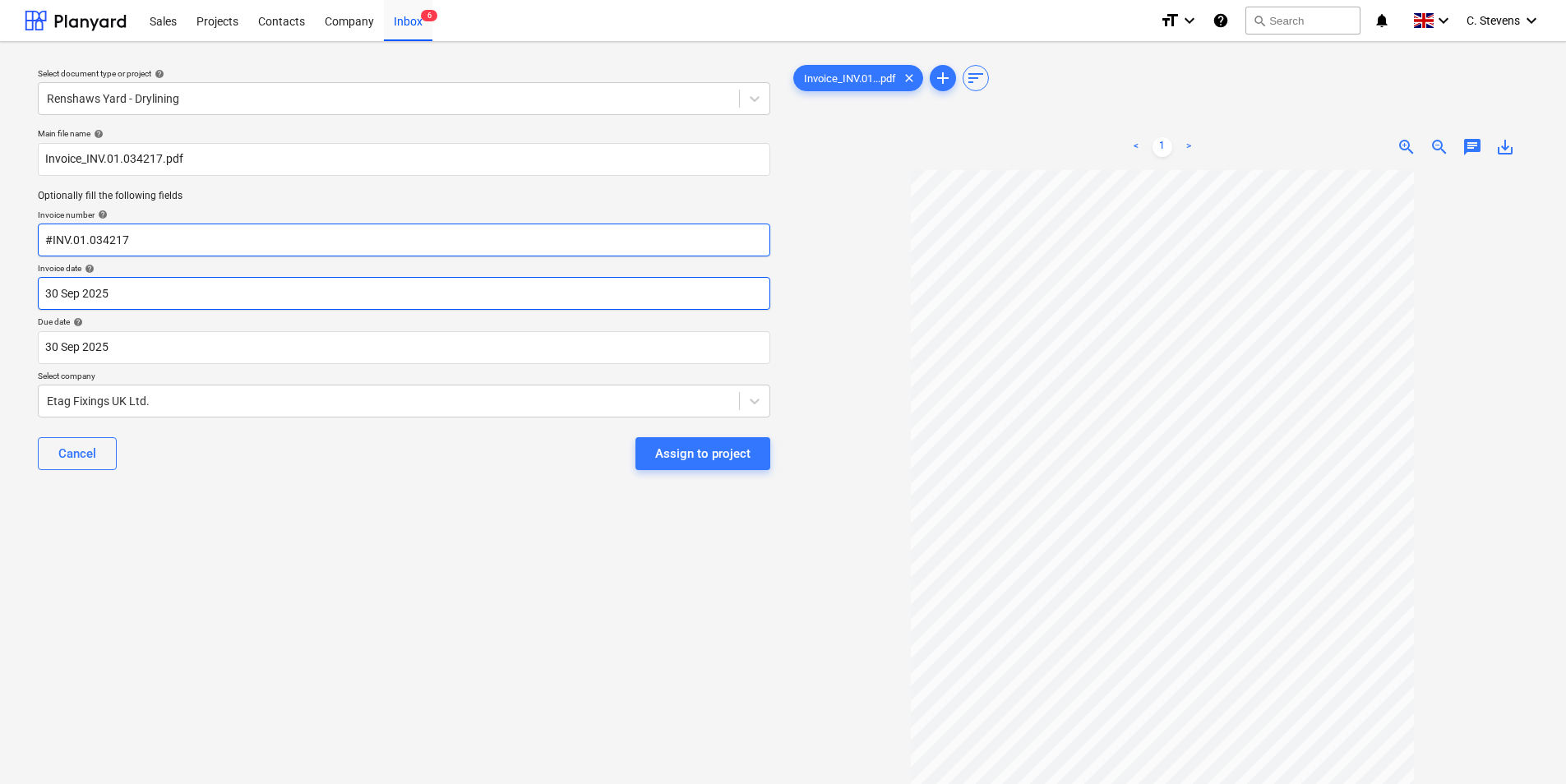 type on "#INV.01.034217" 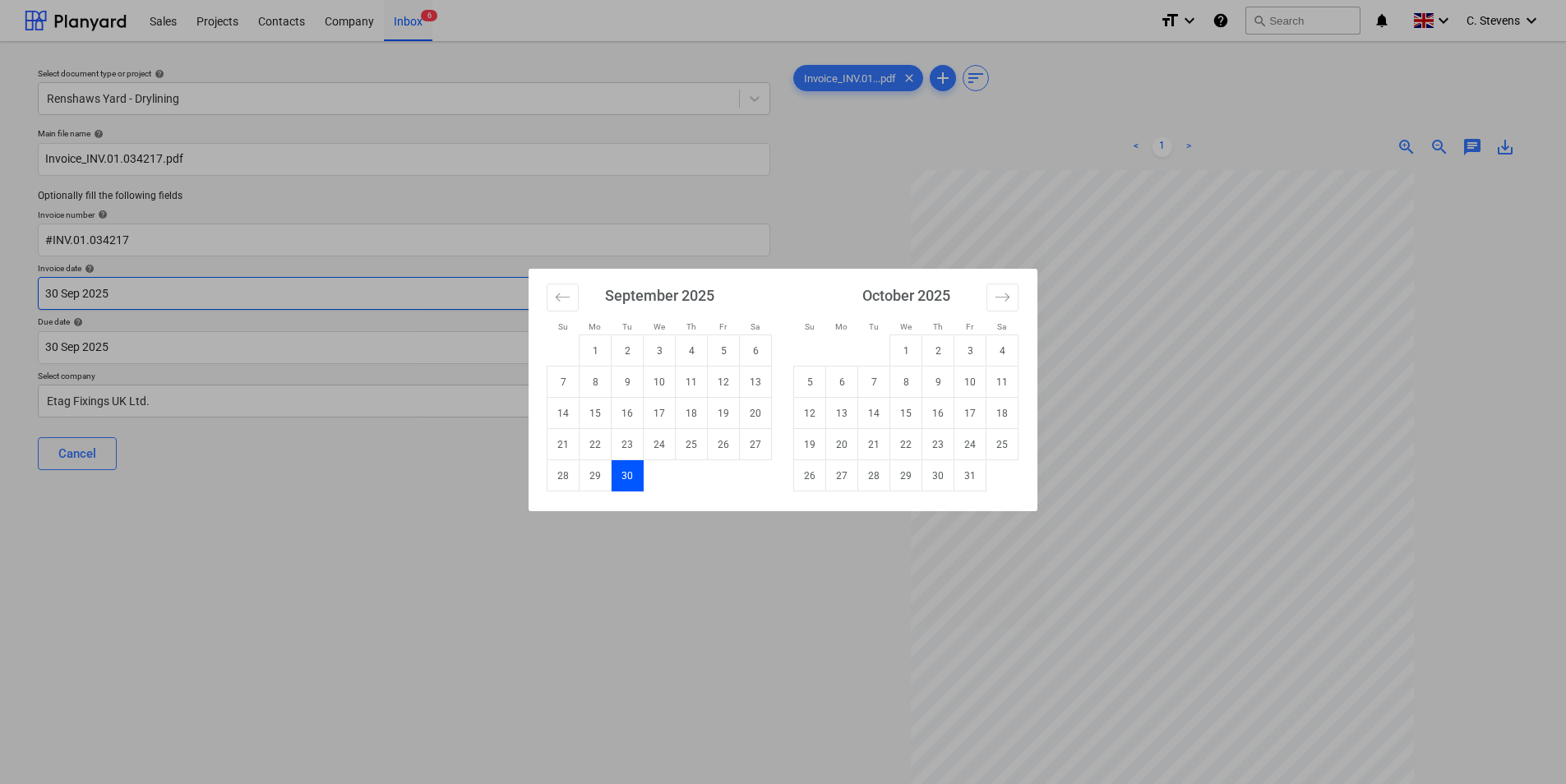 click on "Sales Projects Contacts Company Inbox 6 format_size keyboard_arrow_down help search Search notifications 0 keyboard_arrow_down C. [LAST] keyboard_arrow_down Select document type or project help Renshaws Yard -  Drylining Main file name help Invoice_INV.01.034217.pdf Optionally fill the following fields Invoice number help #INV.01.034217 Invoice date help 30 Sep 2025 30.09.2025 Press the down arrow key to interact with the calendar and
select a date. Press the question mark key to get the keyboard shortcuts for changing dates. Due date help 30 Sep 2025 30.09.2025 Press the down arrow key to interact with the calendar and
select a date. Press the question mark key to get the keyboard shortcuts for changing dates. Select company Etag Fixings UK Ltd.   Cancel Assign to project Invoice_INV.01...pdf clear add sort < 1 > zoom_in zoom_out chat 0 save_alt
Su Mo Tu We Th Fr Sa Su Mo Tu We Th Fr Sa August 2025 1 2 3 4 5 6 7 8 9 10 11 12 13 14 15 16 17 18 19 20 21 22 23 24 25 26 27 28 29 30 31 1 2" at bounding box center [783, 392] 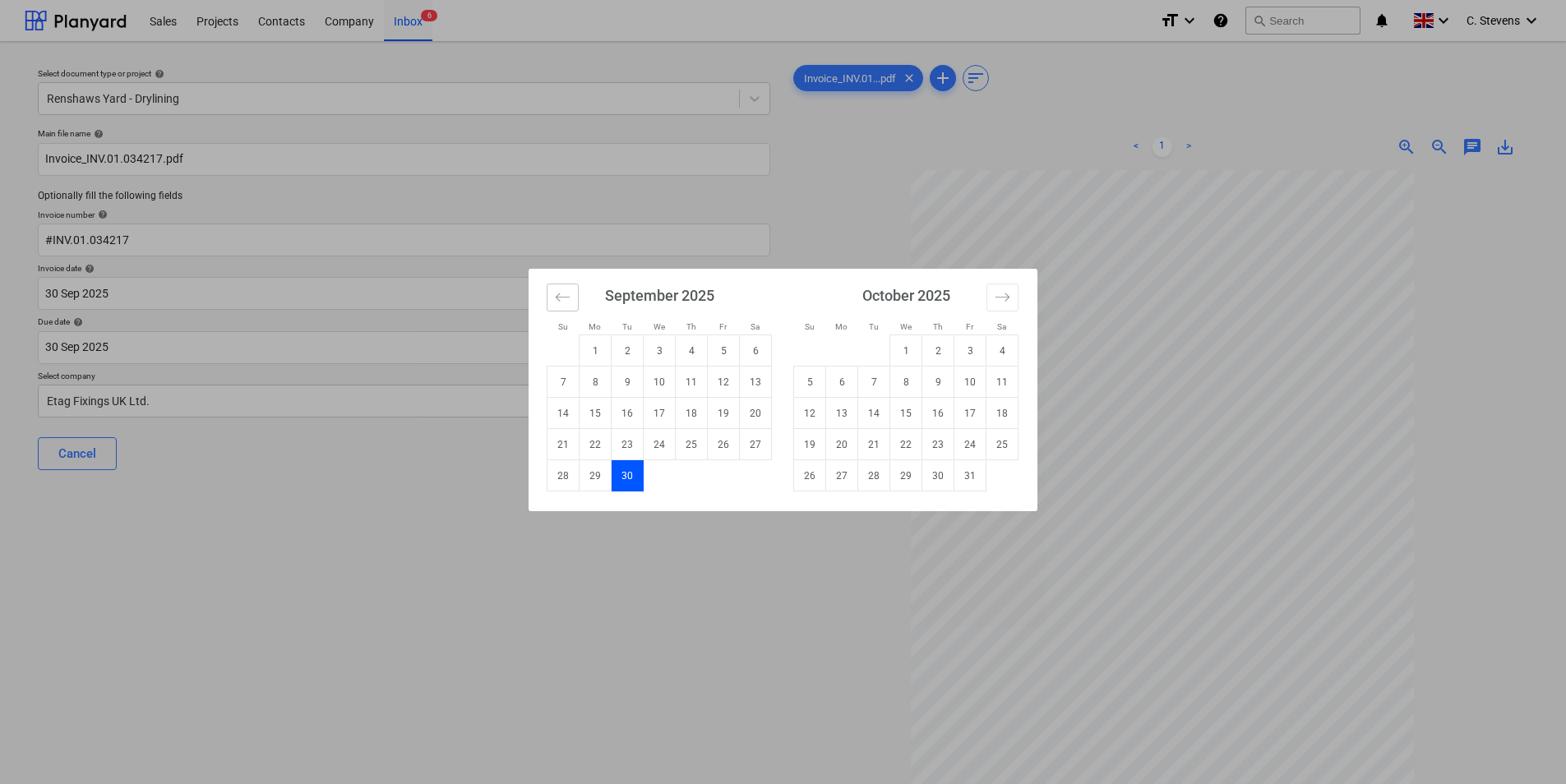 click 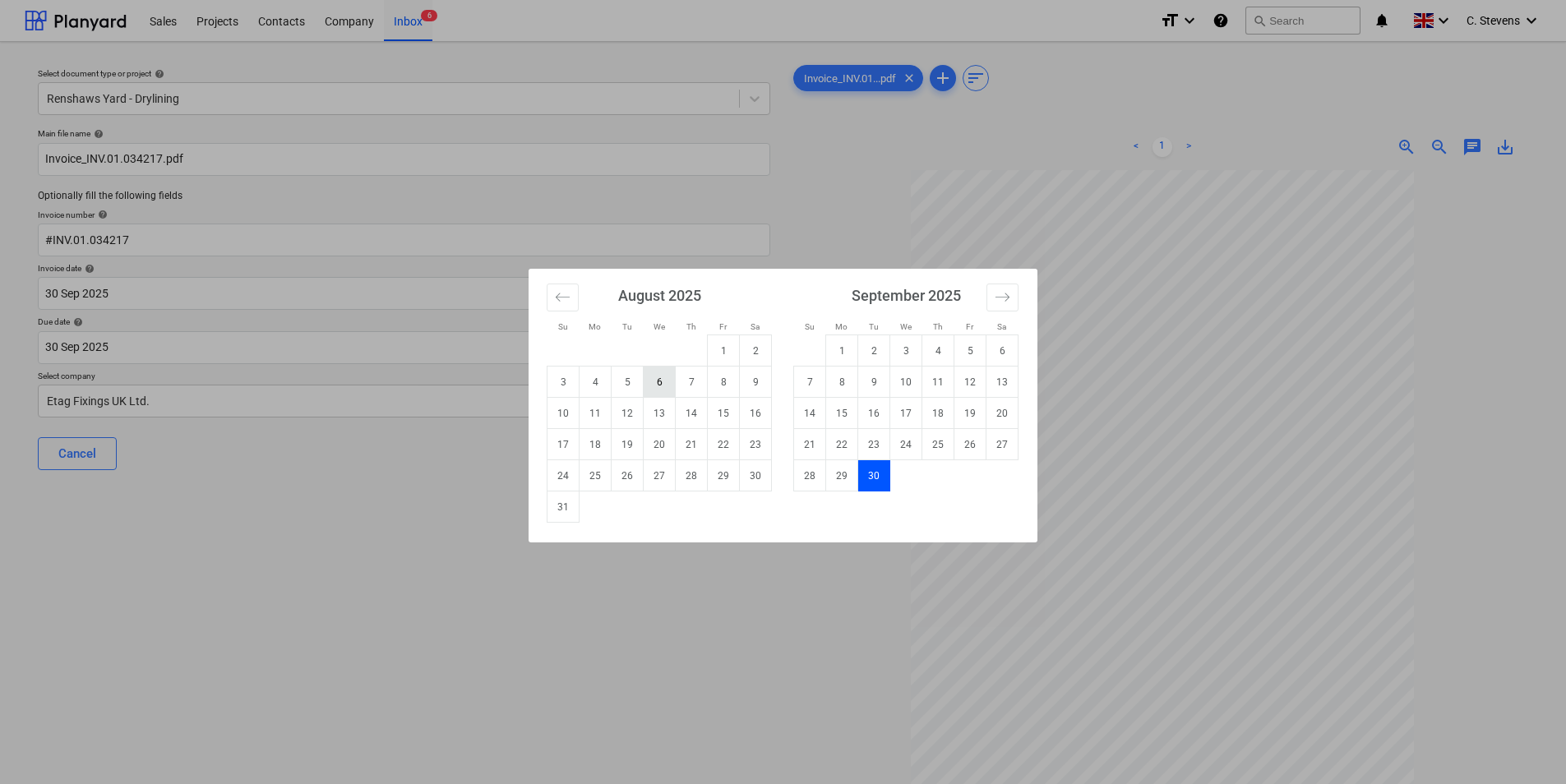 click on "6" at bounding box center (659, 382) 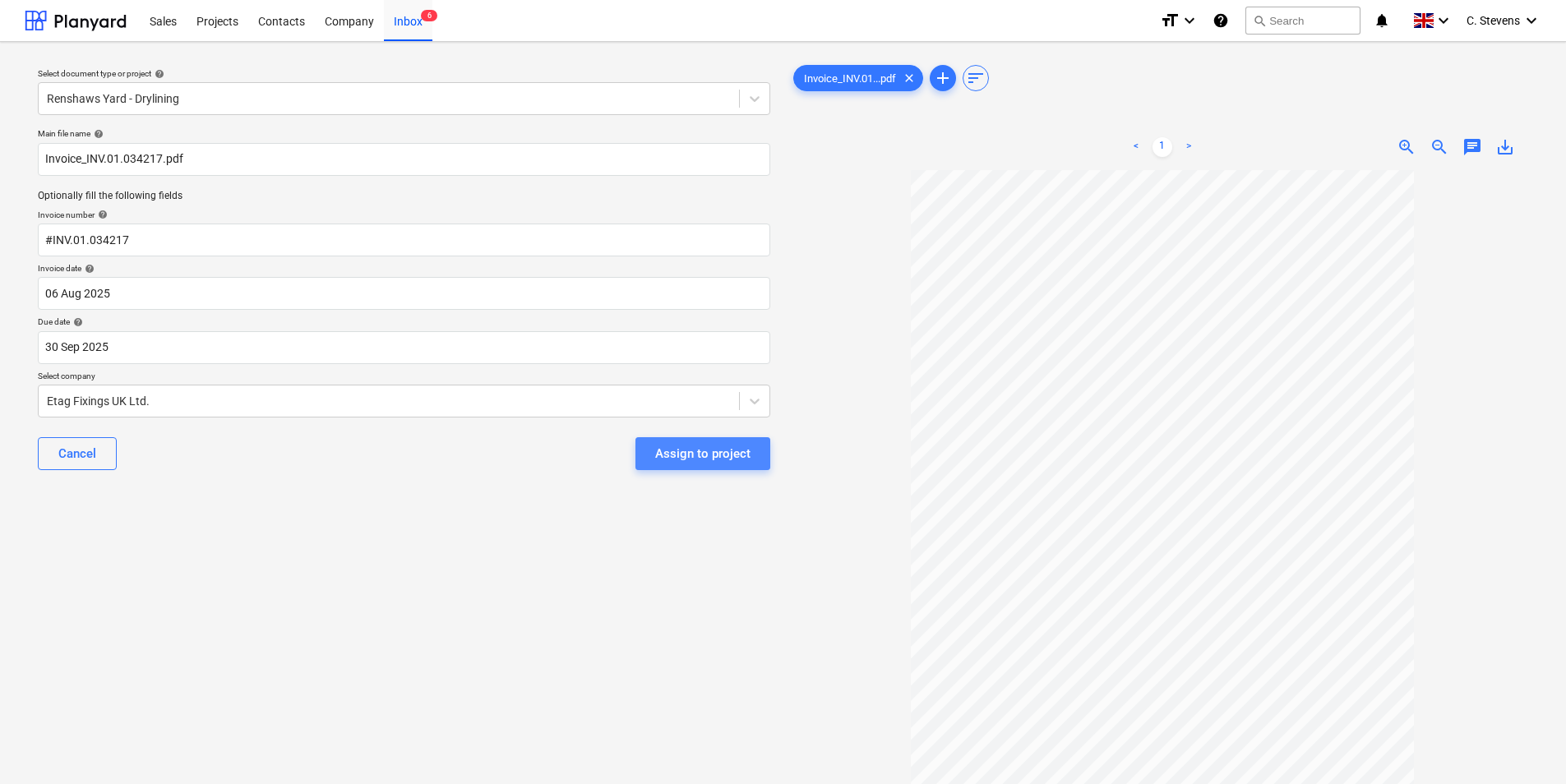 click on "Assign to project" at bounding box center [703, 454] 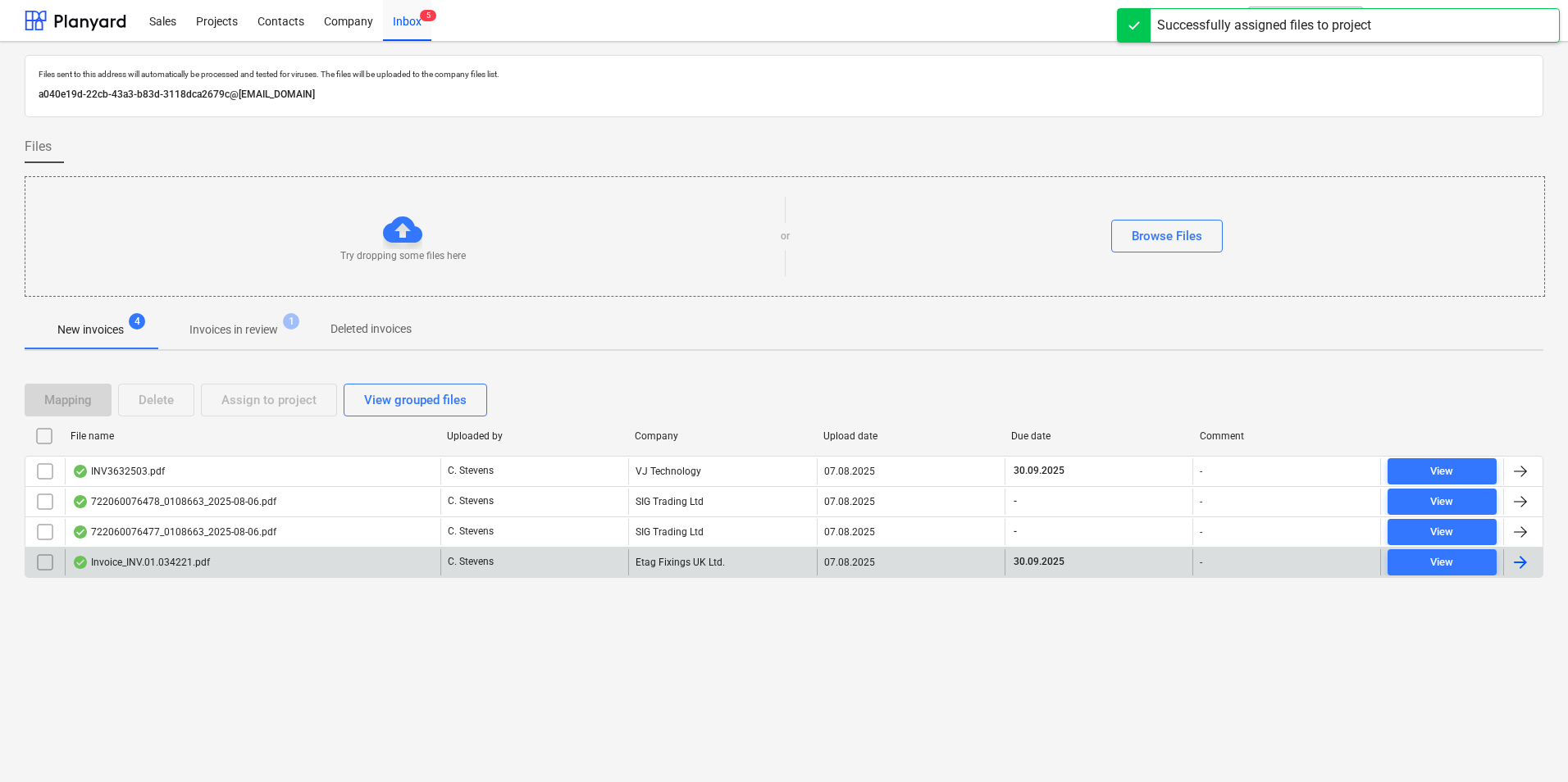 click on "Invoice_INV.01.034221.pdf" at bounding box center [253, 562] 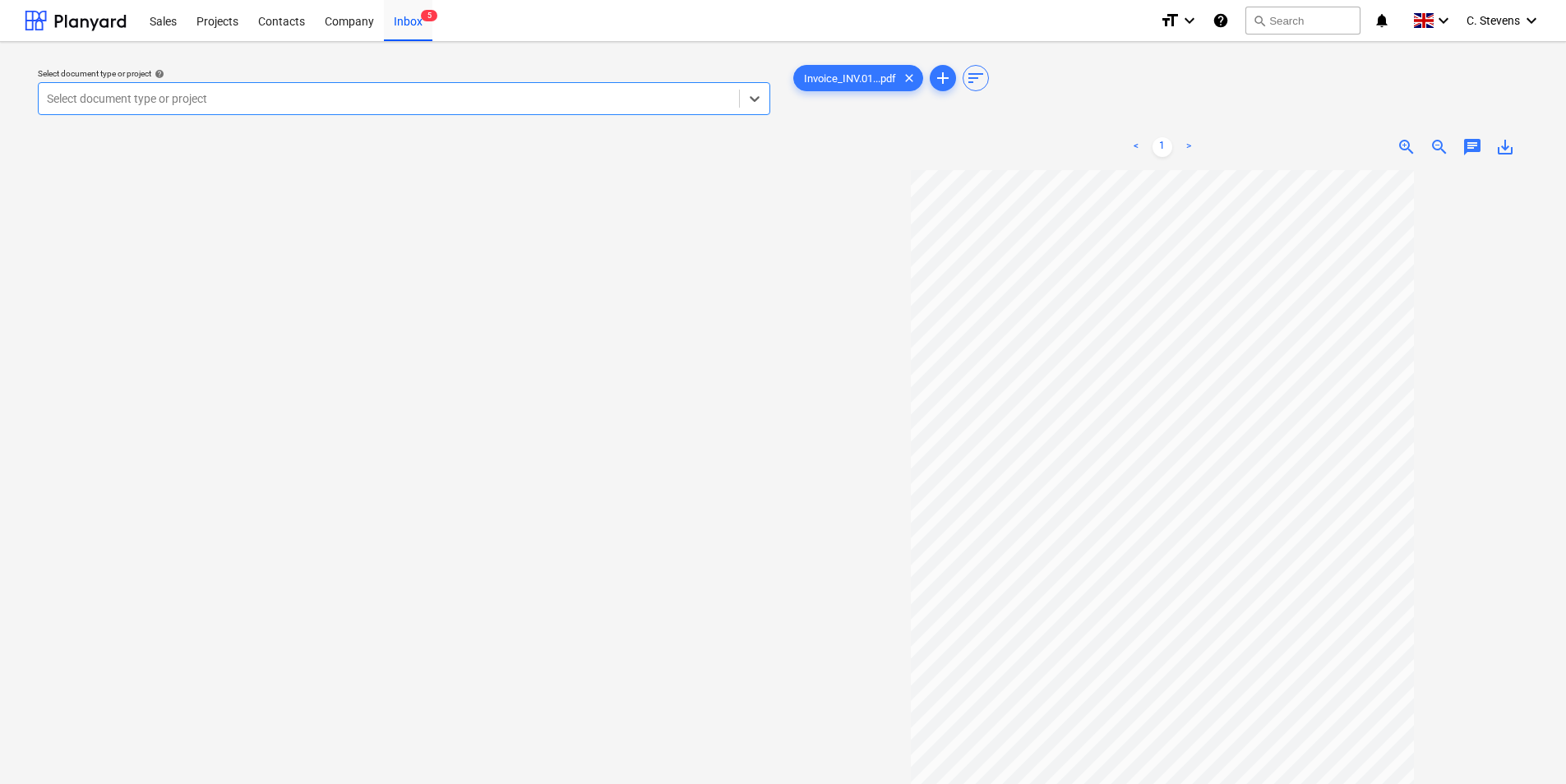 click at bounding box center [389, 99] 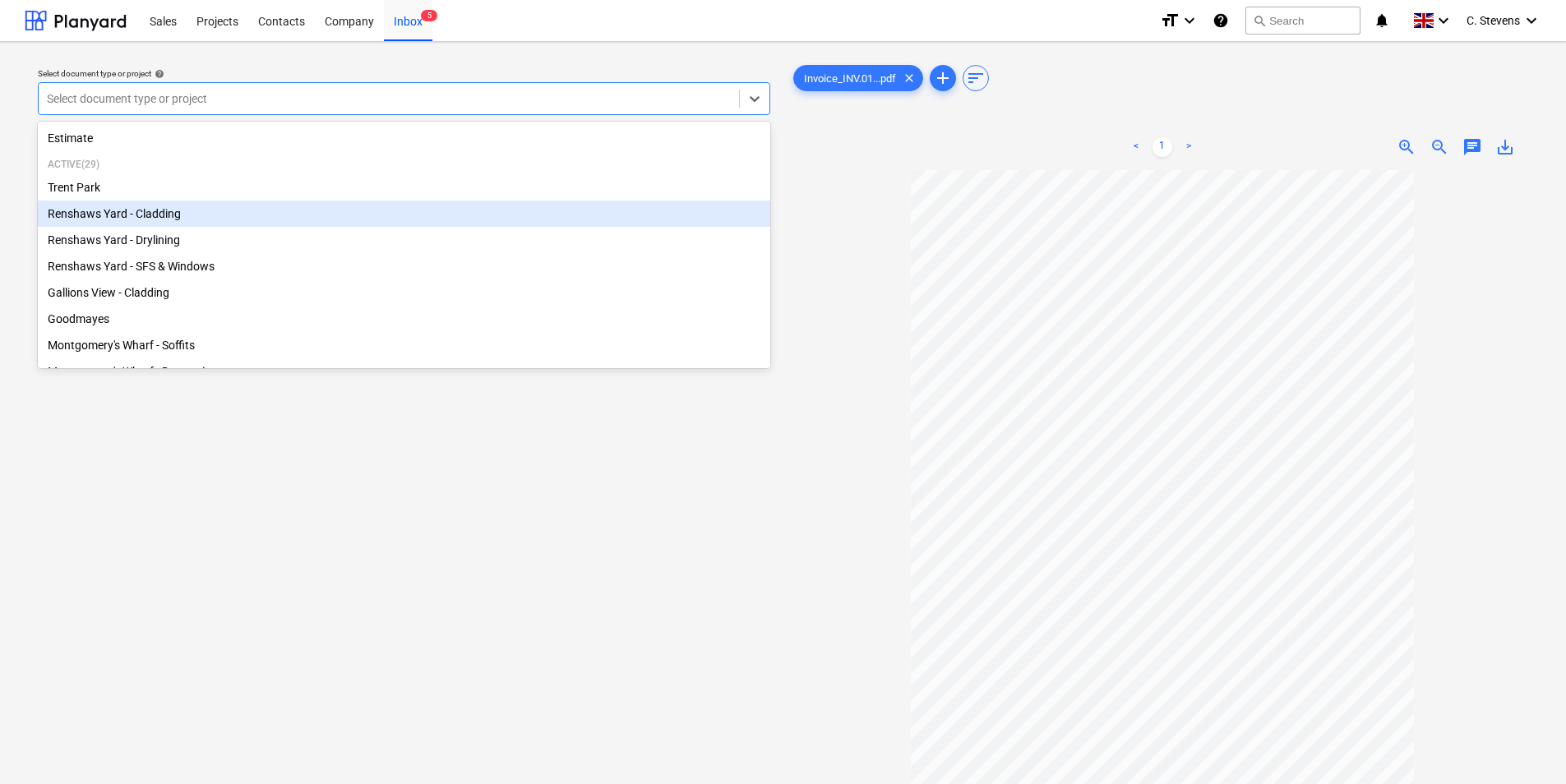 click on "Renshaws Yard - Cladding" at bounding box center (404, 214) 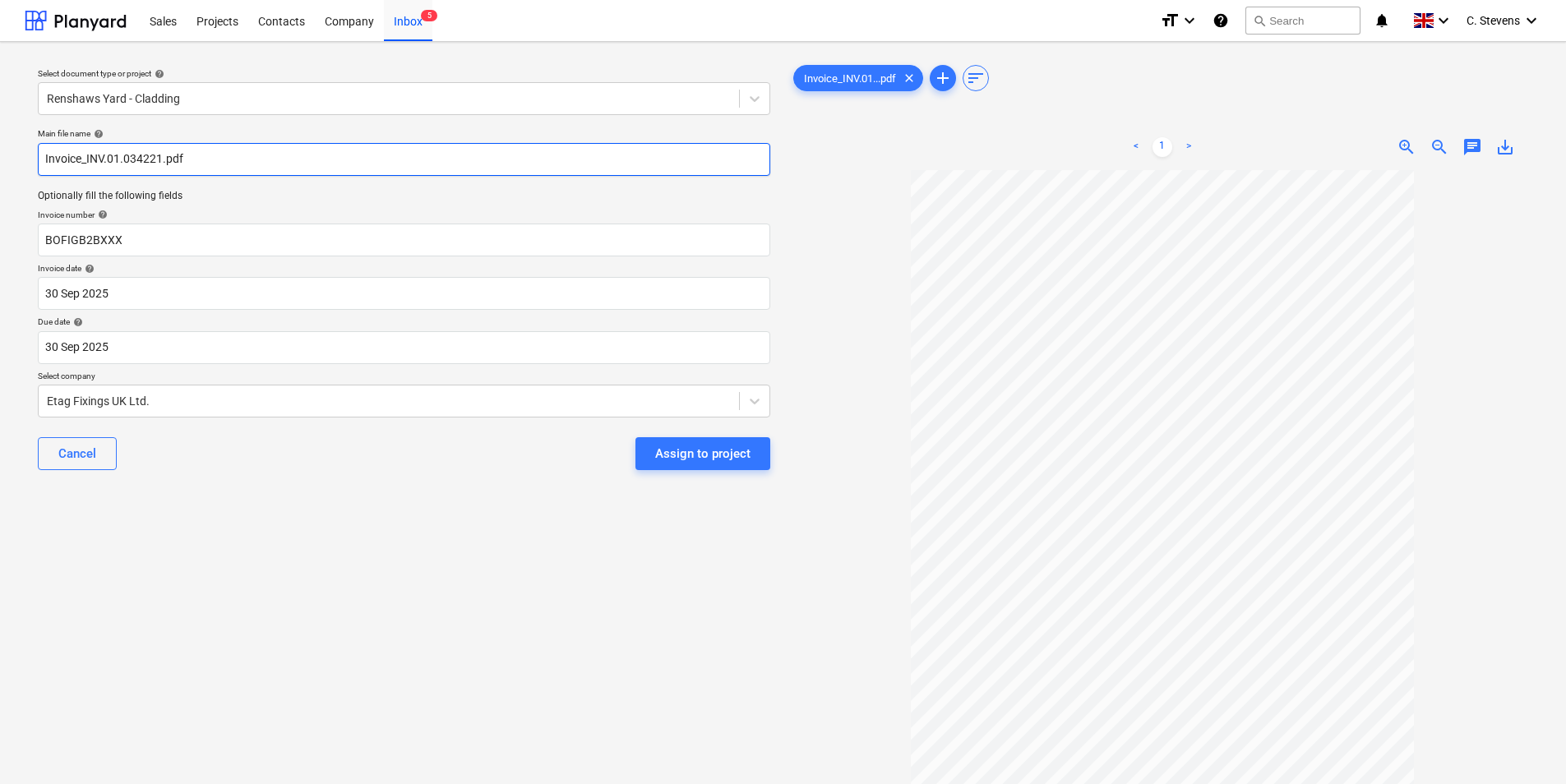 drag, startPoint x: 160, startPoint y: 155, endPoint x: 85, endPoint y: 157, distance: 75.02666 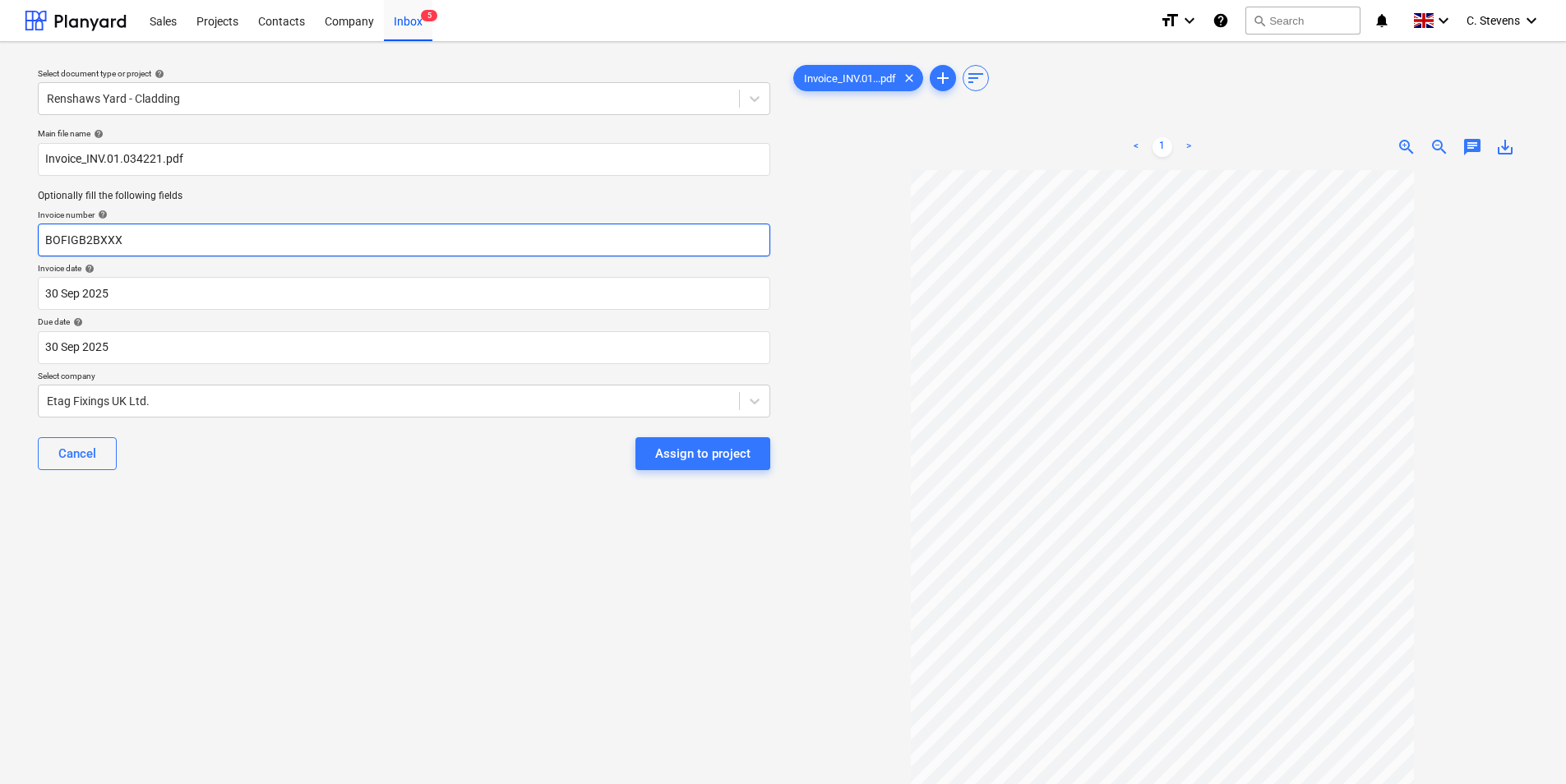 drag, startPoint x: 132, startPoint y: 244, endPoint x: 30, endPoint y: 230, distance: 102.9563 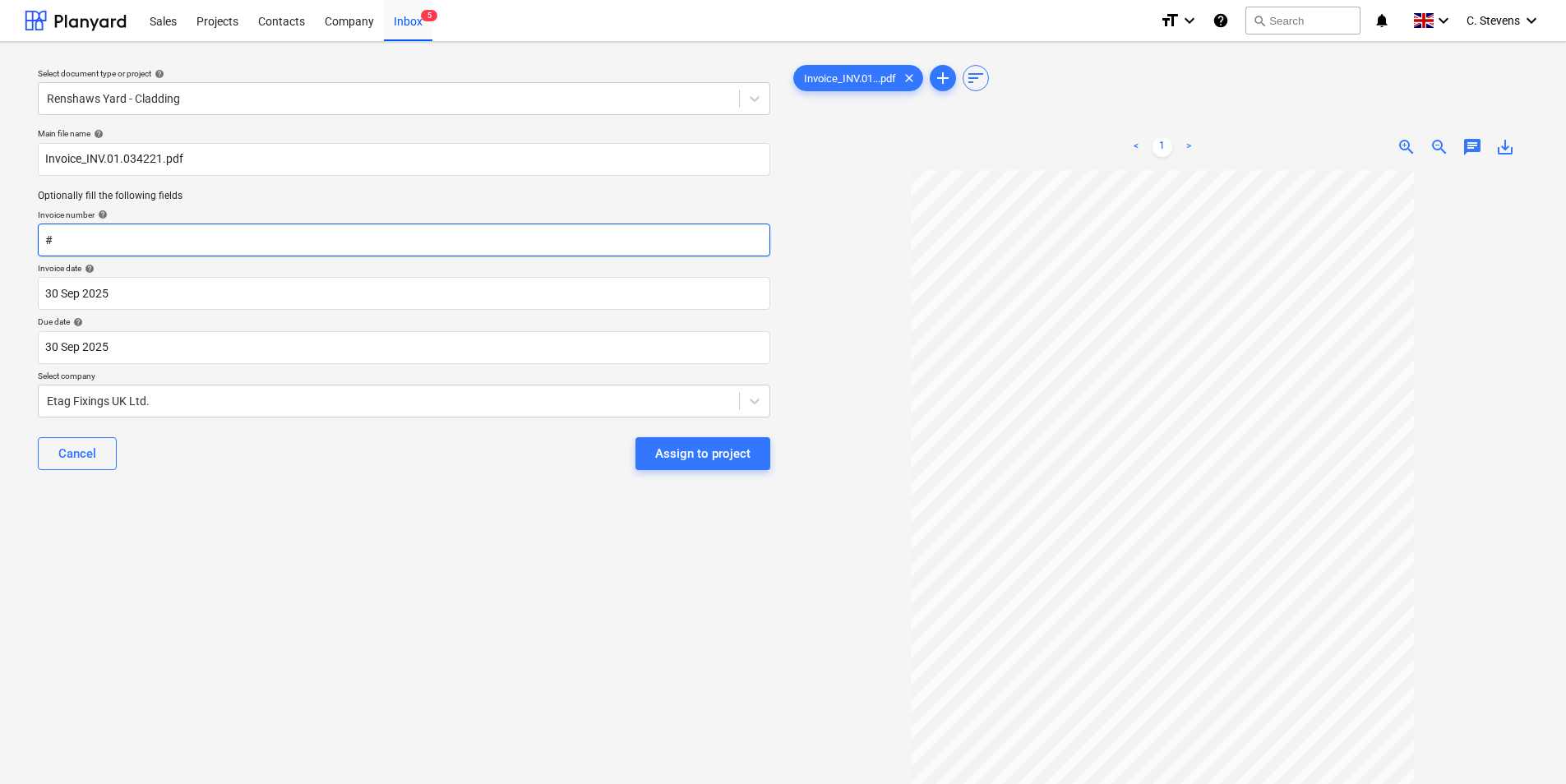 paste on "INV.[NUMBER].[NUMBER]" 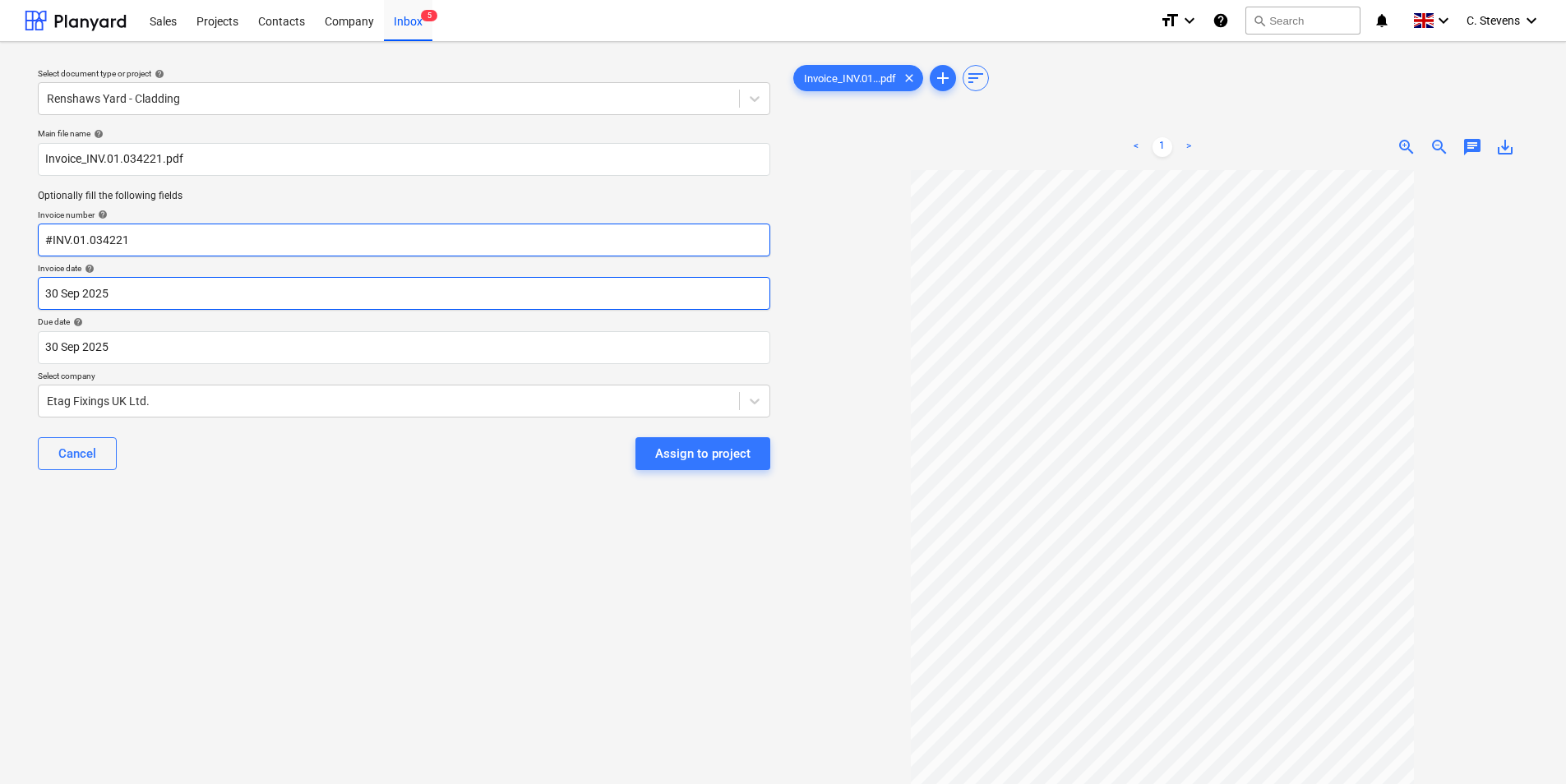 type on "#INV.01.034221" 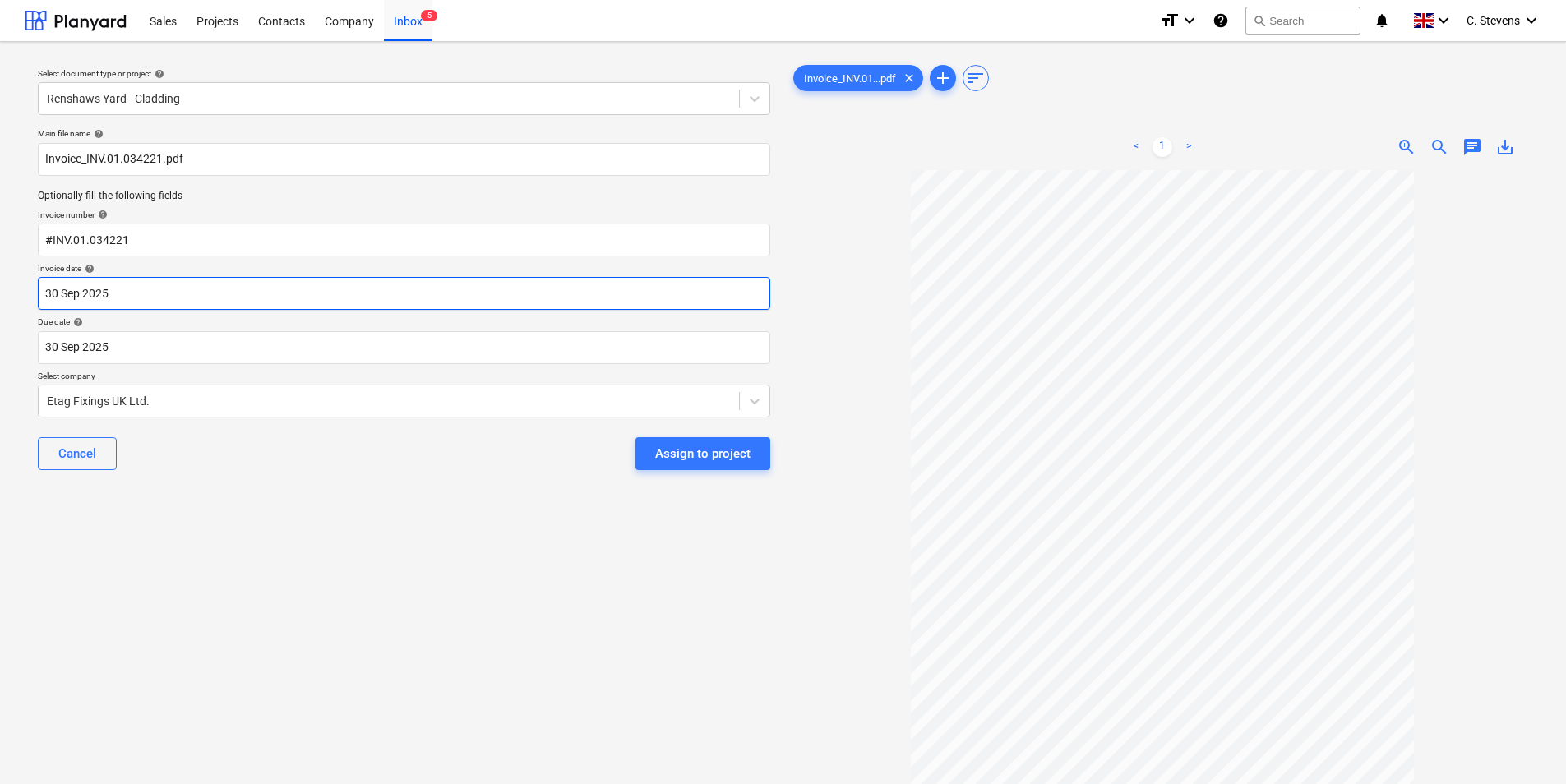 click on "Sales Projects Contacts Company Inbox 5 format_size keyboard_arrow_down help search Search notifications 0 keyboard_arrow_down C. [LAST] keyboard_arrow_down Select document type or project help Renshaws Yard - Cladding Main file name help Invoice_INV.01.034221.pdf Optionally fill the following fields Invoice number help #INV.01.034221 Invoice date help 30 Sep 2025 30.09.2025 Press the down arrow key to interact with the calendar and
select a date. Press the question mark key to get the keyboard shortcuts for changing dates. Due date help 30 Sep 2025 30.09.2025 Press the down arrow key to interact with the calendar and
select a date. Press the question mark key to get the keyboard shortcuts for changing dates. Select company Etag Fixings UK Ltd.   Cancel Assign to project Invoice_INV.01...pdf clear add sort < 1 > zoom_in zoom_out chat 0 save_alt" at bounding box center [783, 392] 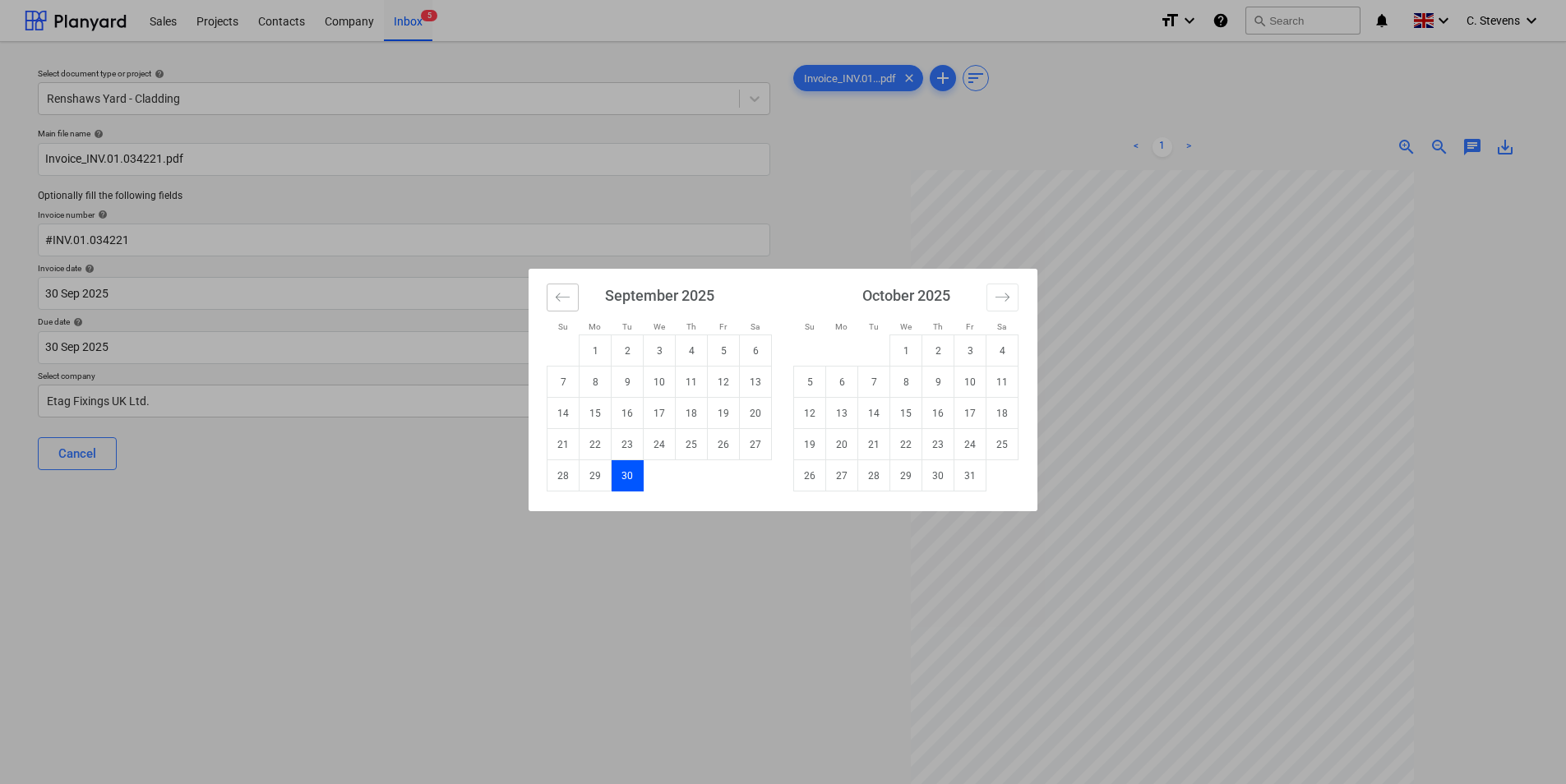 click at bounding box center [562, 297] 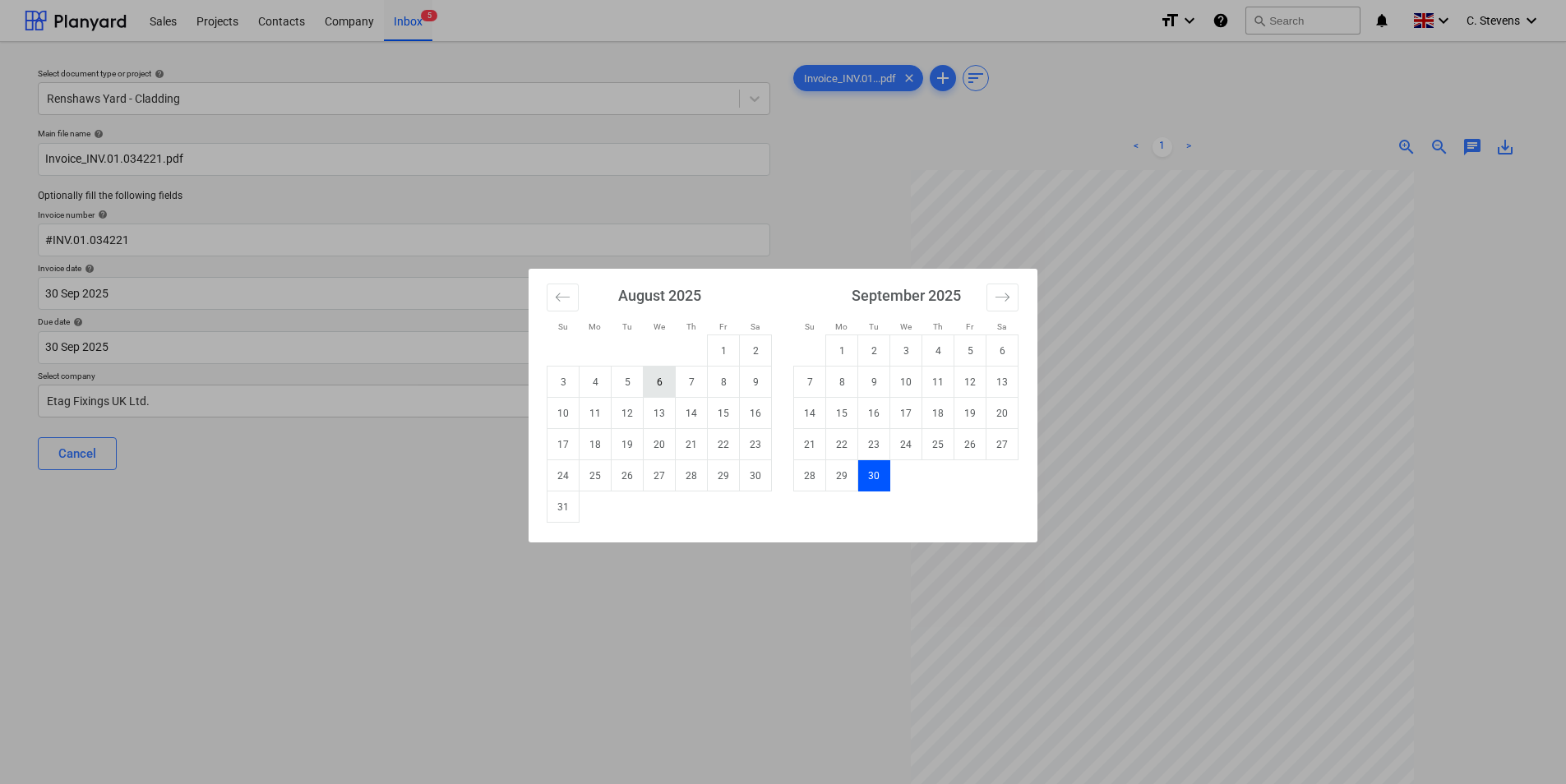 click on "6" at bounding box center [659, 382] 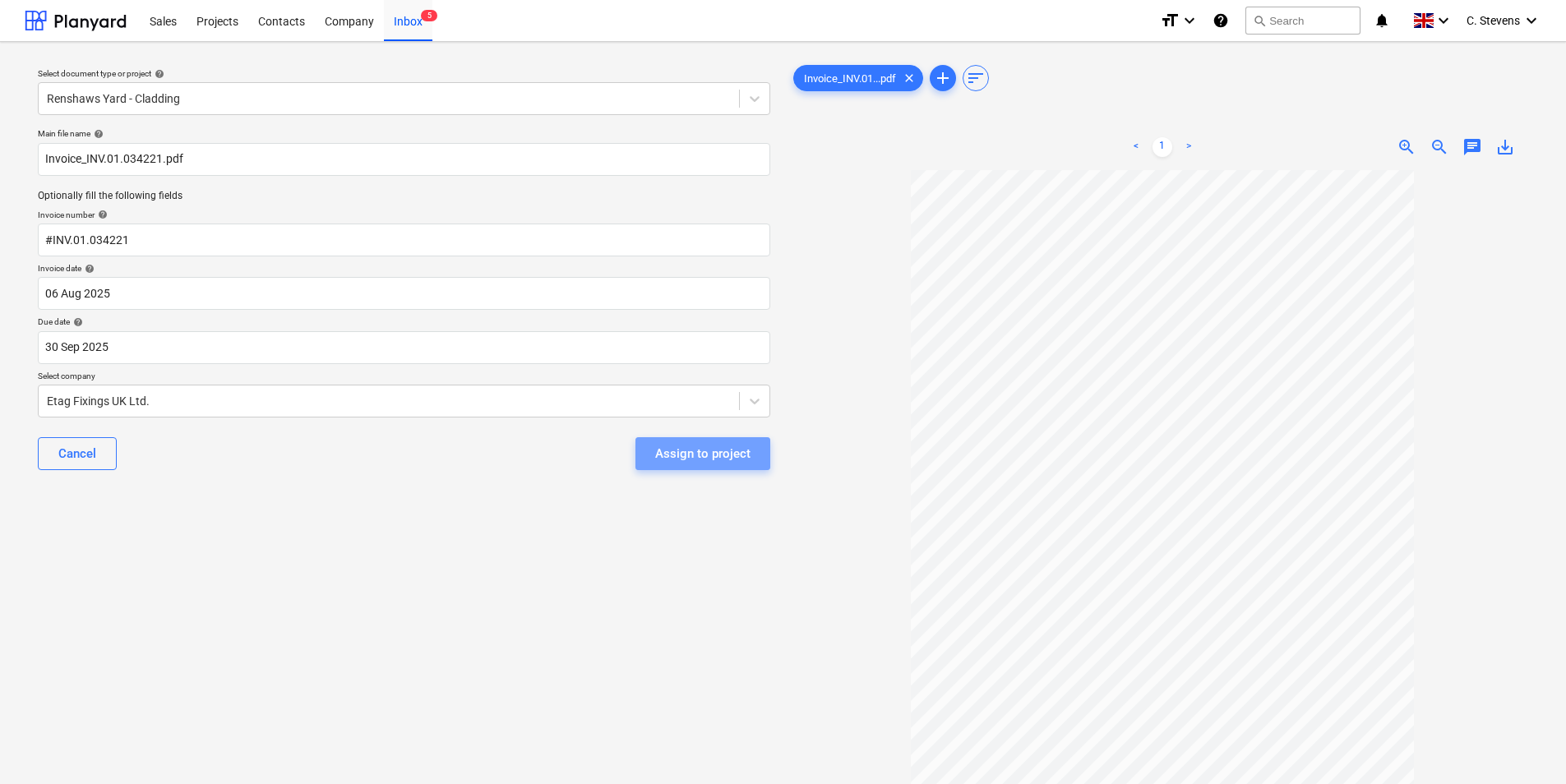 click on "Assign to project" at bounding box center [703, 454] 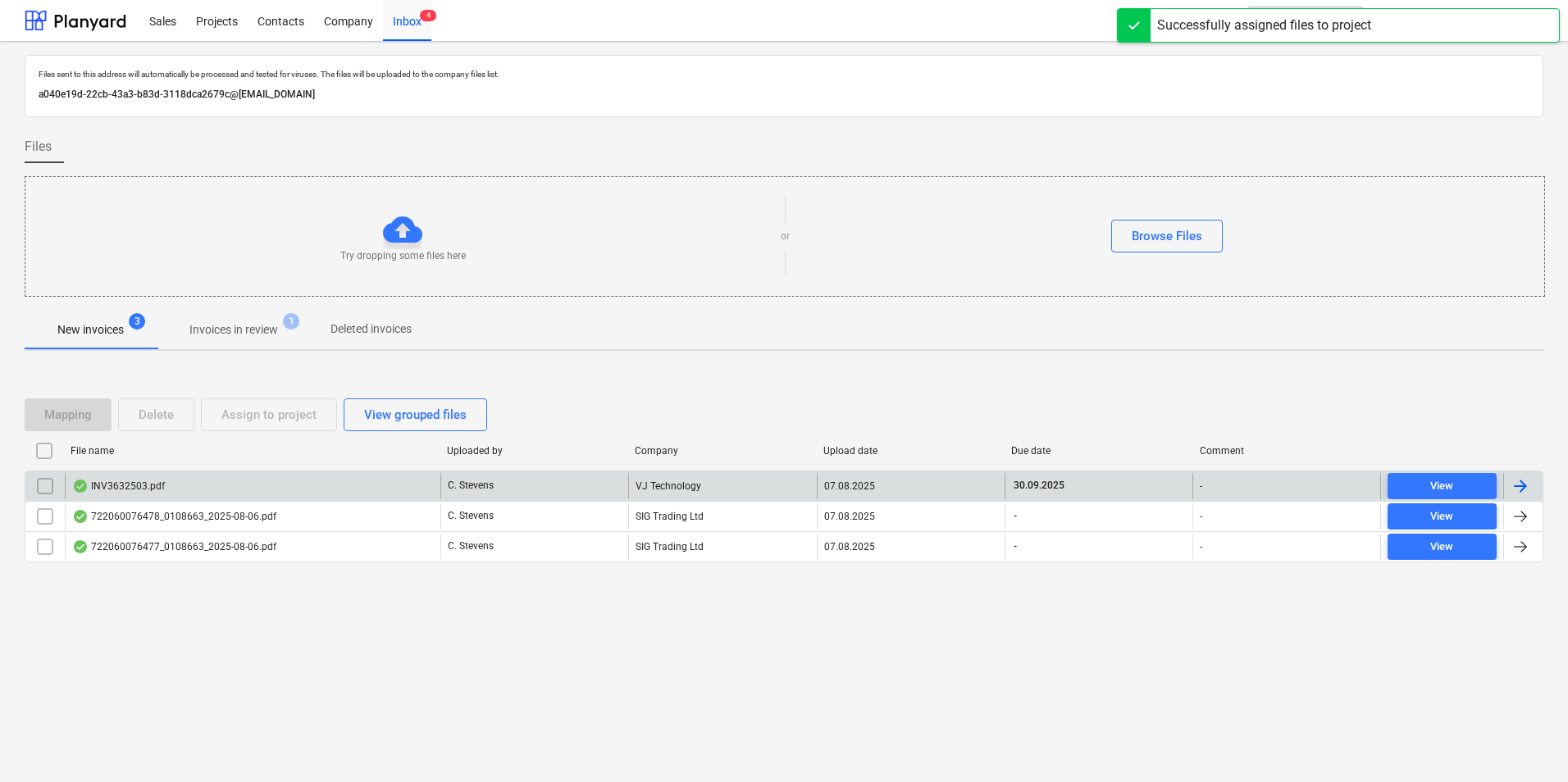 click on "INV3632503.pdf" at bounding box center [253, 486] 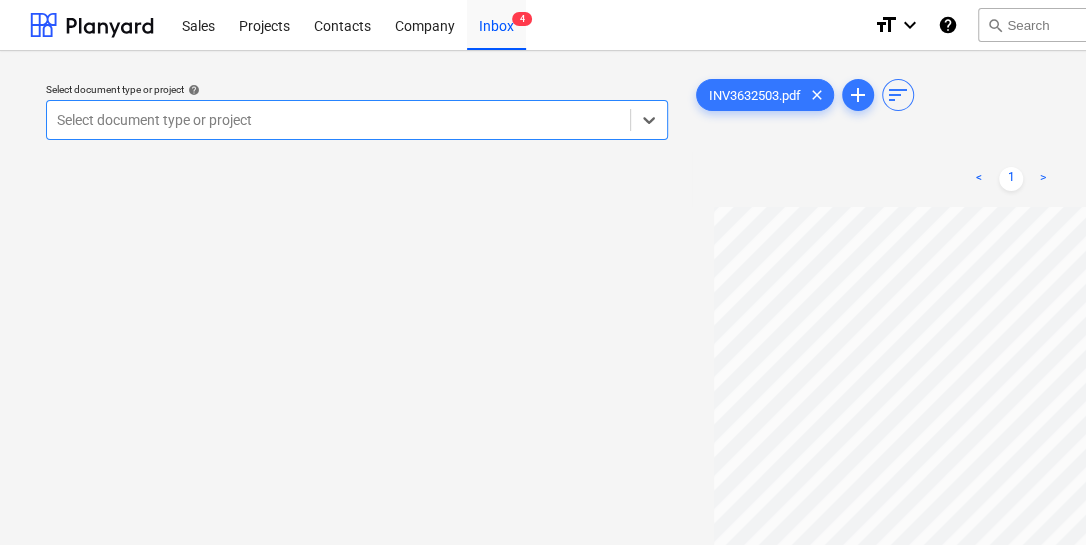 scroll, scrollTop: 356, scrollLeft: 0, axis: vertical 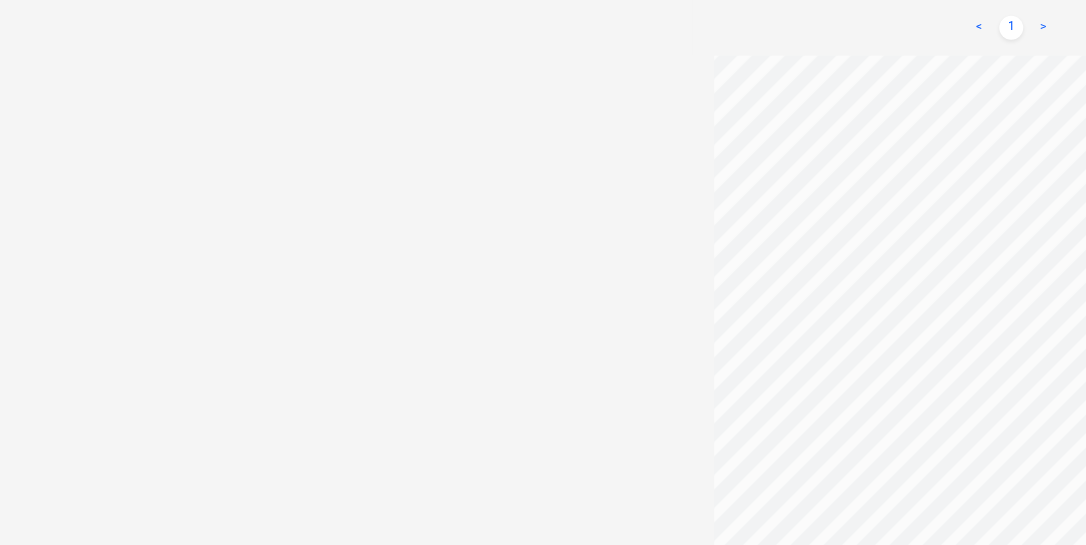click at bounding box center [1011, 300] 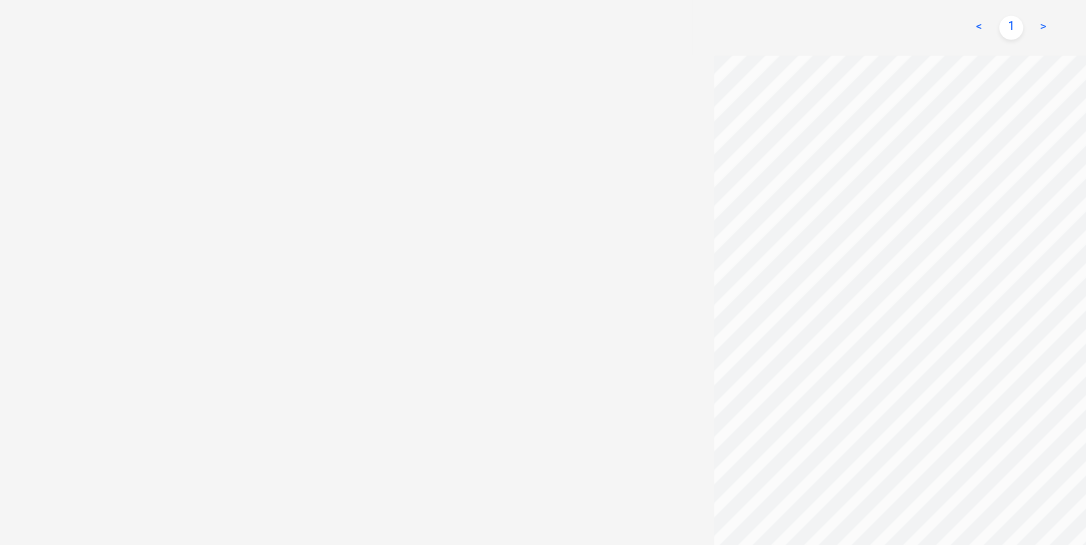 scroll, scrollTop: 0, scrollLeft: 0, axis: both 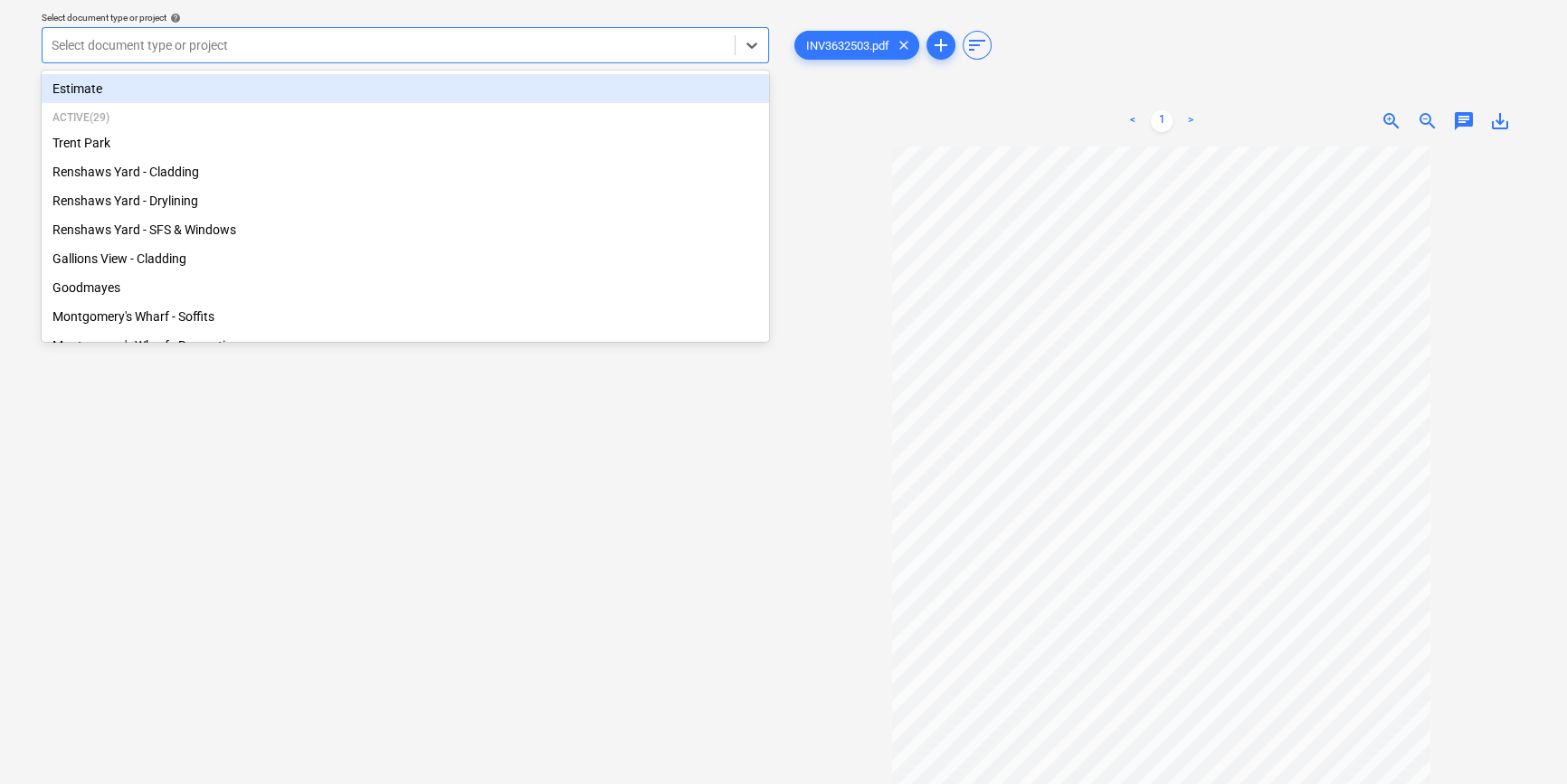 click at bounding box center (388, 45) 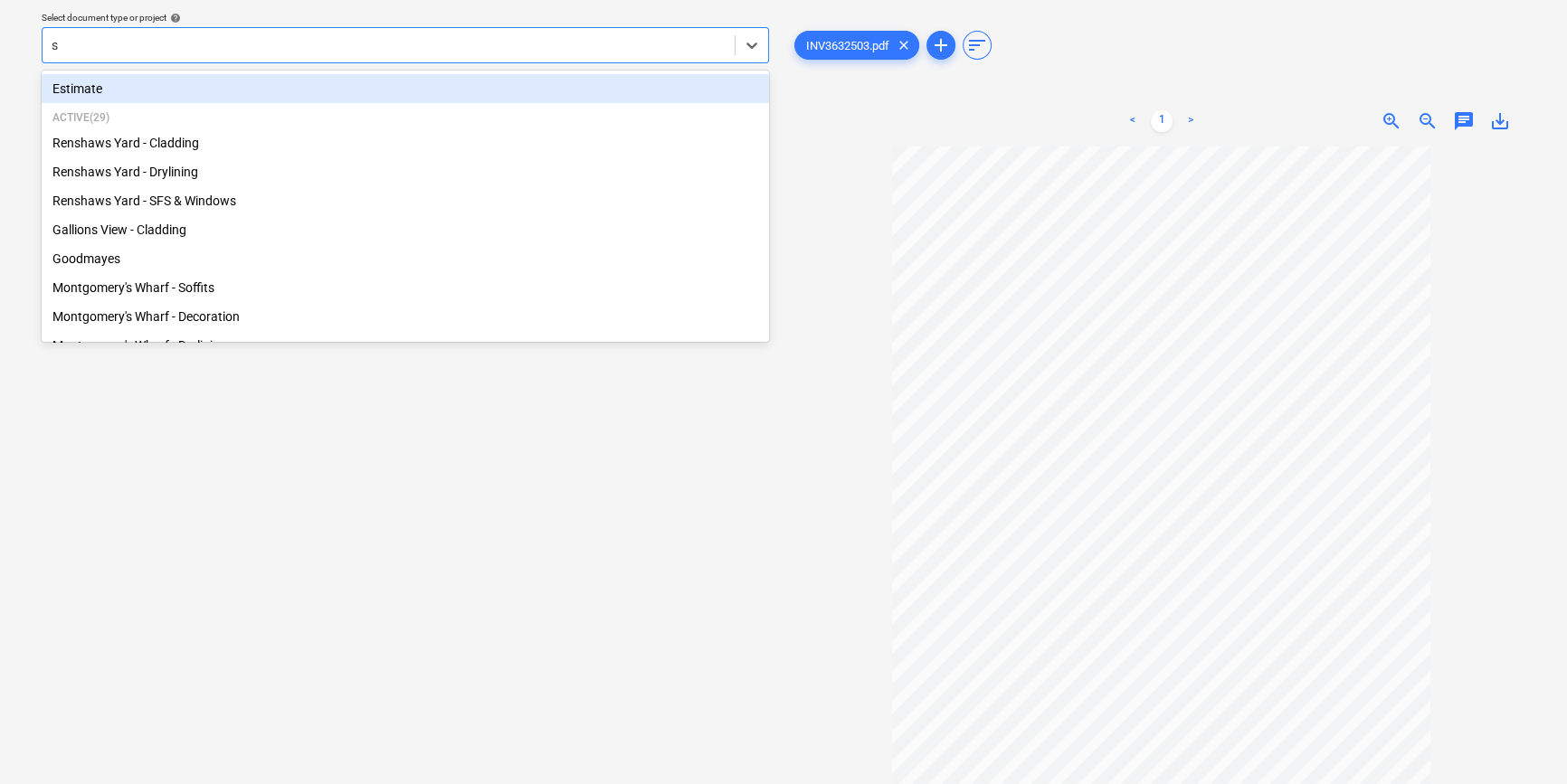 type on "so" 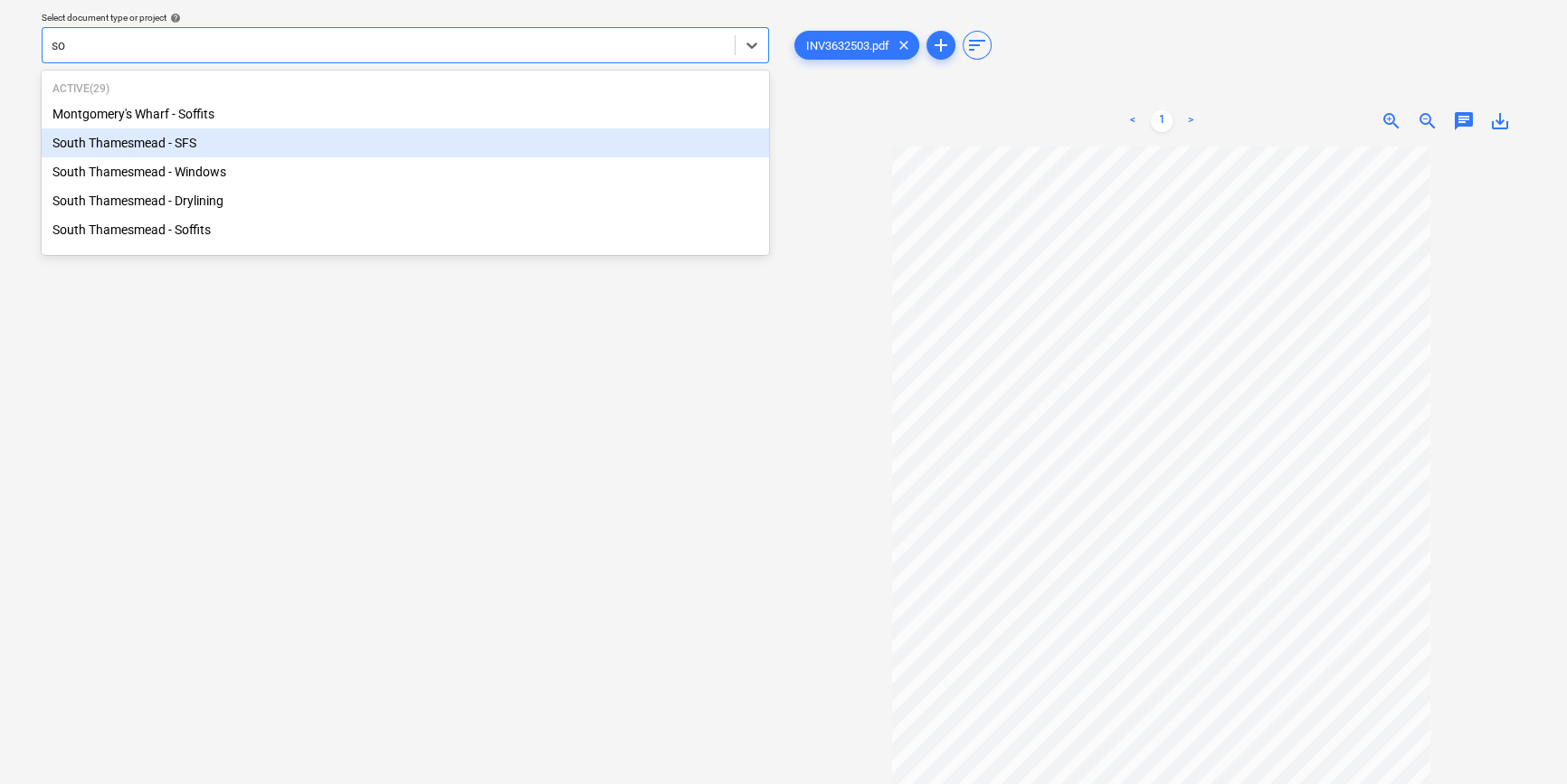 type 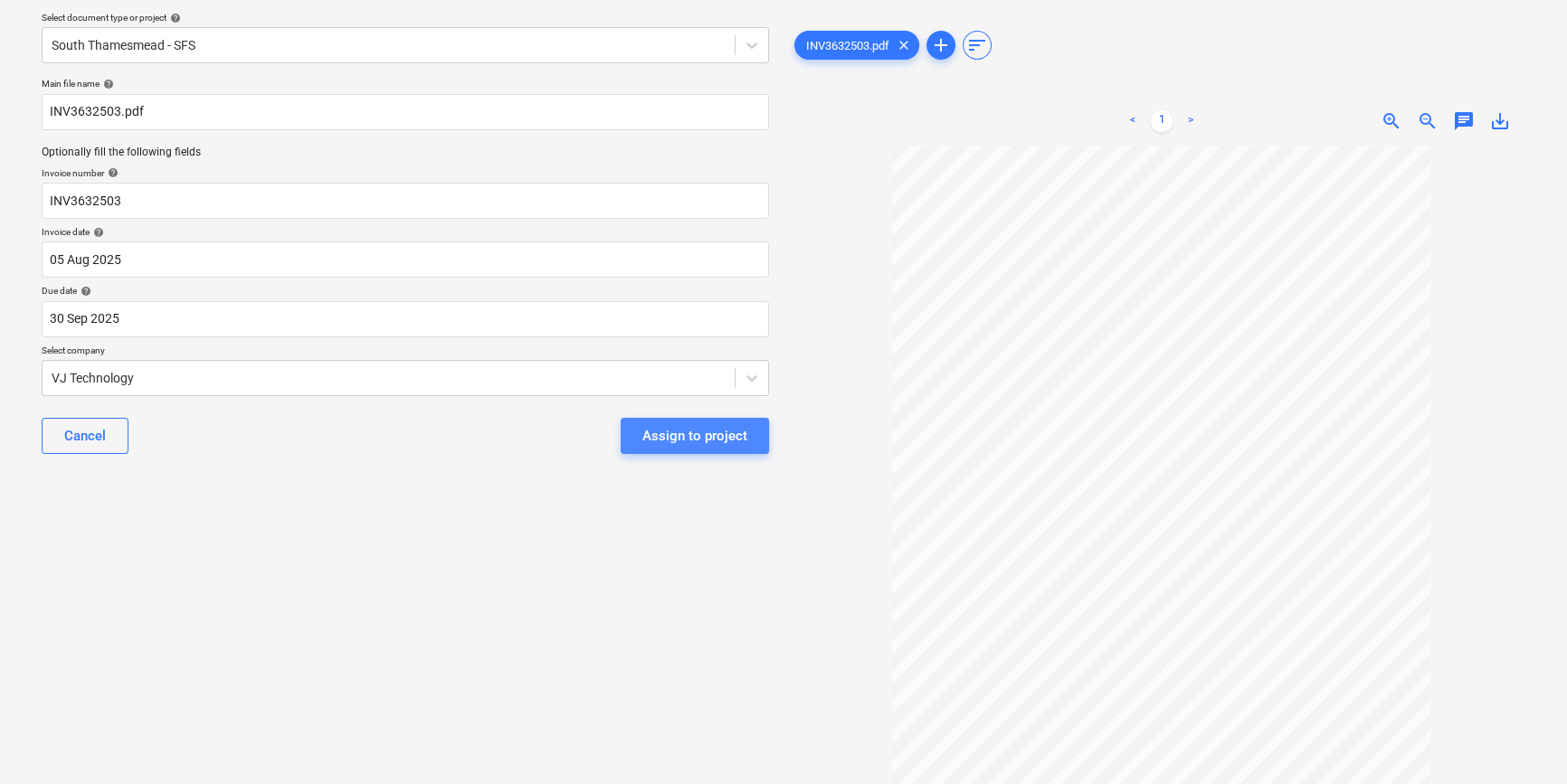 click on "Assign to project" at bounding box center (695, 436) 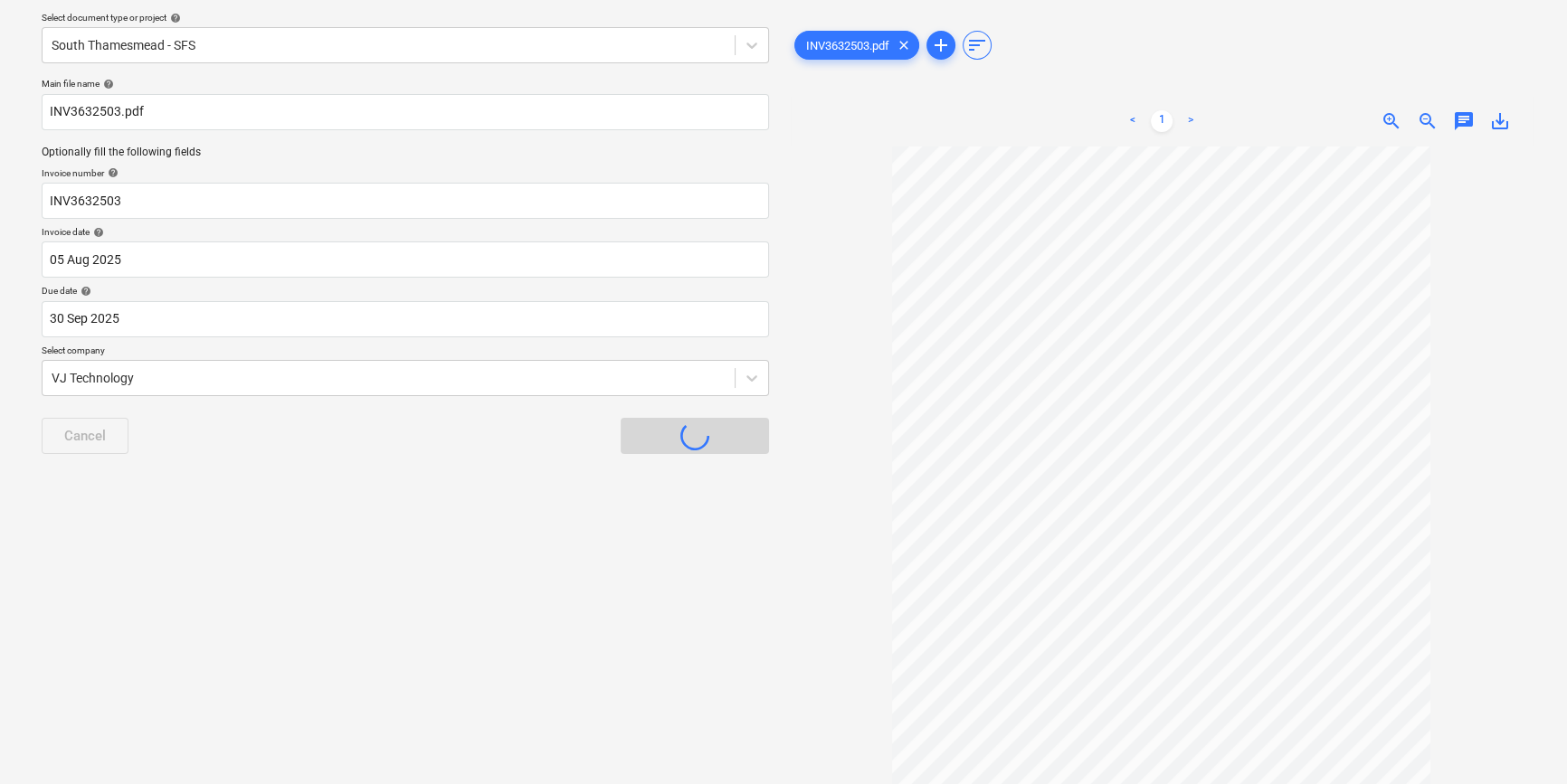 scroll, scrollTop: 0, scrollLeft: 0, axis: both 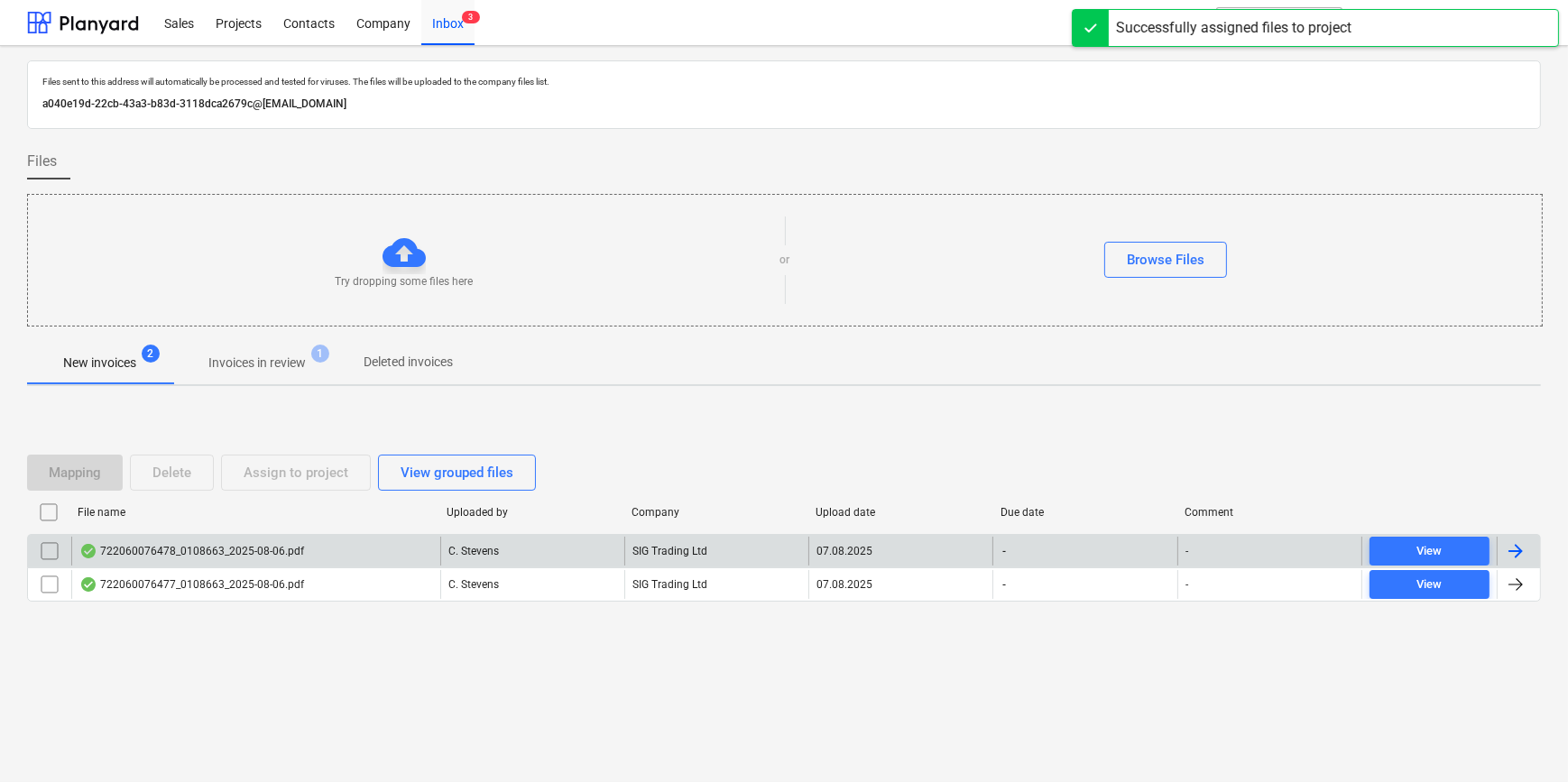 click on "722060076478_0108663_2025-08-06.pdf" at bounding box center [255, 551] 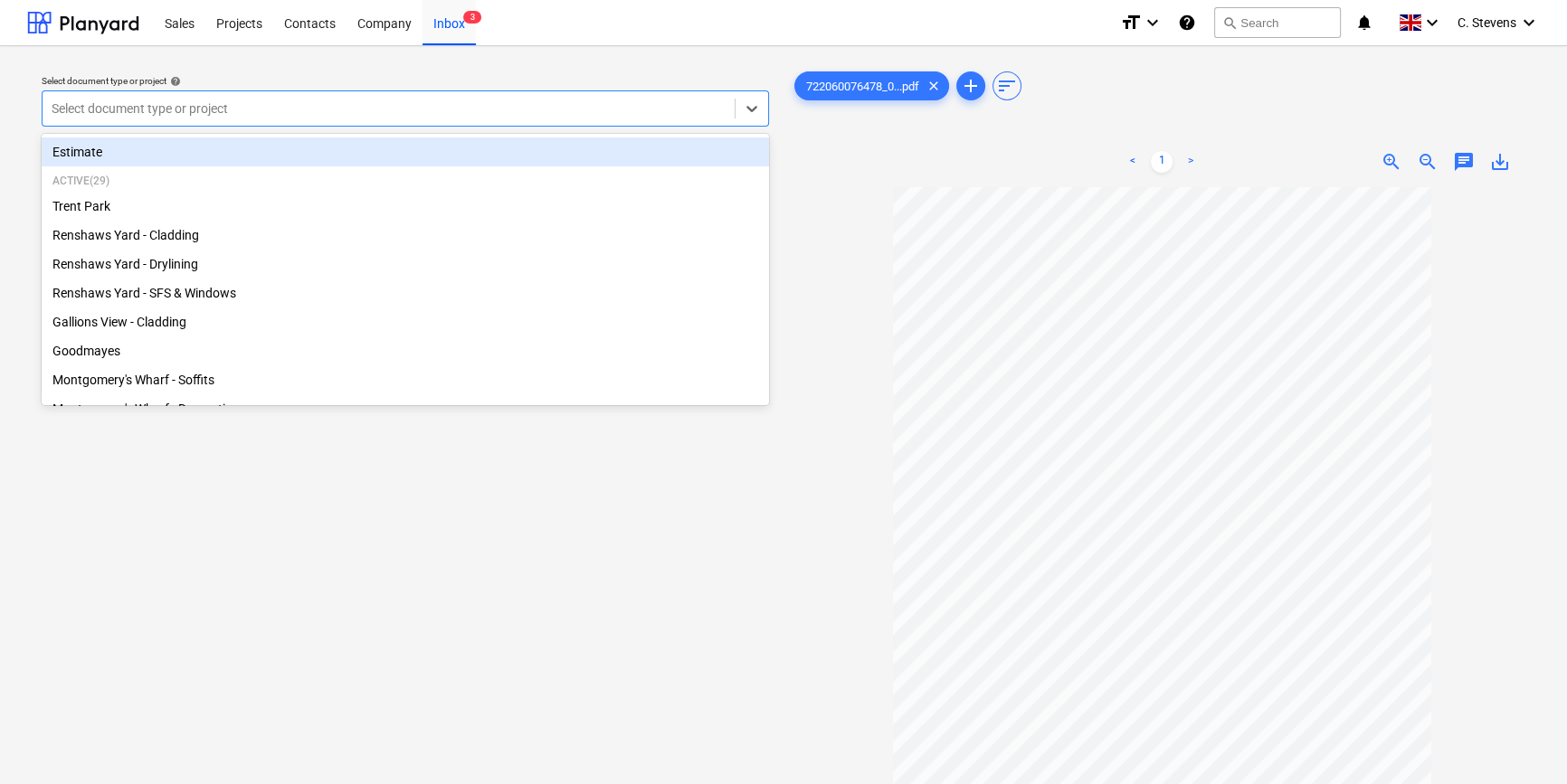 click on "Select document type or project" at bounding box center [405, 109] 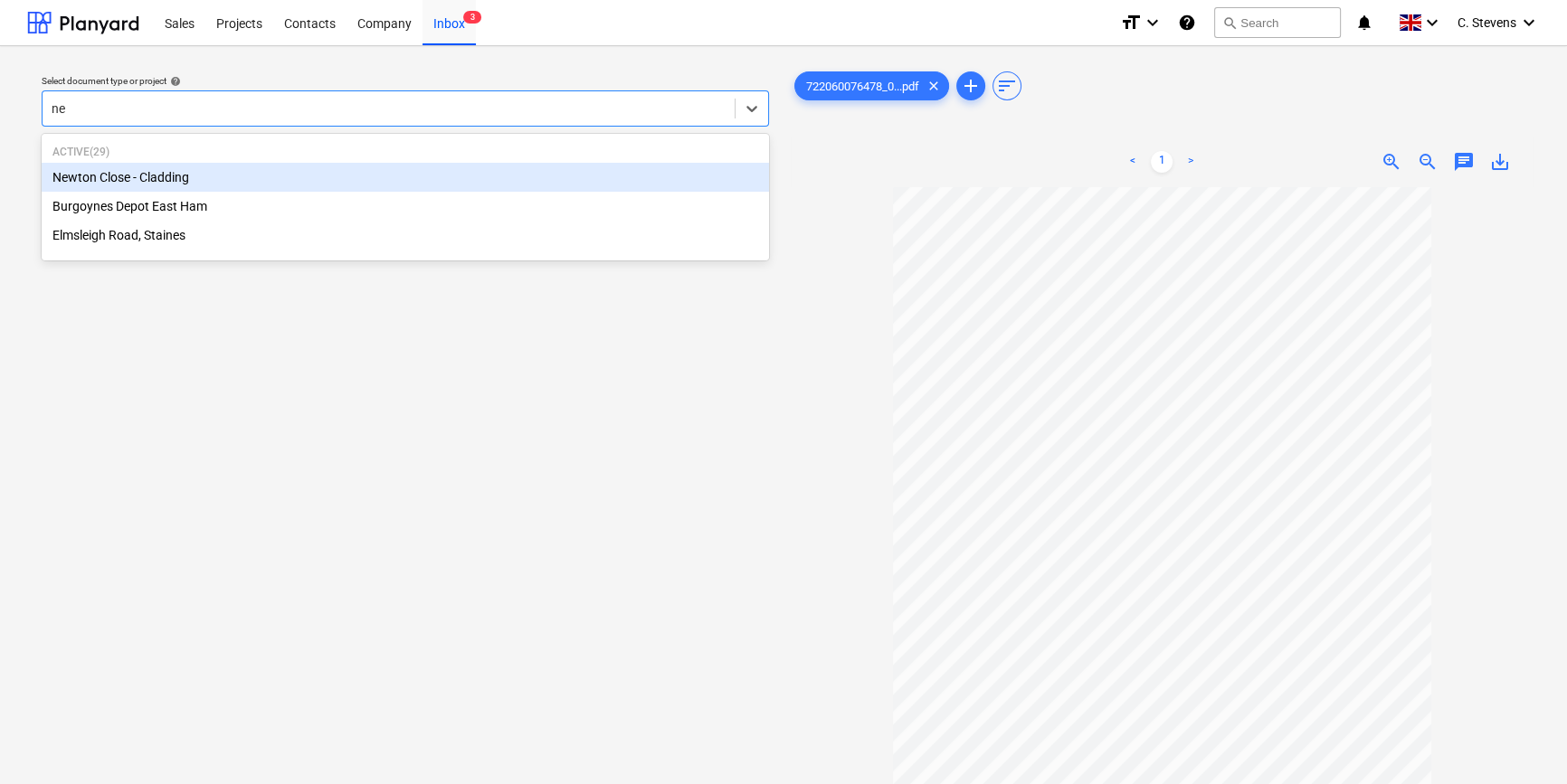 type on "new" 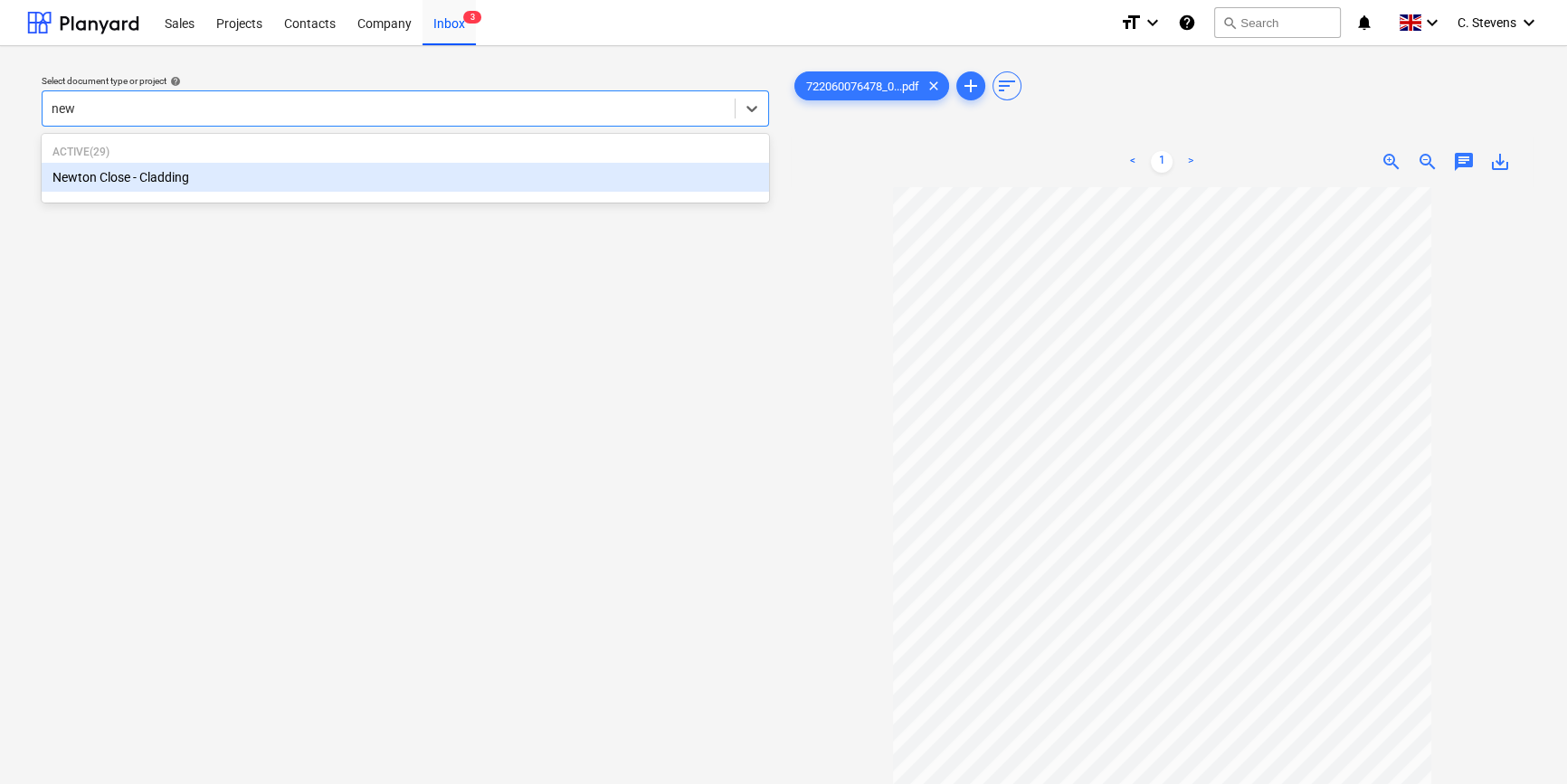 type 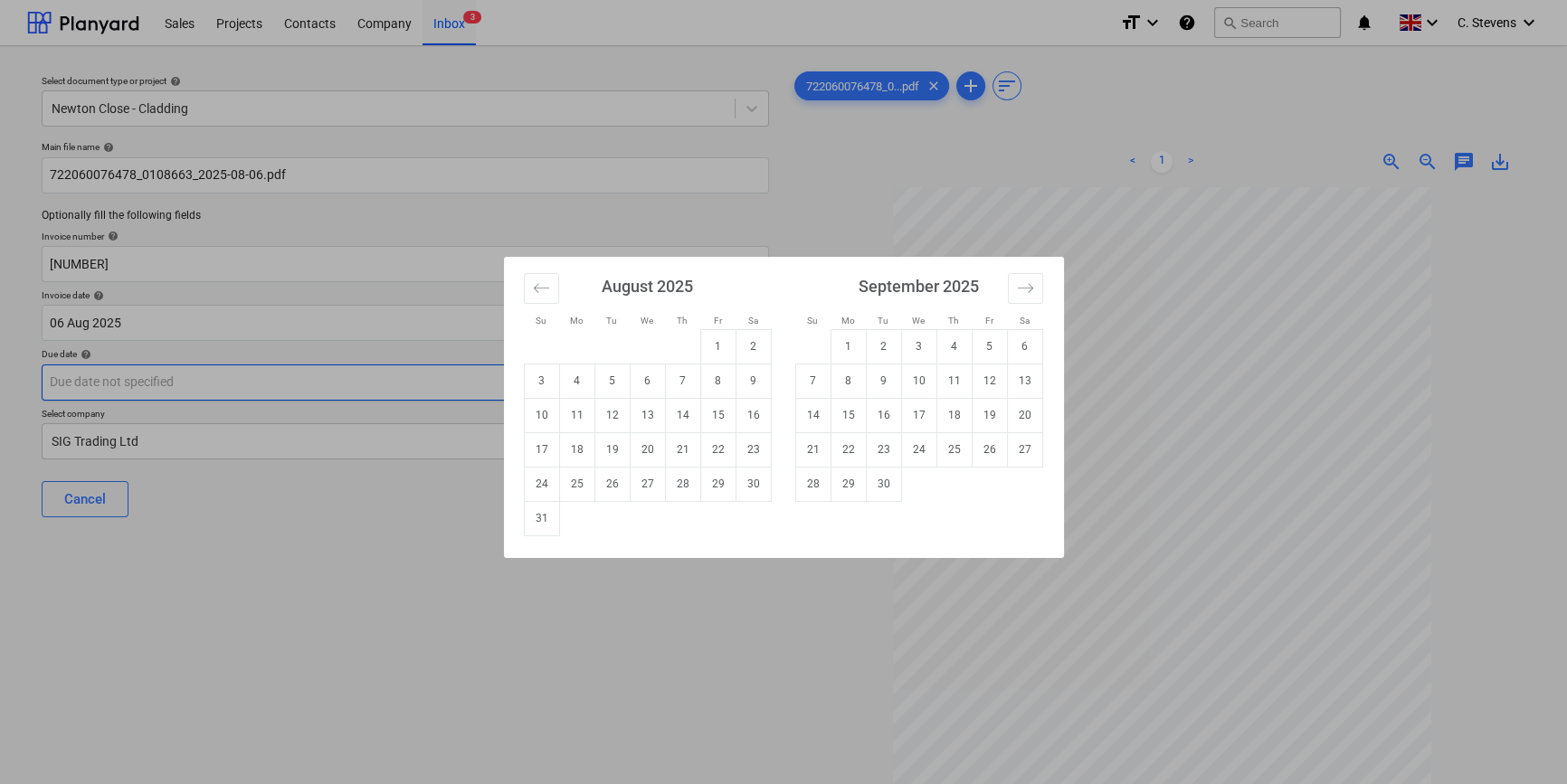 click on "Sales Projects Contacts Company Inbox 3 format_size keyboard_arrow_down help search Search notifications 0 keyboard_arrow_down C. [LAST] keyboard_arrow_down Select document type or project help Newton Close - Cladding Main file name help 722060076478_0108663_2025-08-06.pdf Optionally fill the following fields Invoice number help 722060076478 Invoice date help 06 Aug 2025 06.08.2025 Press the down arrow key to interact with the calendar and
select a date. Press the question mark key to get the keyboard shortcuts for changing dates. Due date help Press the down arrow key to interact with the calendar and
select a date. Press the question mark key to get the keyboard shortcuts for changing dates. Select company SIG Trading Ltd   Cancel Assign to project 722060076478_0...pdf clear add sort < 1 > zoom_in zoom_out chat 0 save_alt
Su Mo Tu We Th Fr Sa Su Mo Tu We Th Fr Sa July 2025 1 2 3 4 5 6 7 8 9 10 11 12 13 14 15 16 17 18 19 20 21 22 23 24 25 26 27 28 29 30 31 August 2025 1 2 3 4 5 6 7 8 9" at bounding box center (784, 392) 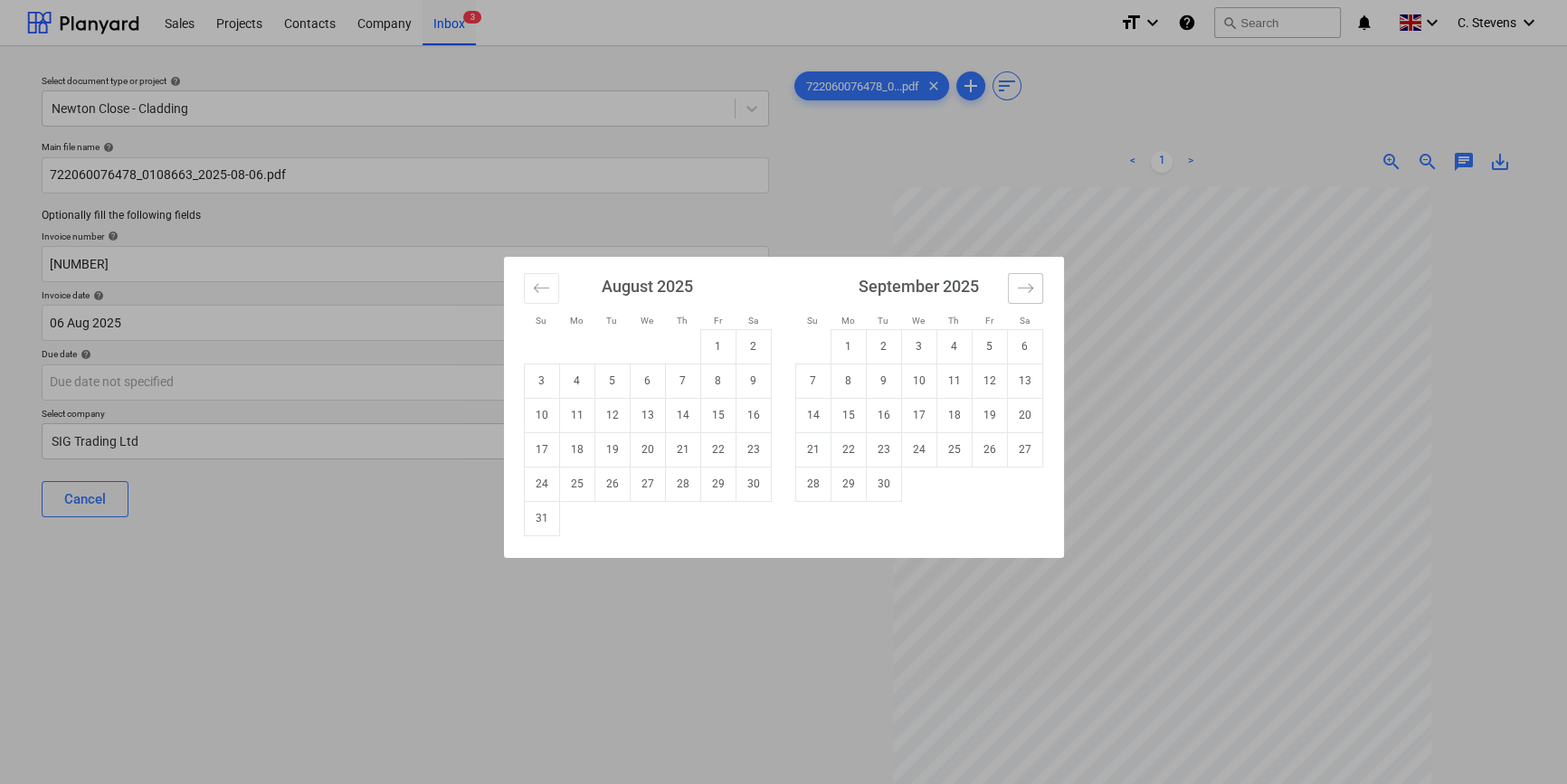 click at bounding box center (1025, 288) 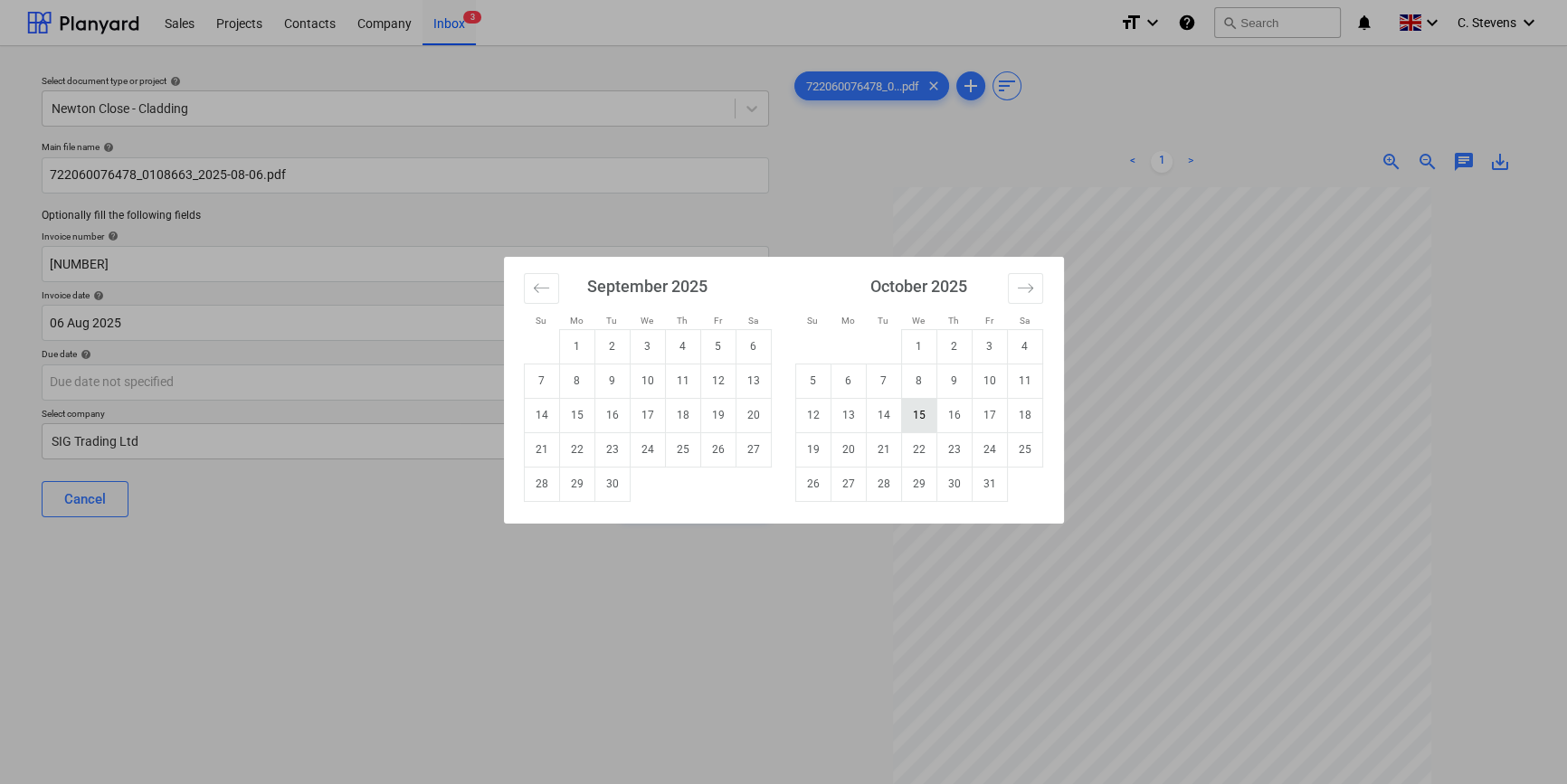 click on "15" at bounding box center [918, 415] 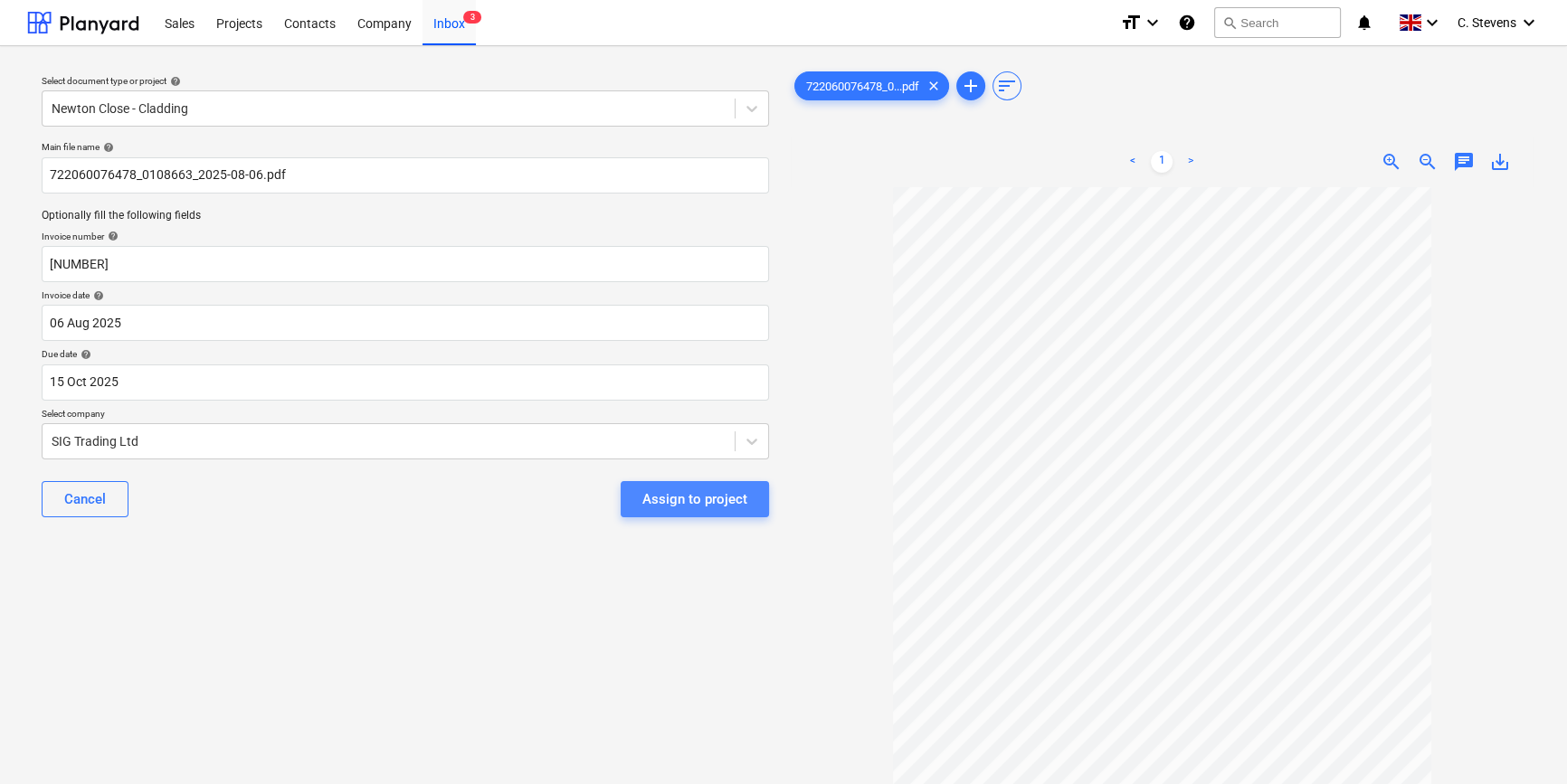 click on "Assign to project" at bounding box center [695, 499] 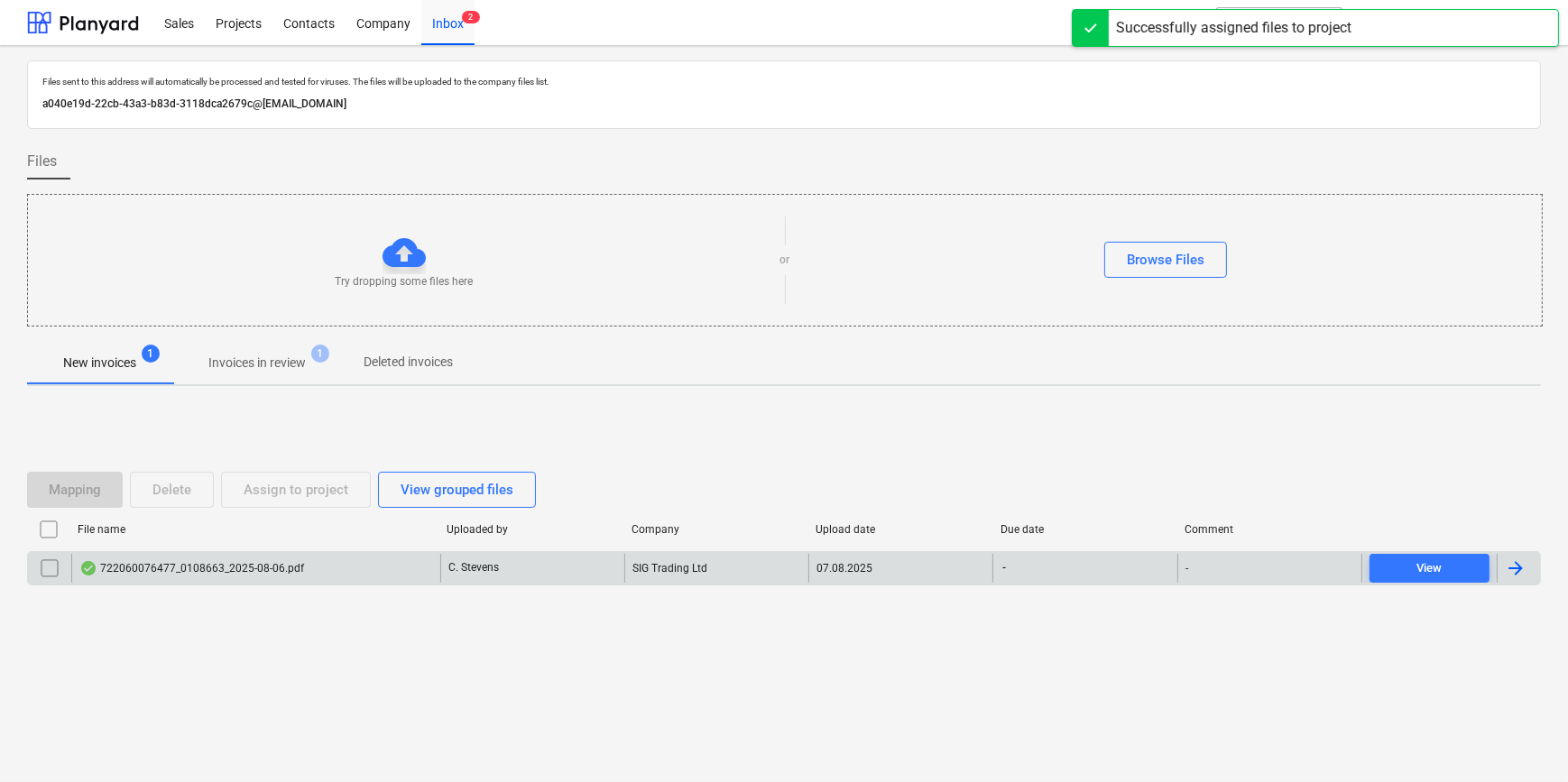 click on "722060076477_0108663_2025-08-06.pdf" at bounding box center (191, 568) 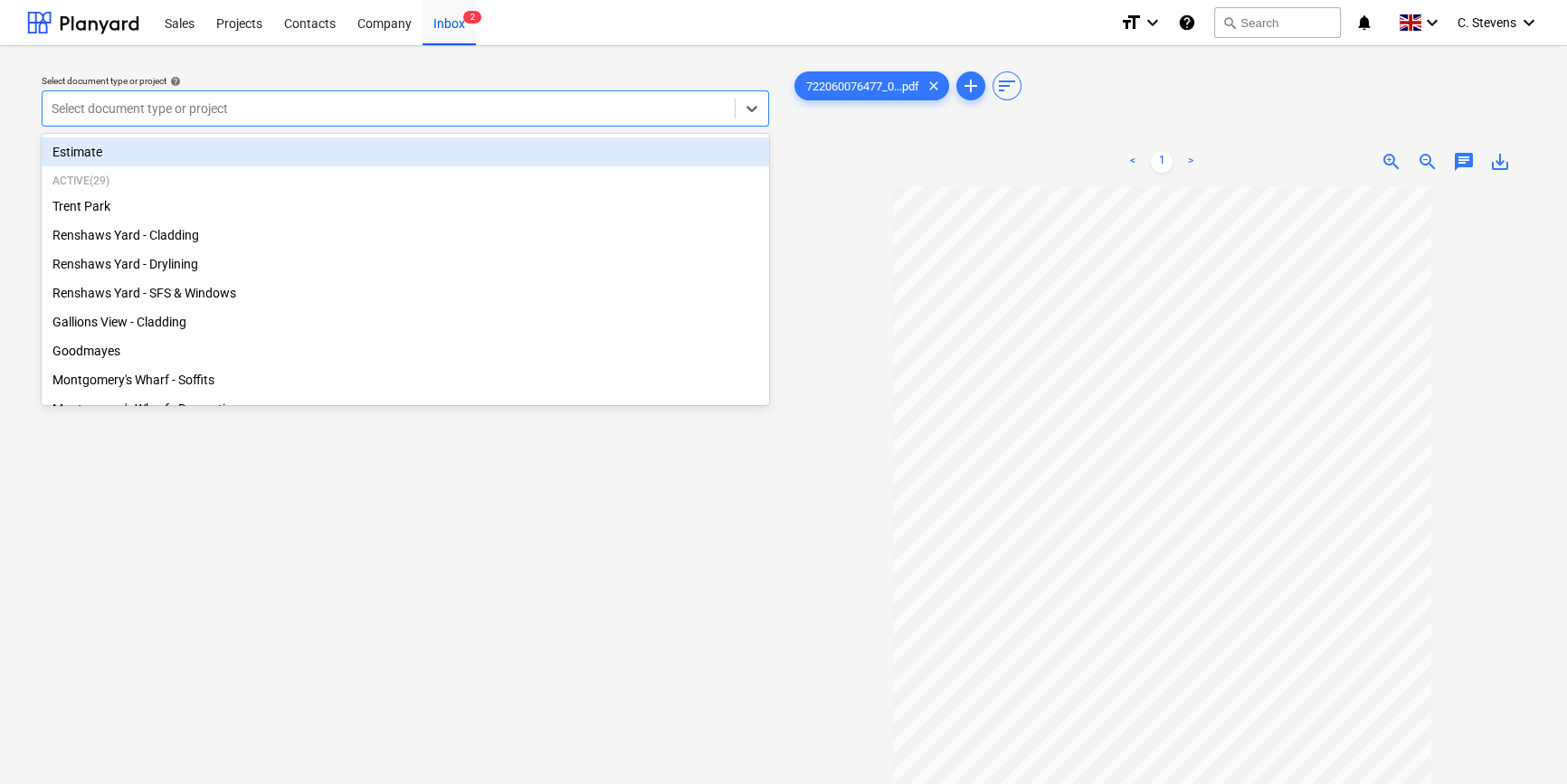 click at bounding box center (388, 109) 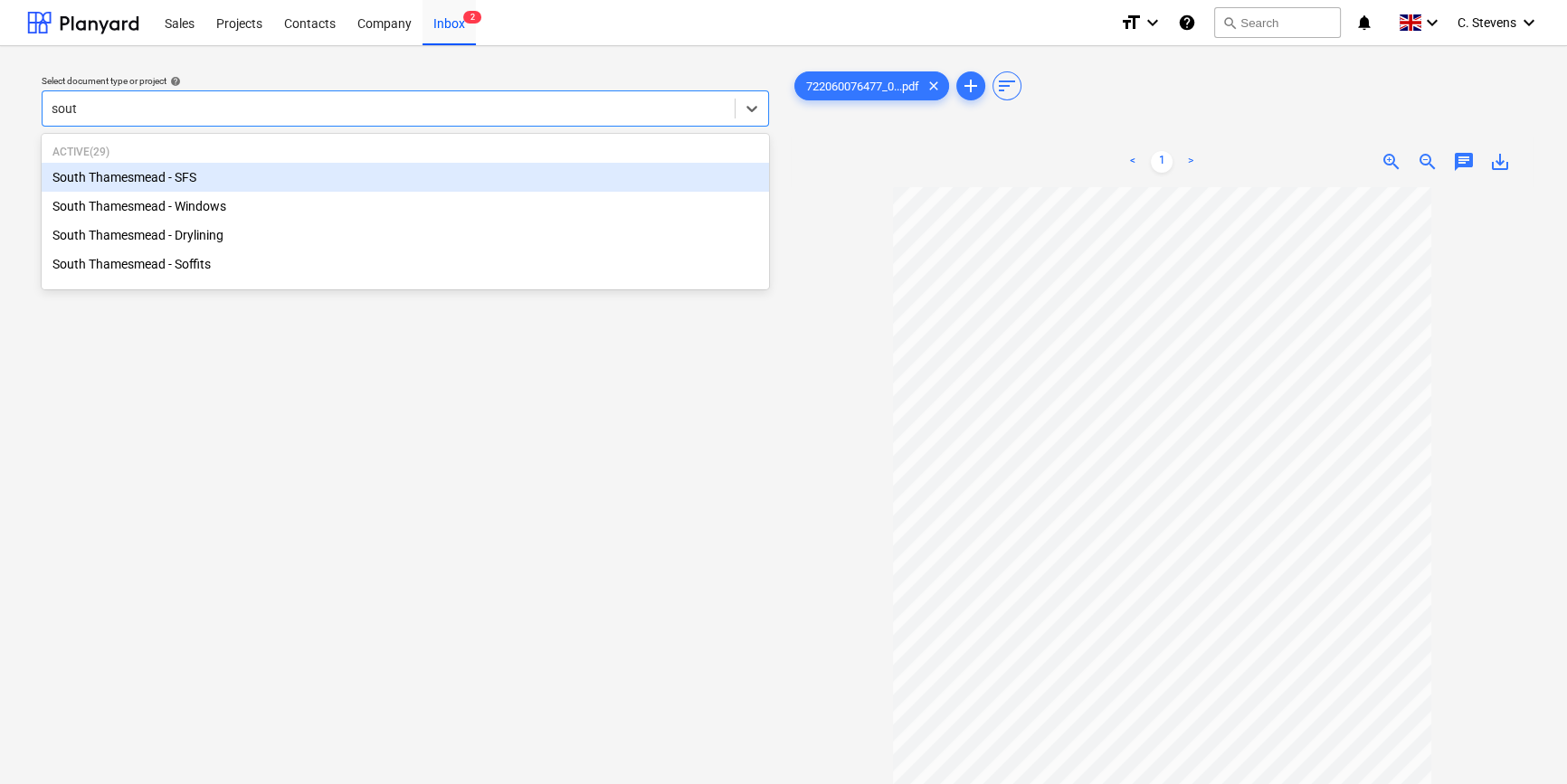 type on "south" 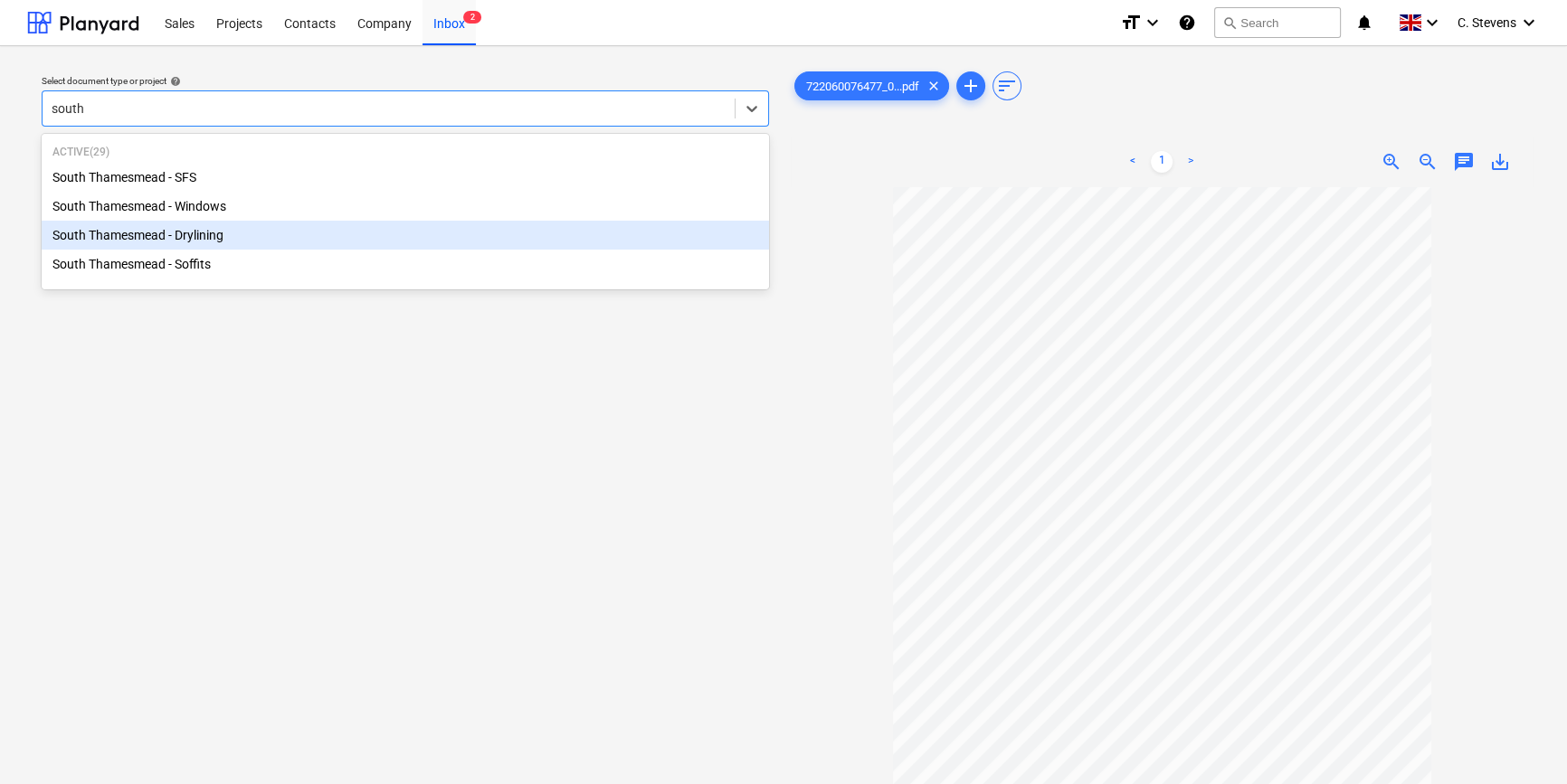 type 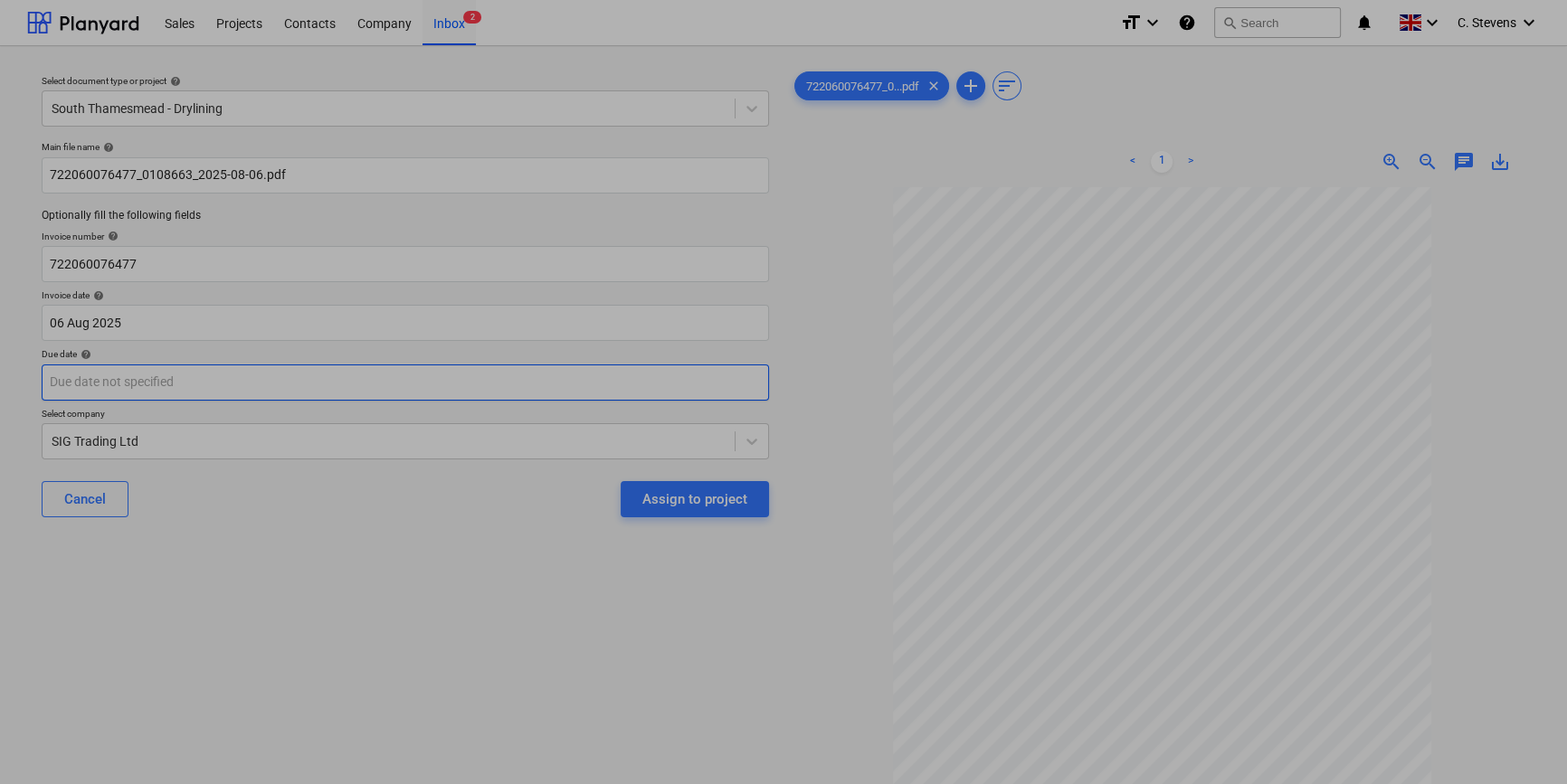 click on "Sales Projects Contacts Company Inbox 2 format_size keyboard_arrow_down help search Search notifications 0 keyboard_arrow_down C. [LAST] keyboard_arrow_down Select document type or project help South Thamesmead - Drylining Main file name help 722060076477_0108663_2025-08-06.pdf Optionally fill the following fields Invoice number help 722060076477 Invoice date help 06 Aug 2025 06.08.2025 Press the down arrow key to interact with the calendar and
select a date. Press the question mark key to get the keyboard shortcuts for changing dates. Due date help Press the down arrow key to interact with the calendar and
select a date. Press the question mark key to get the keyboard shortcuts for changing dates. Select company SIG Trading Ltd   Cancel Assign to project 722060076477_0...pdf clear add sort < 1 > zoom_in zoom_out chat 0 save_alt
Su Mo Tu We Th Fr Sa Su Mo Tu We Th Fr Sa July 2025 1 2 3 4 5 6 7 8 9 10 11 12 13 14 15 16 17 18 19 20 21 22 23 24 25 26 27 28 29 30 31 August 2025 1 2 3 4 5 6" at bounding box center [784, 392] 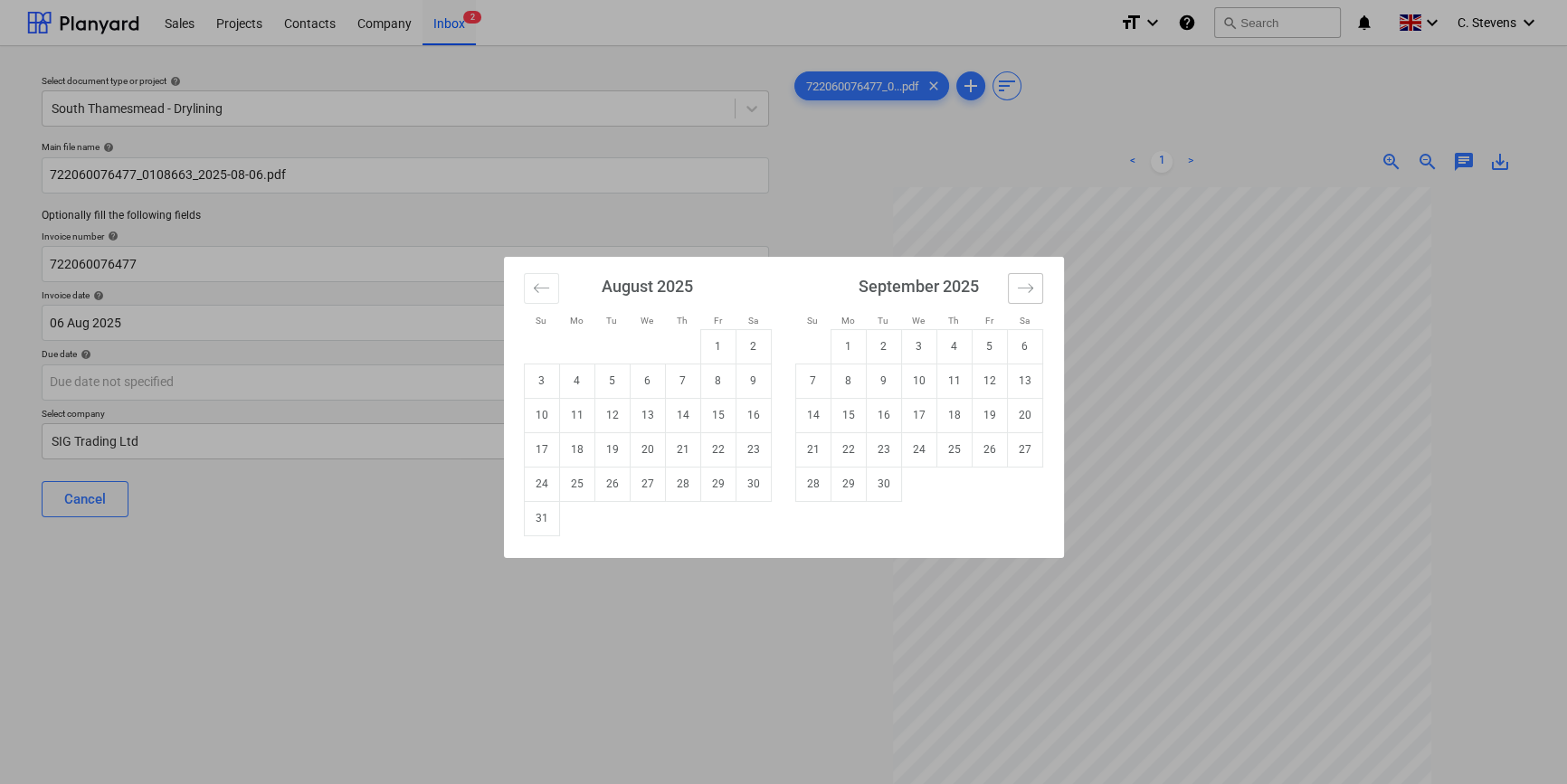 click at bounding box center [1025, 288] 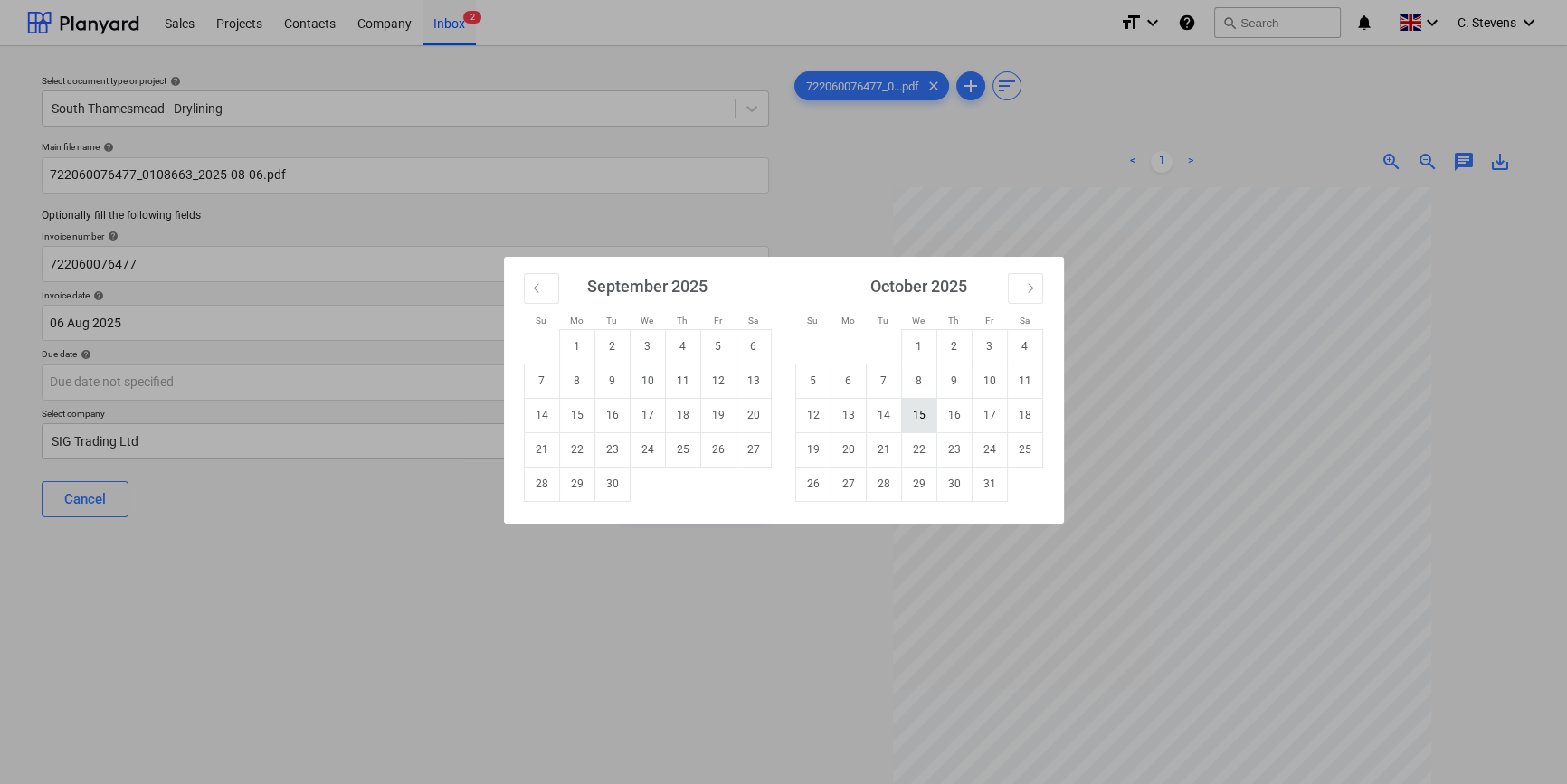 click on "15" at bounding box center (918, 415) 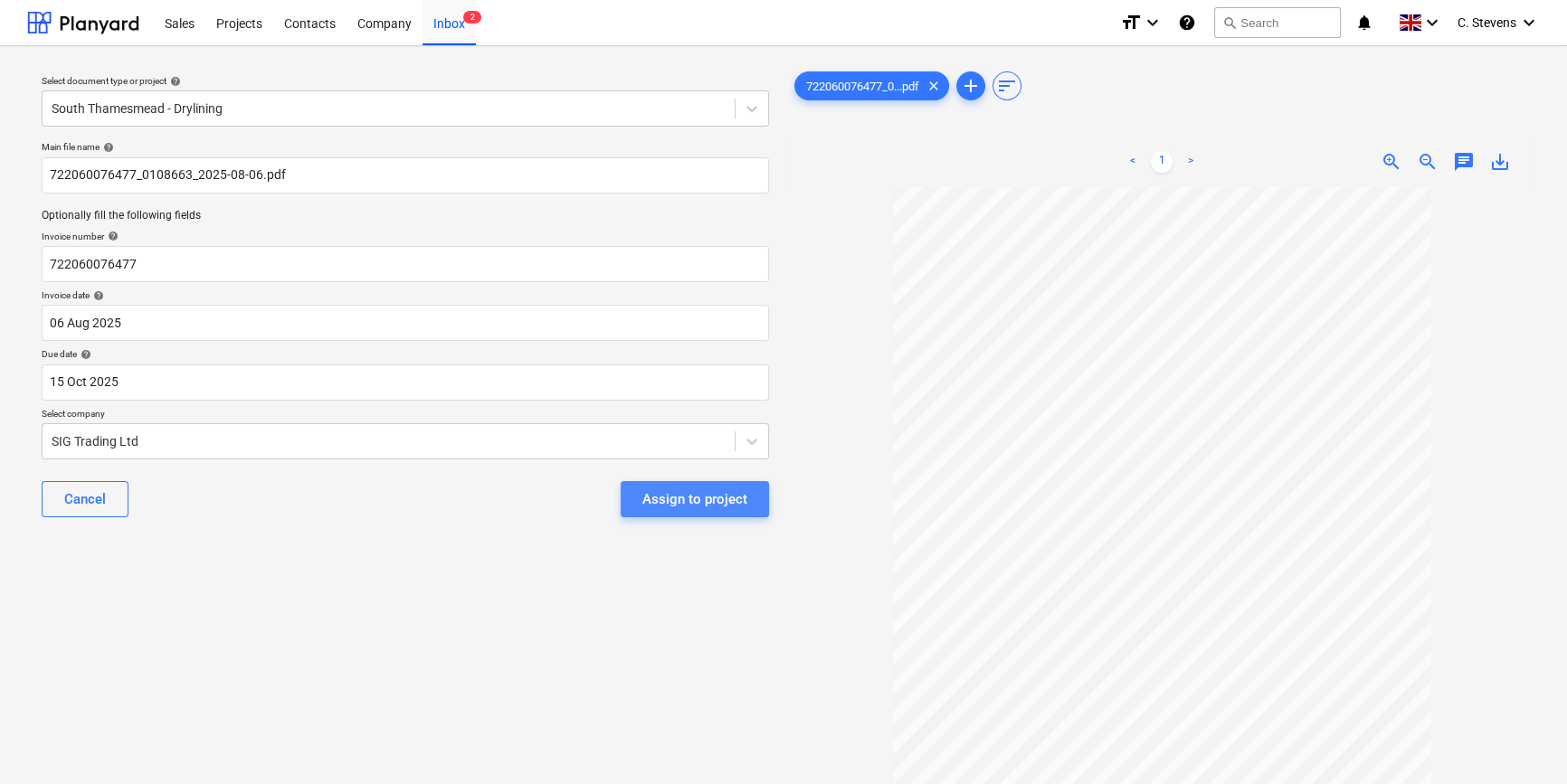 click on "Assign to project" at bounding box center (695, 499) 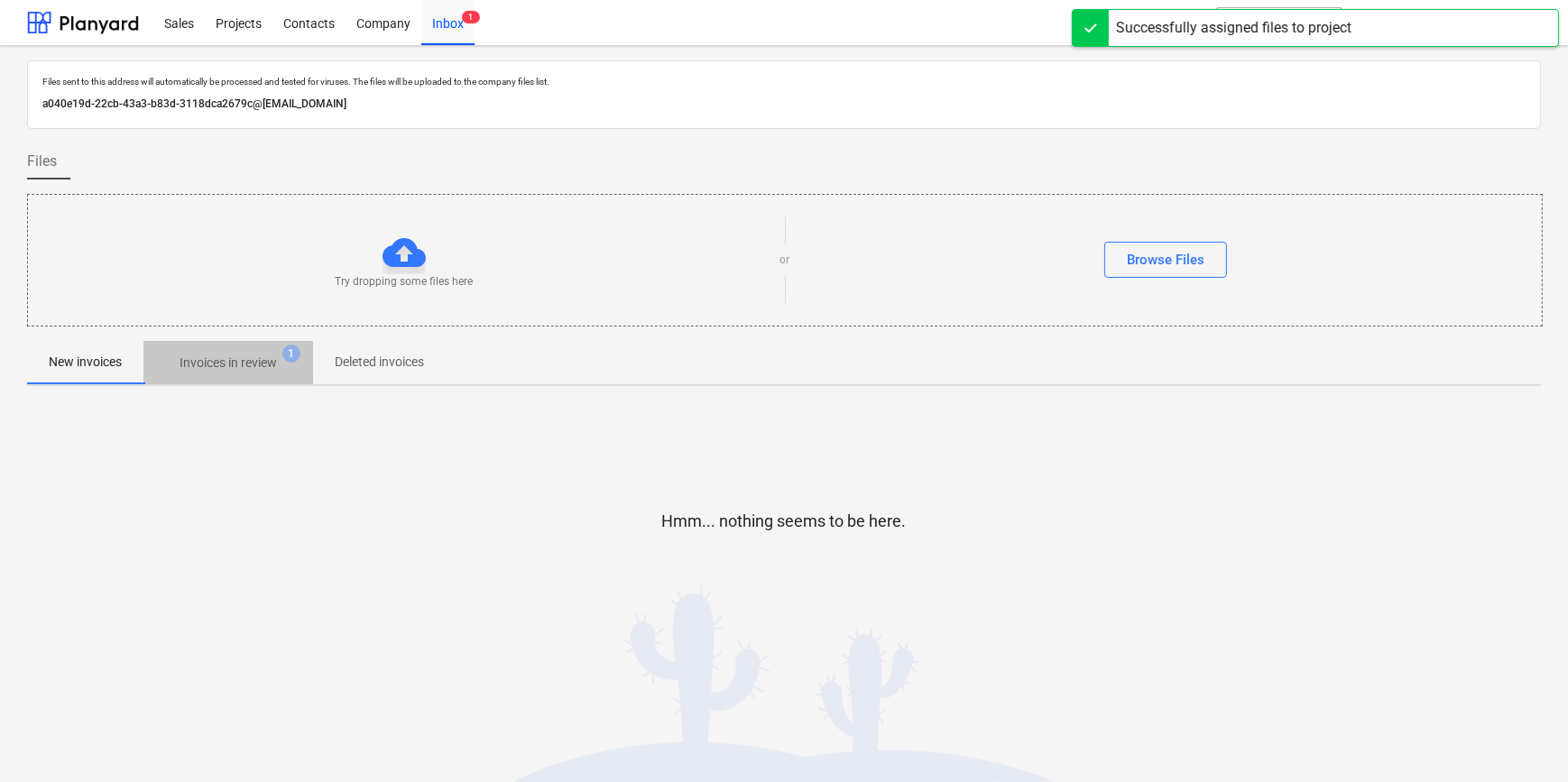 click on "Invoices in review" at bounding box center [228, 363] 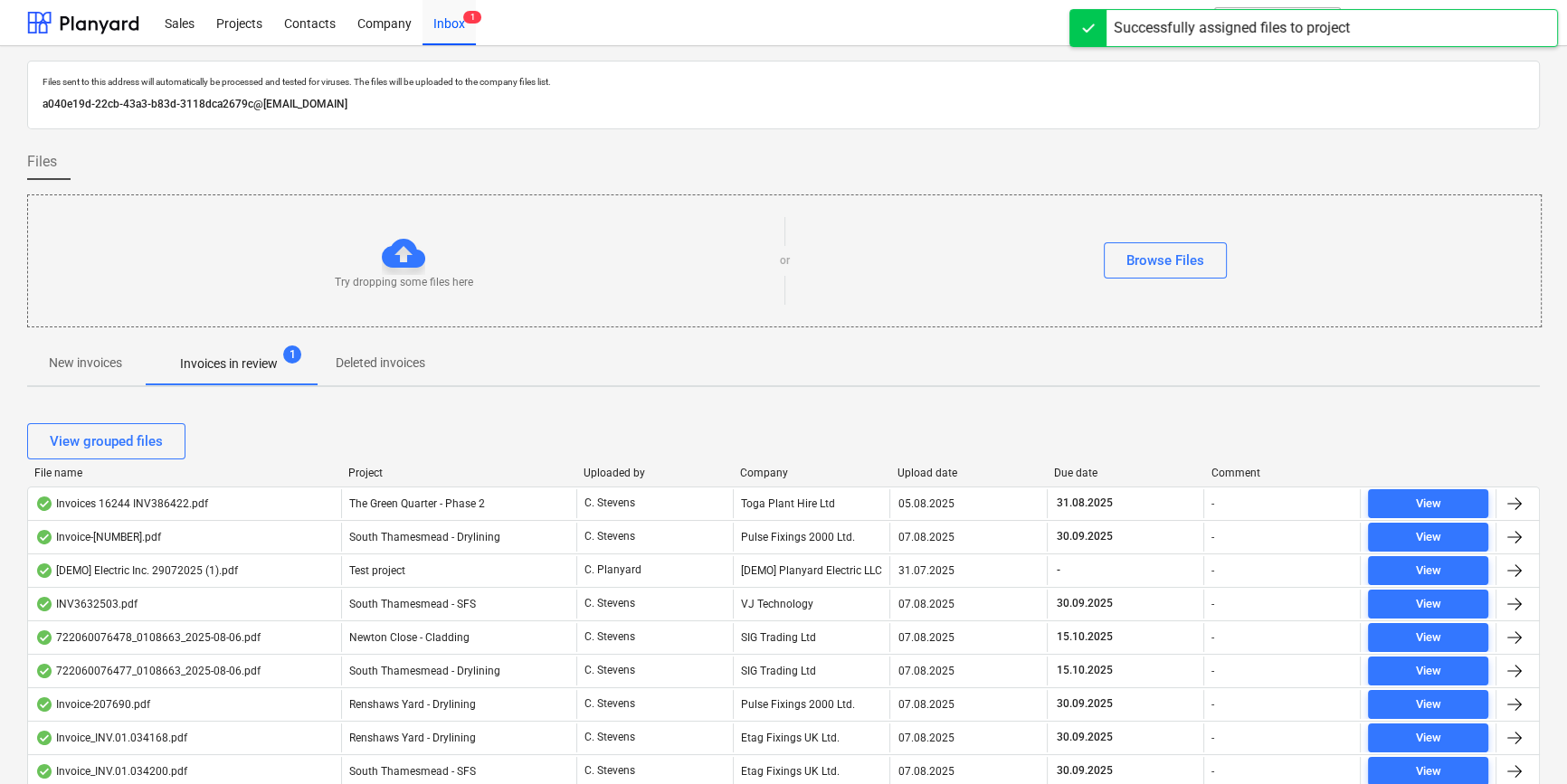 scroll, scrollTop: 734, scrollLeft: 0, axis: vertical 